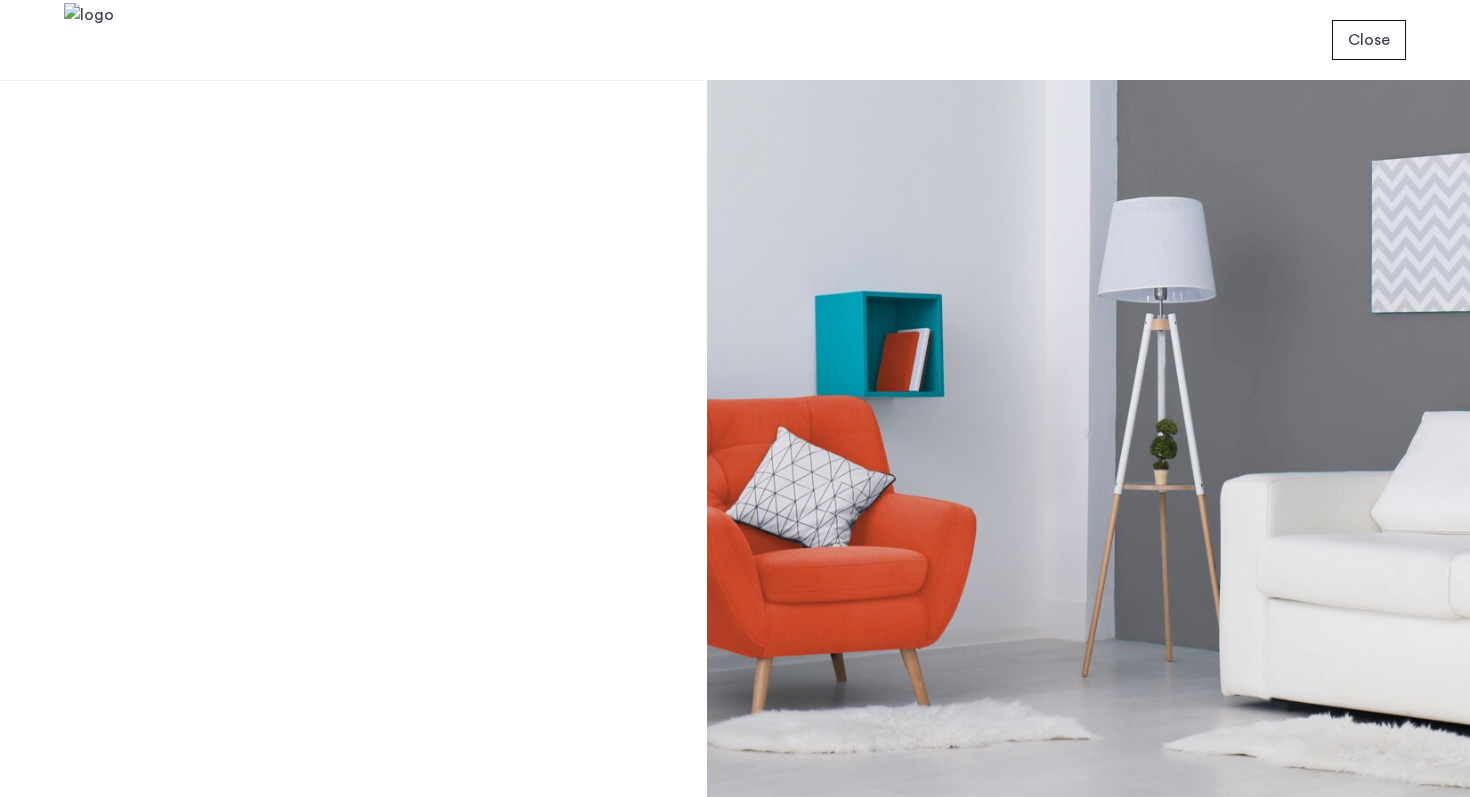 scroll, scrollTop: 0, scrollLeft: 0, axis: both 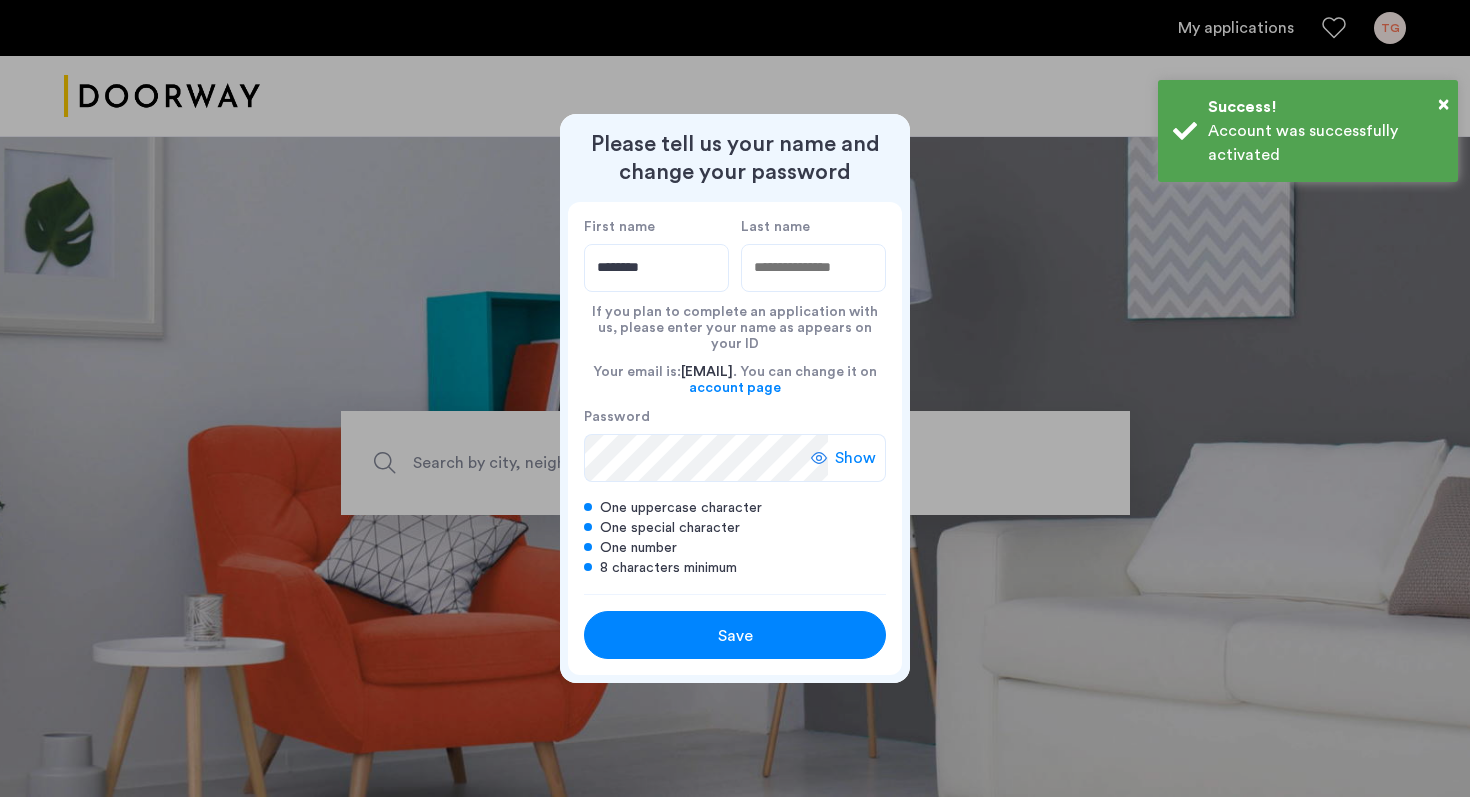 type on "********" 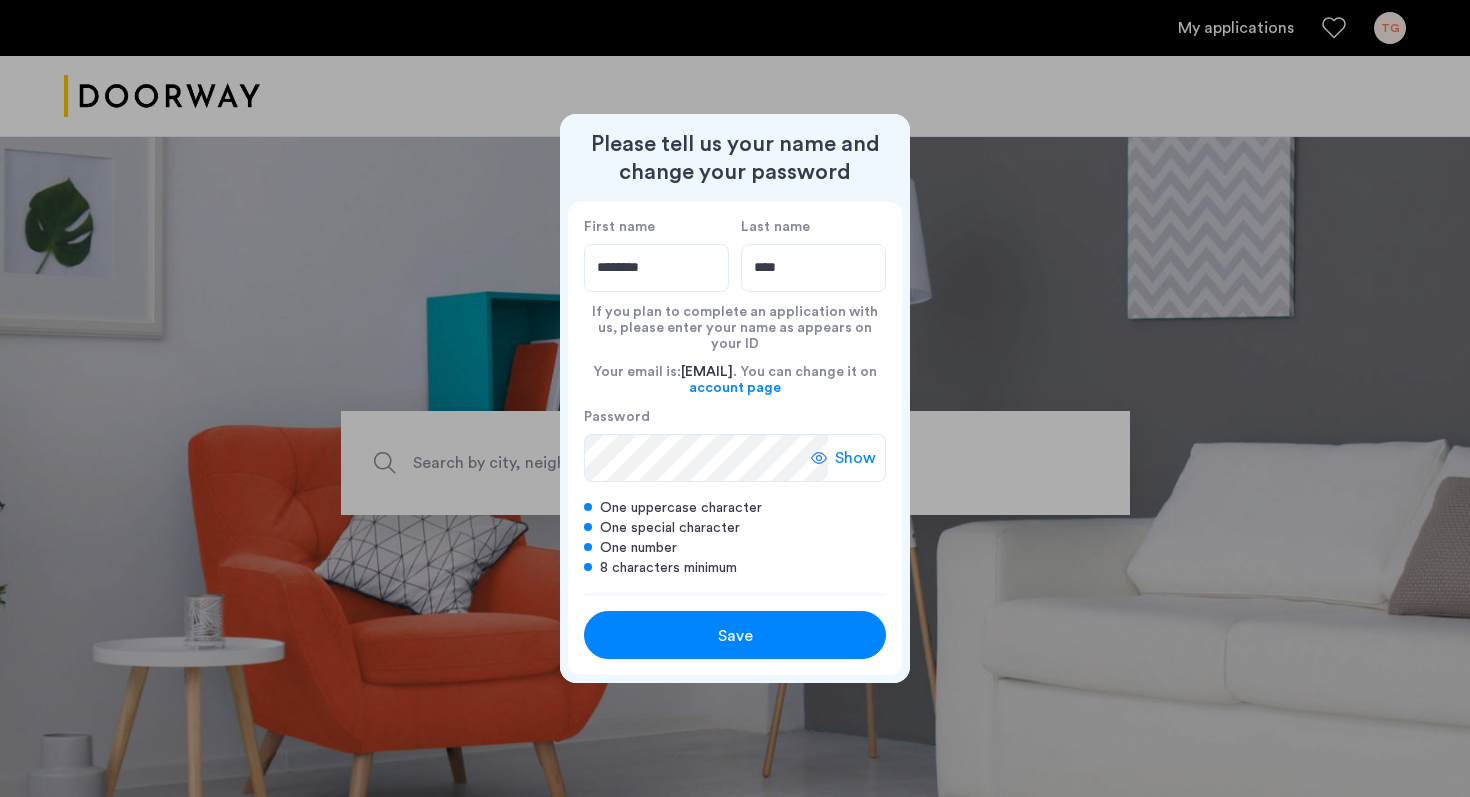 type on "****" 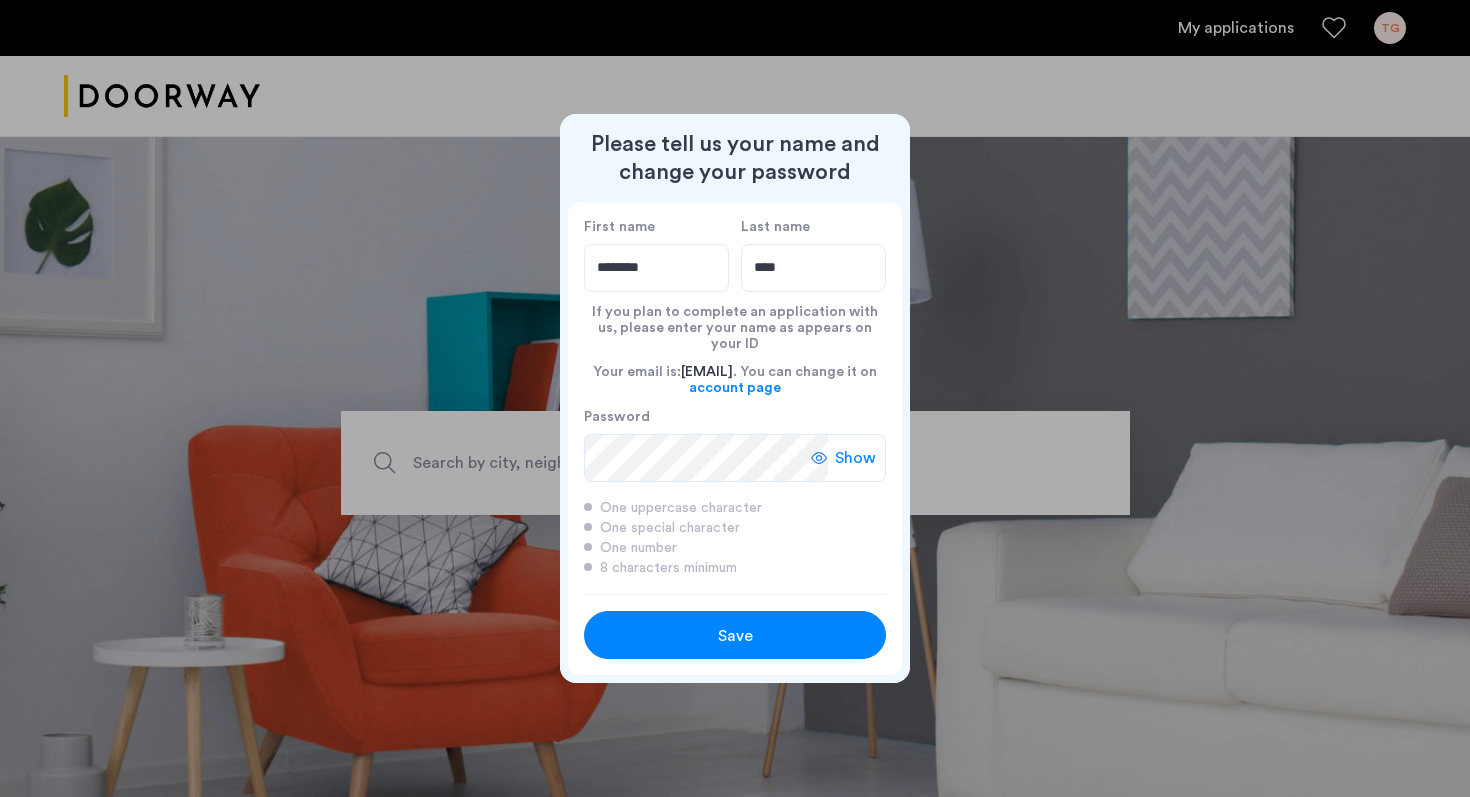click on "Save" at bounding box center (735, 636) 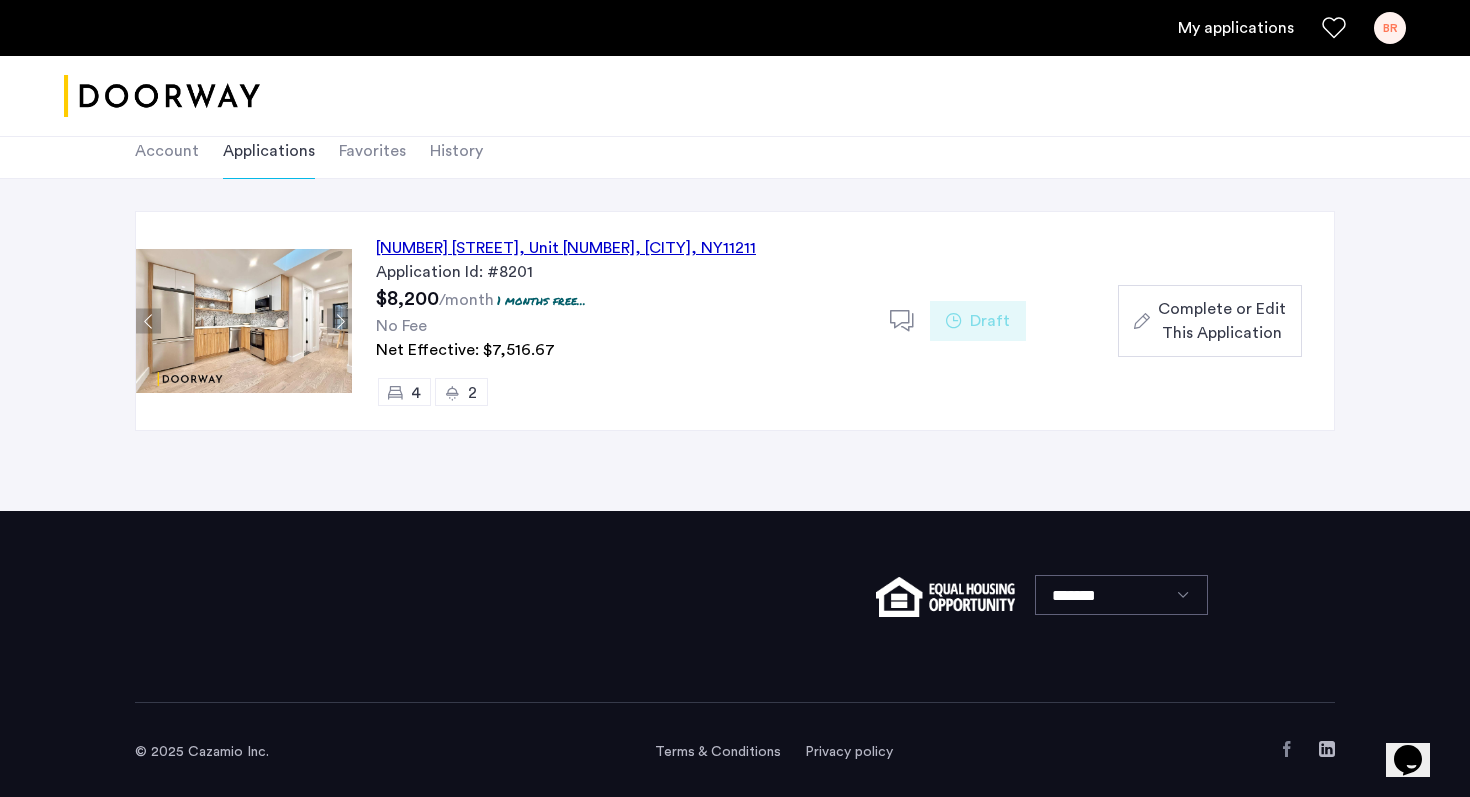 scroll, scrollTop: 115, scrollLeft: 0, axis: vertical 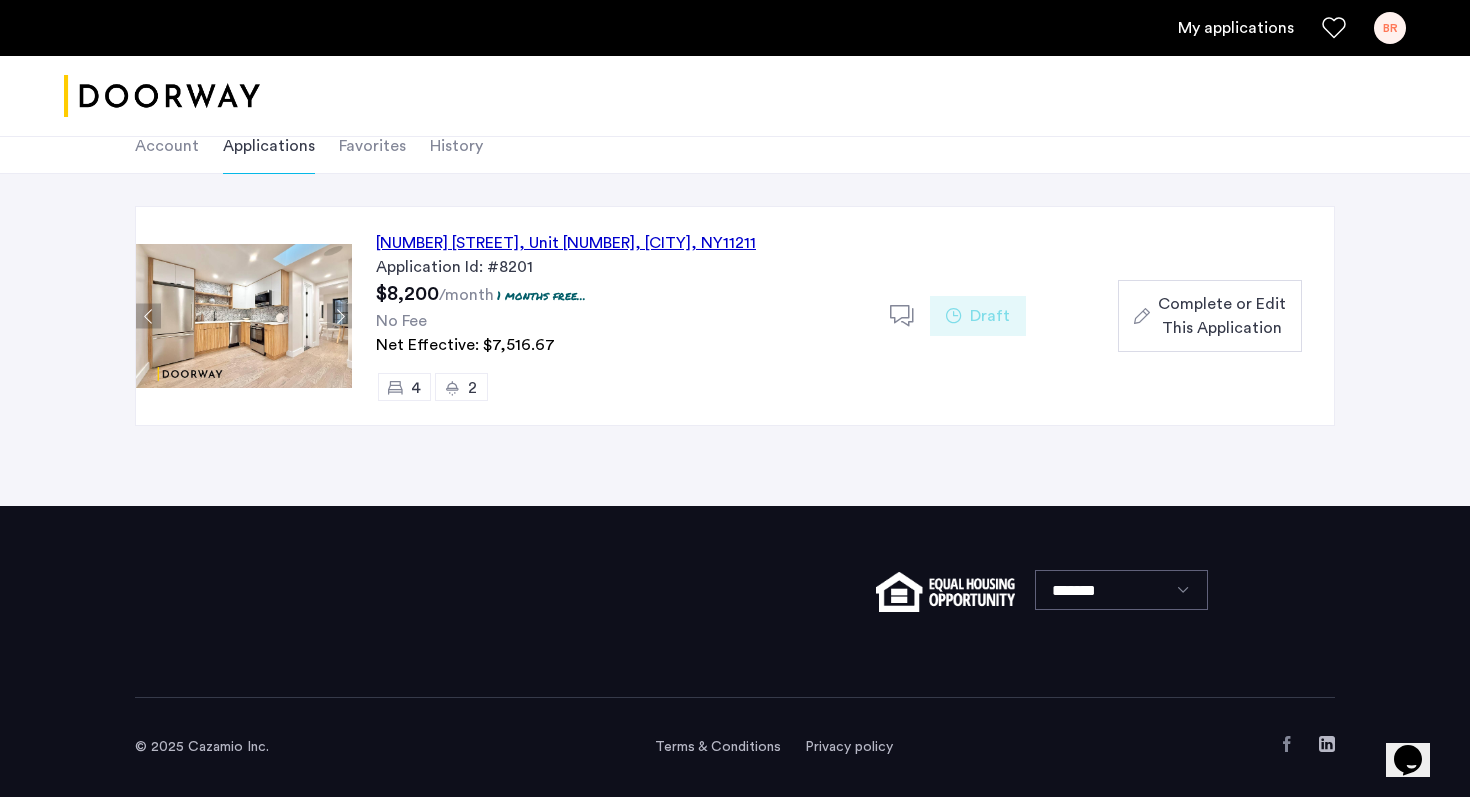 click on "Complete or Edit This Application" 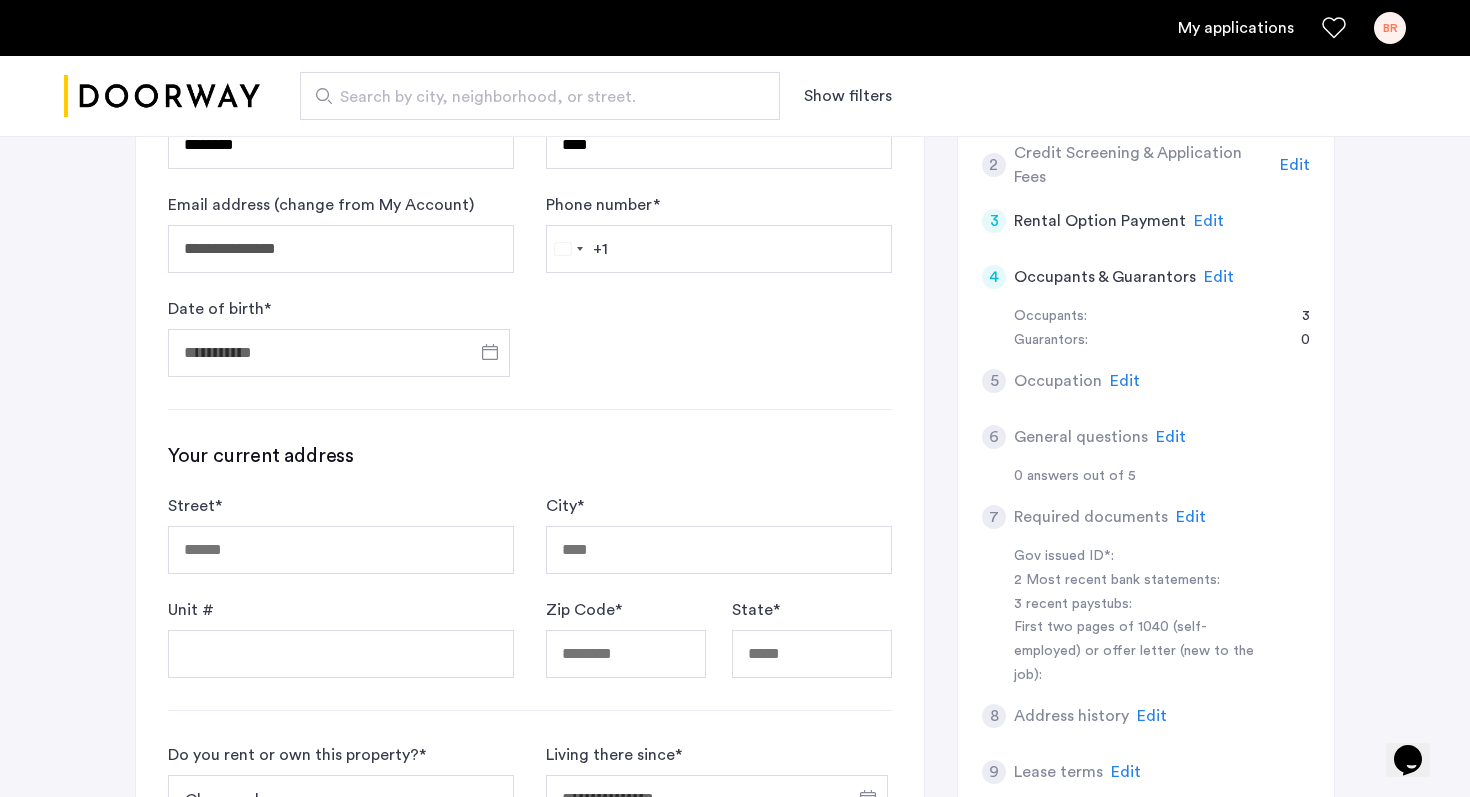 scroll, scrollTop: 451, scrollLeft: 0, axis: vertical 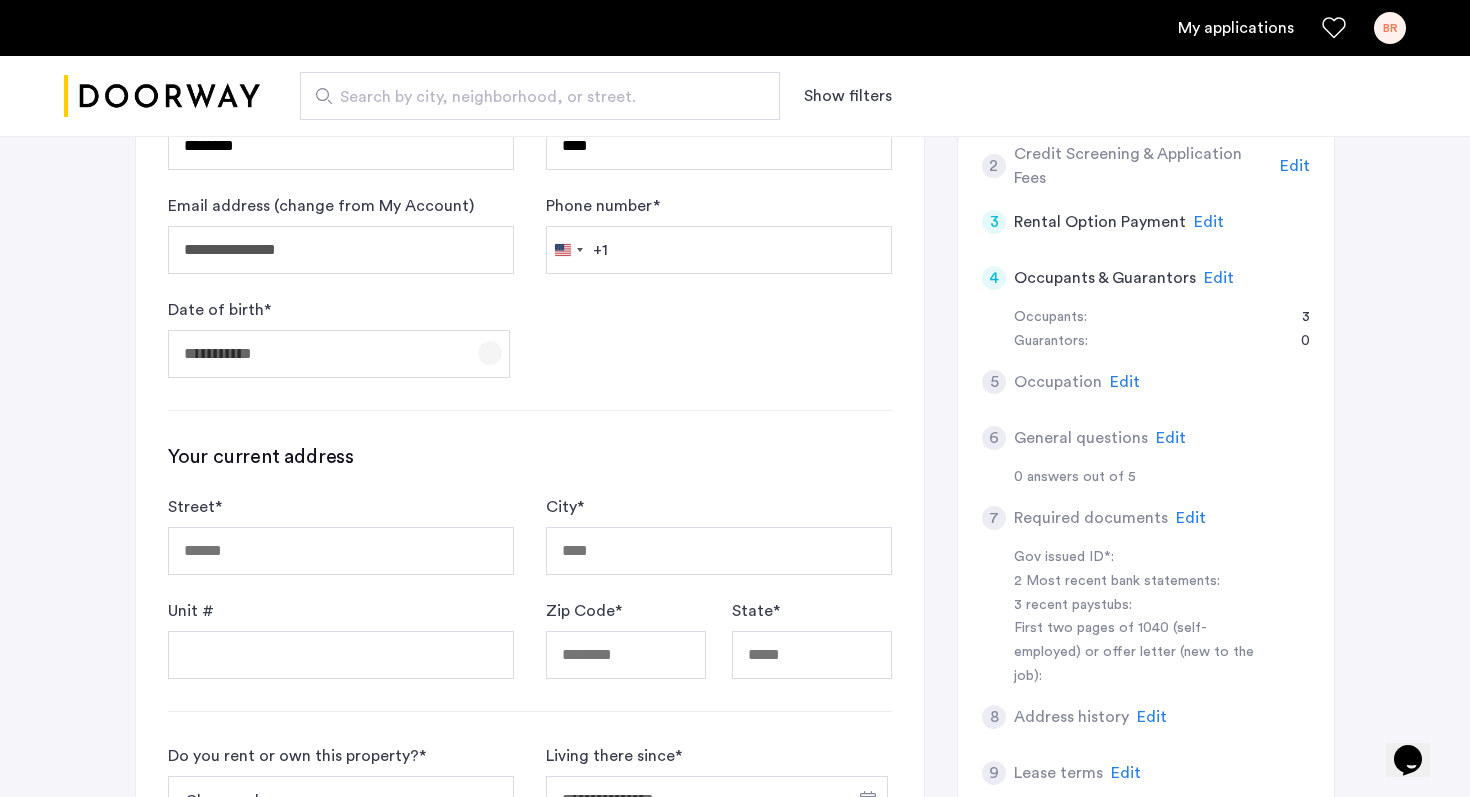 click 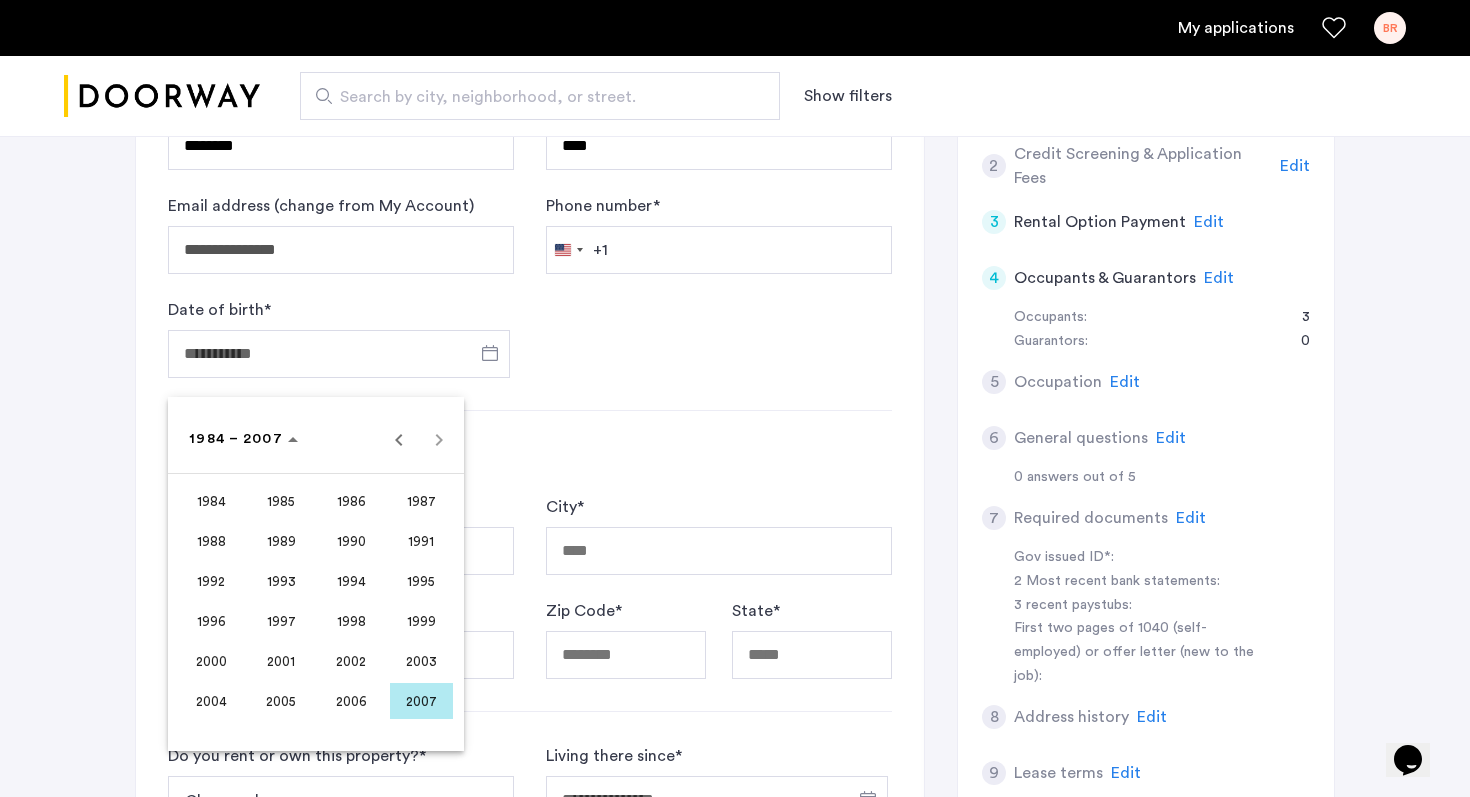 click on "[YEAR] to [YEAR] [YEAR] – [YEAR]" at bounding box center [316, 439] 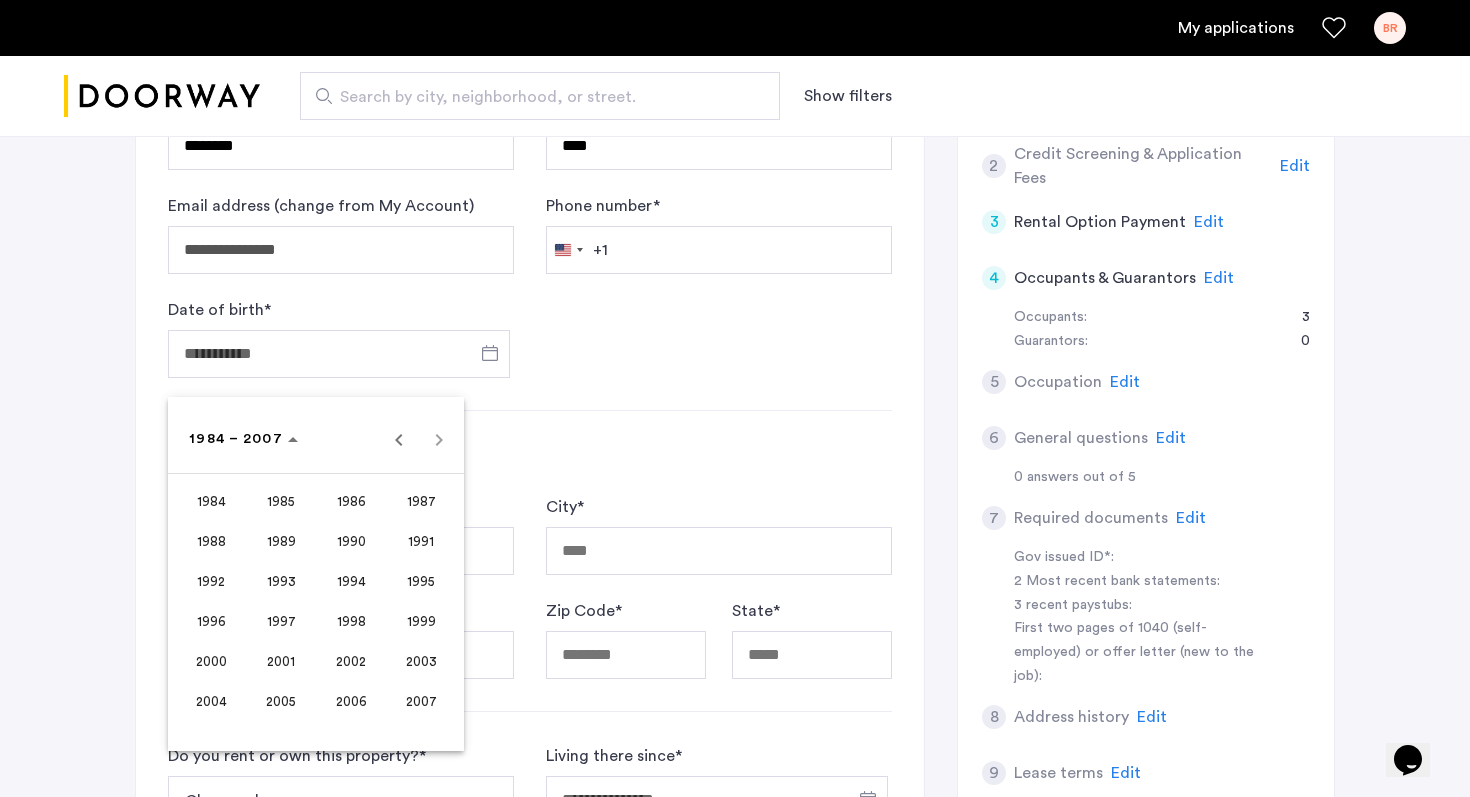 click on "[YEAR] to [YEAR] [YEAR] – [YEAR]" at bounding box center [316, 439] 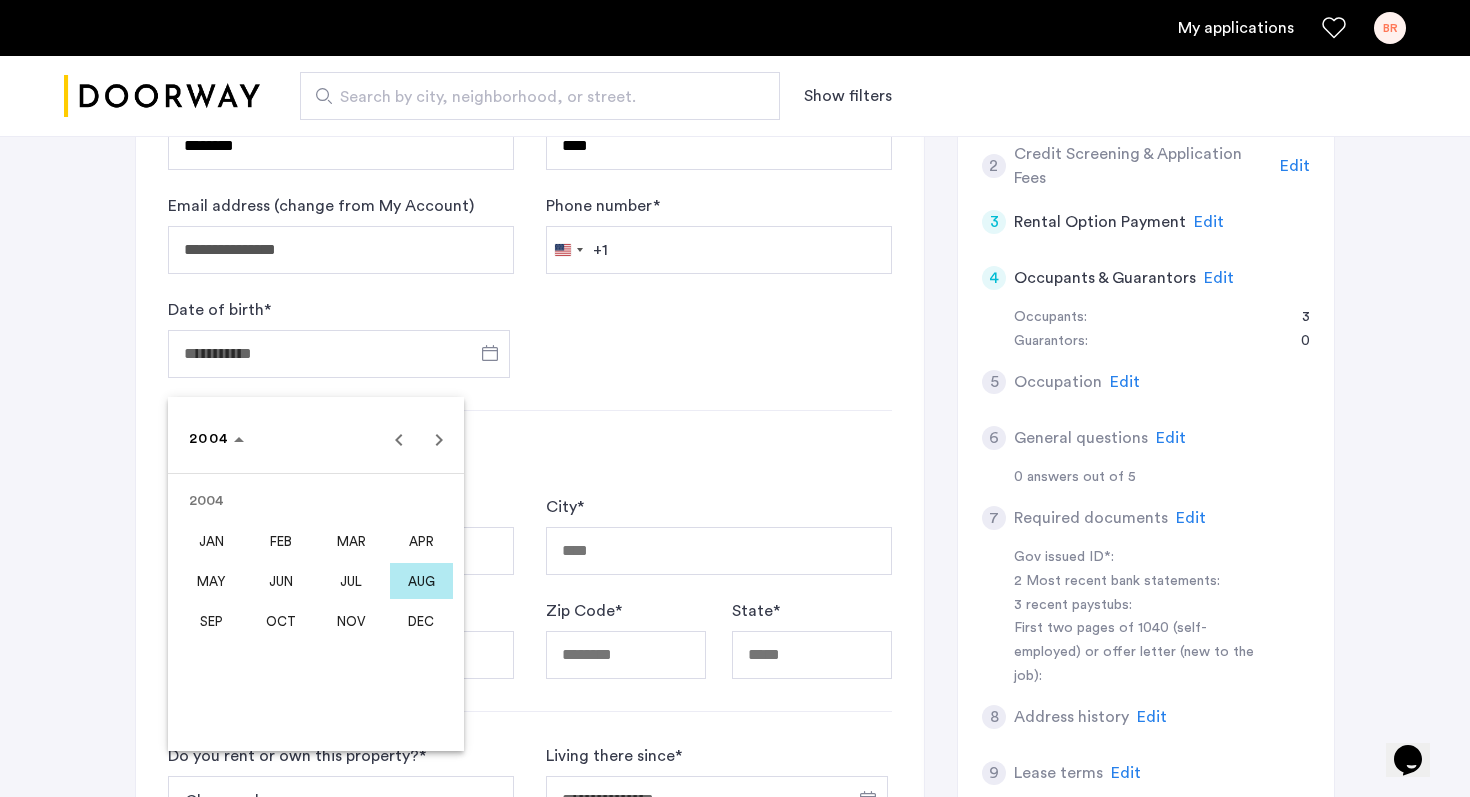 click on "JUL" at bounding box center (351, 581) 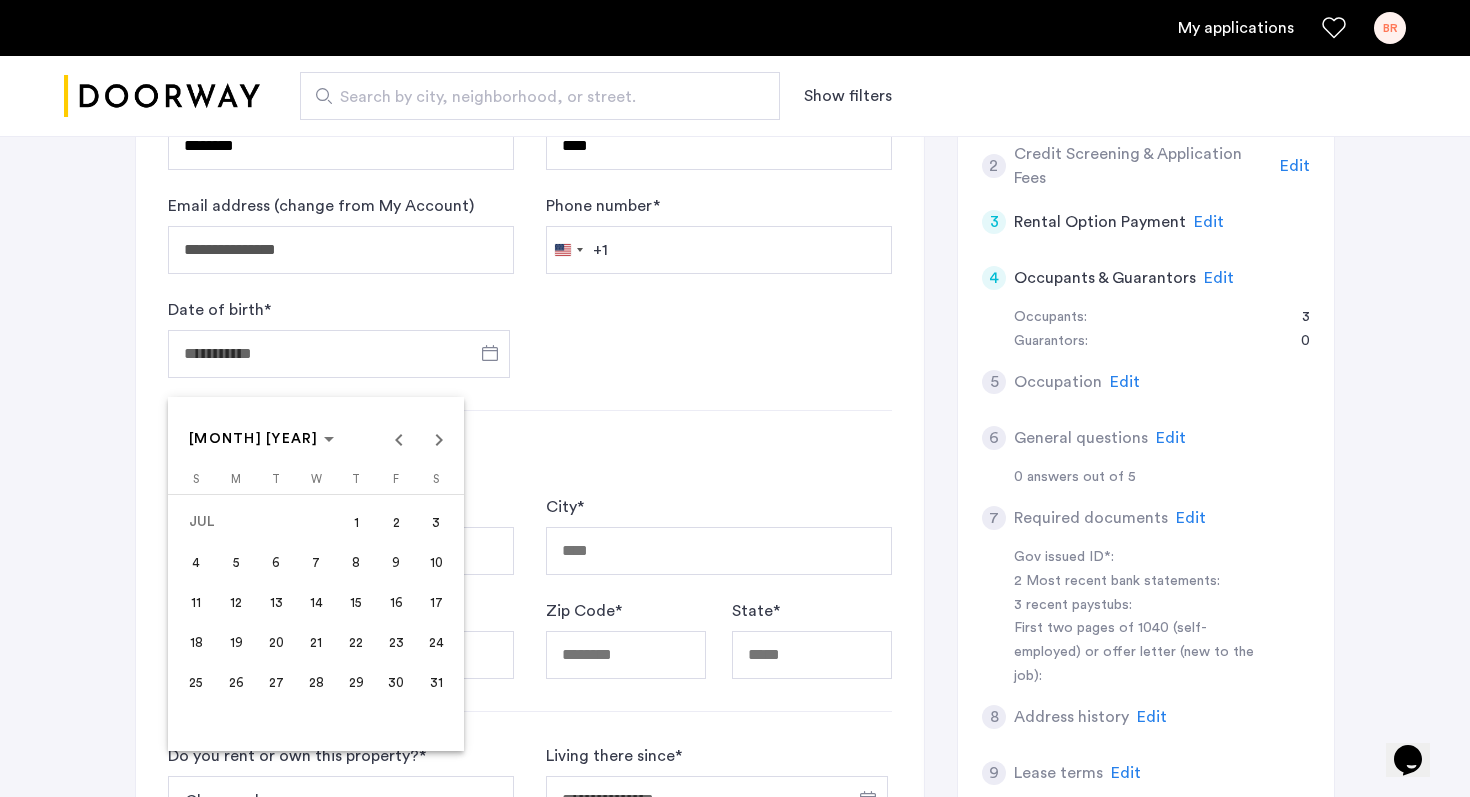 click on "6" at bounding box center [276, 562] 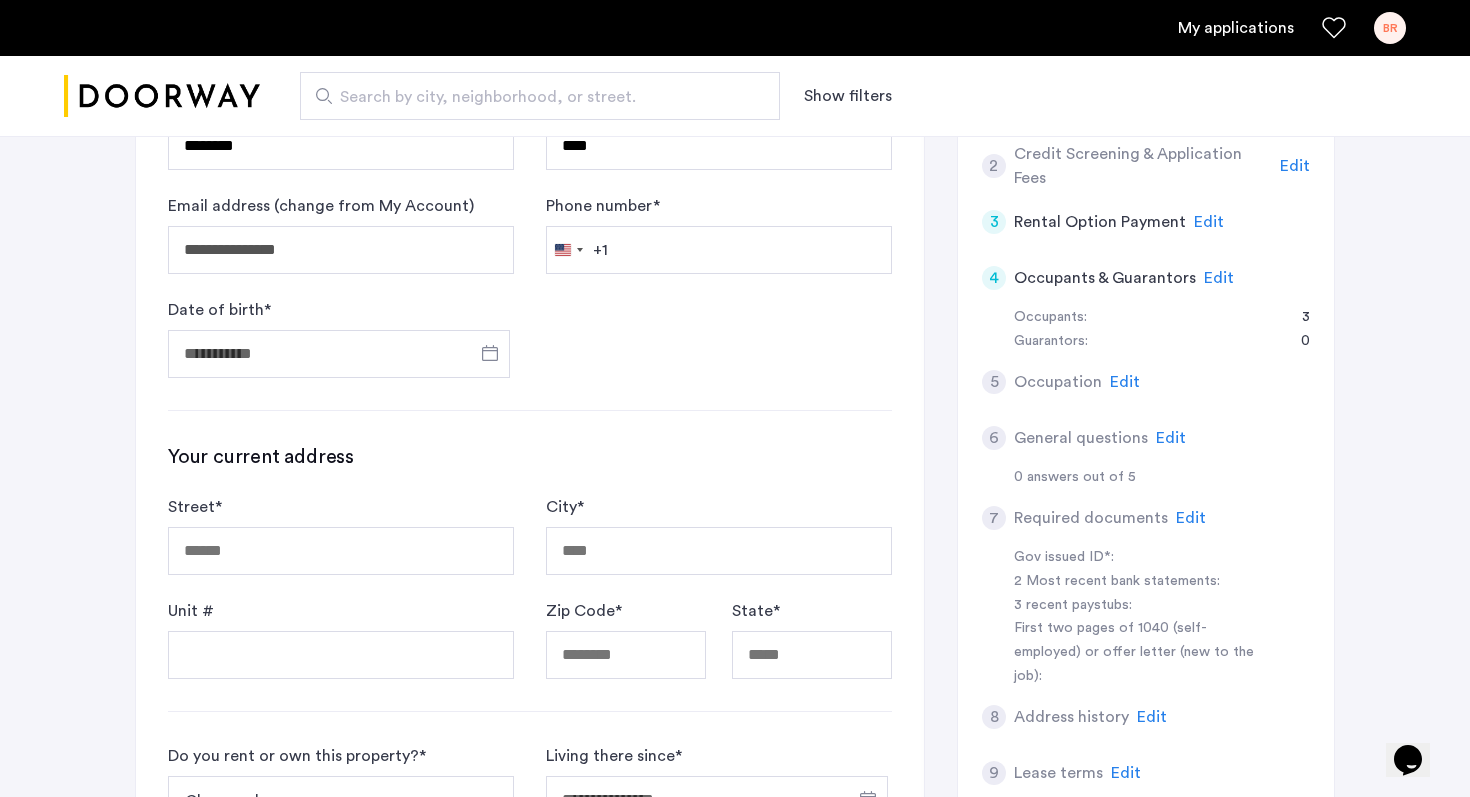type on "**********" 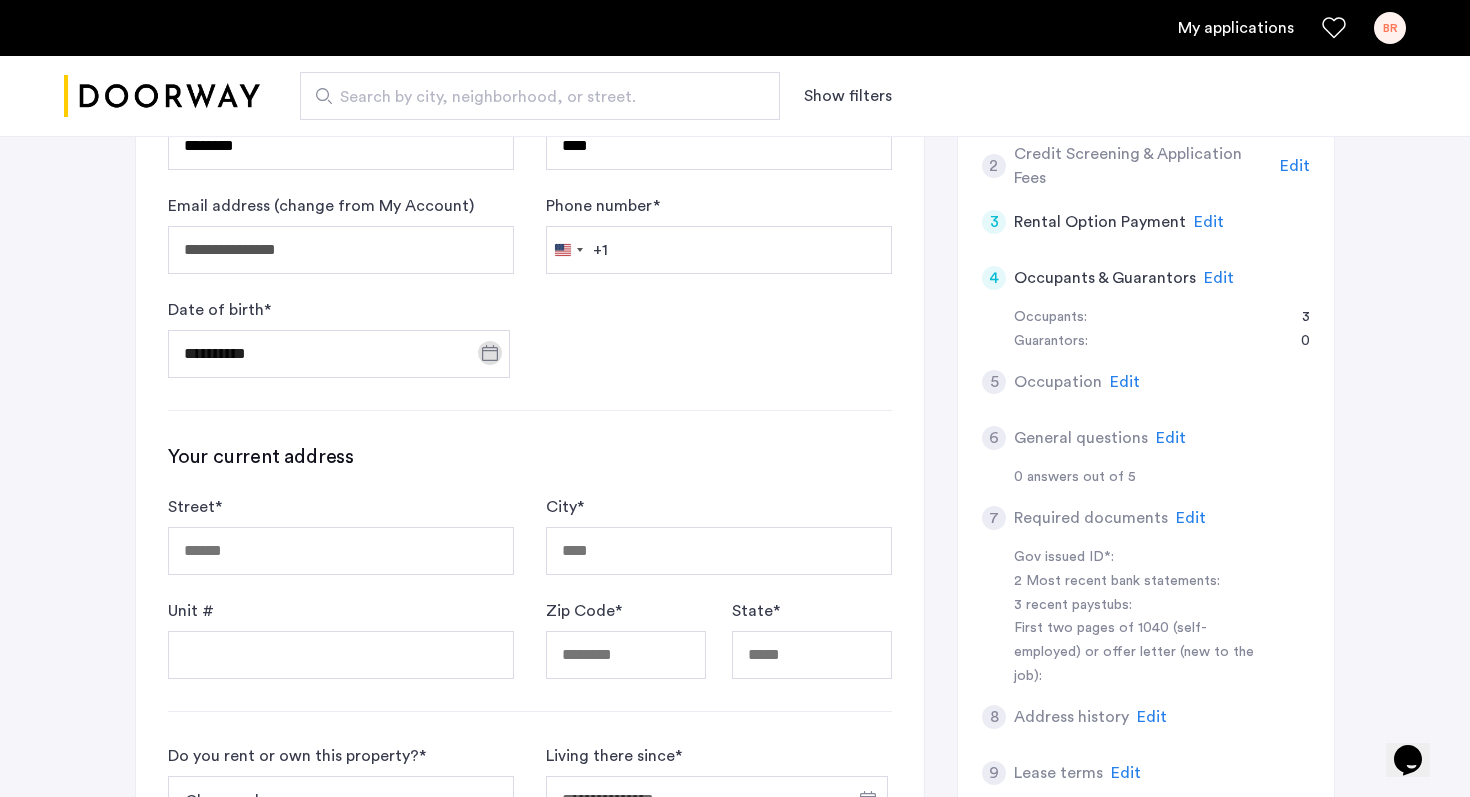 click on "Your current address" 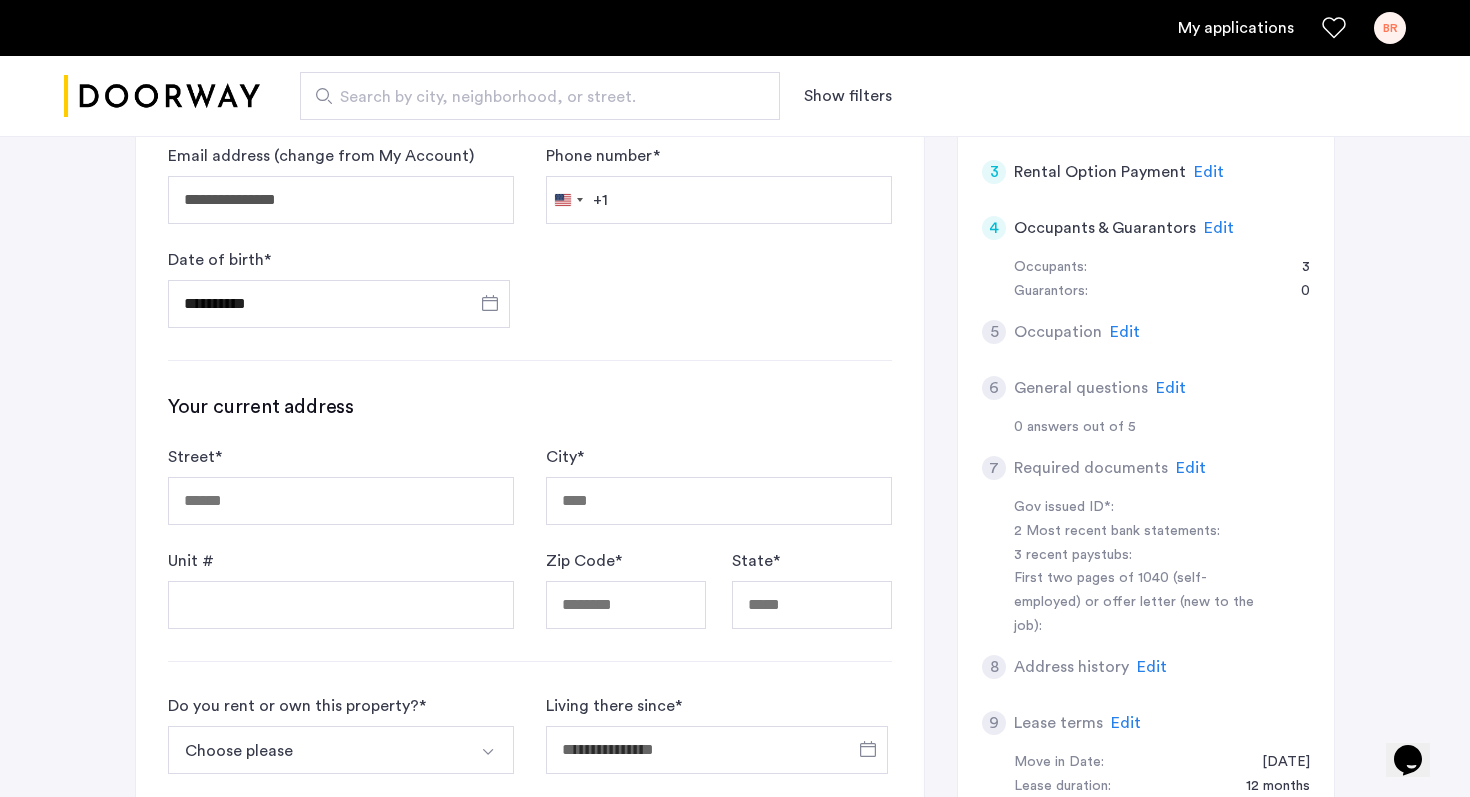 scroll, scrollTop: 539, scrollLeft: 0, axis: vertical 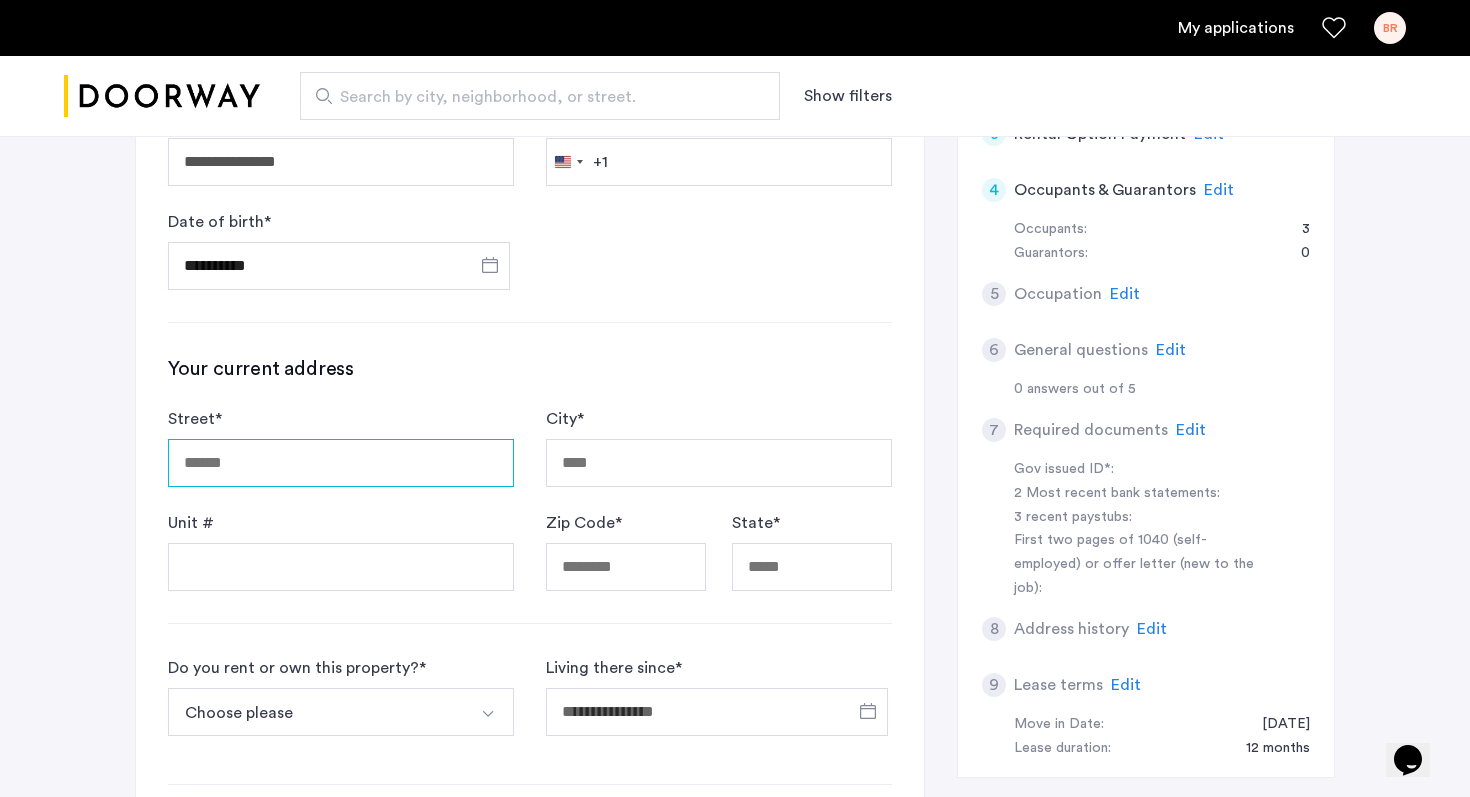 click on "Street  *" at bounding box center (341, 463) 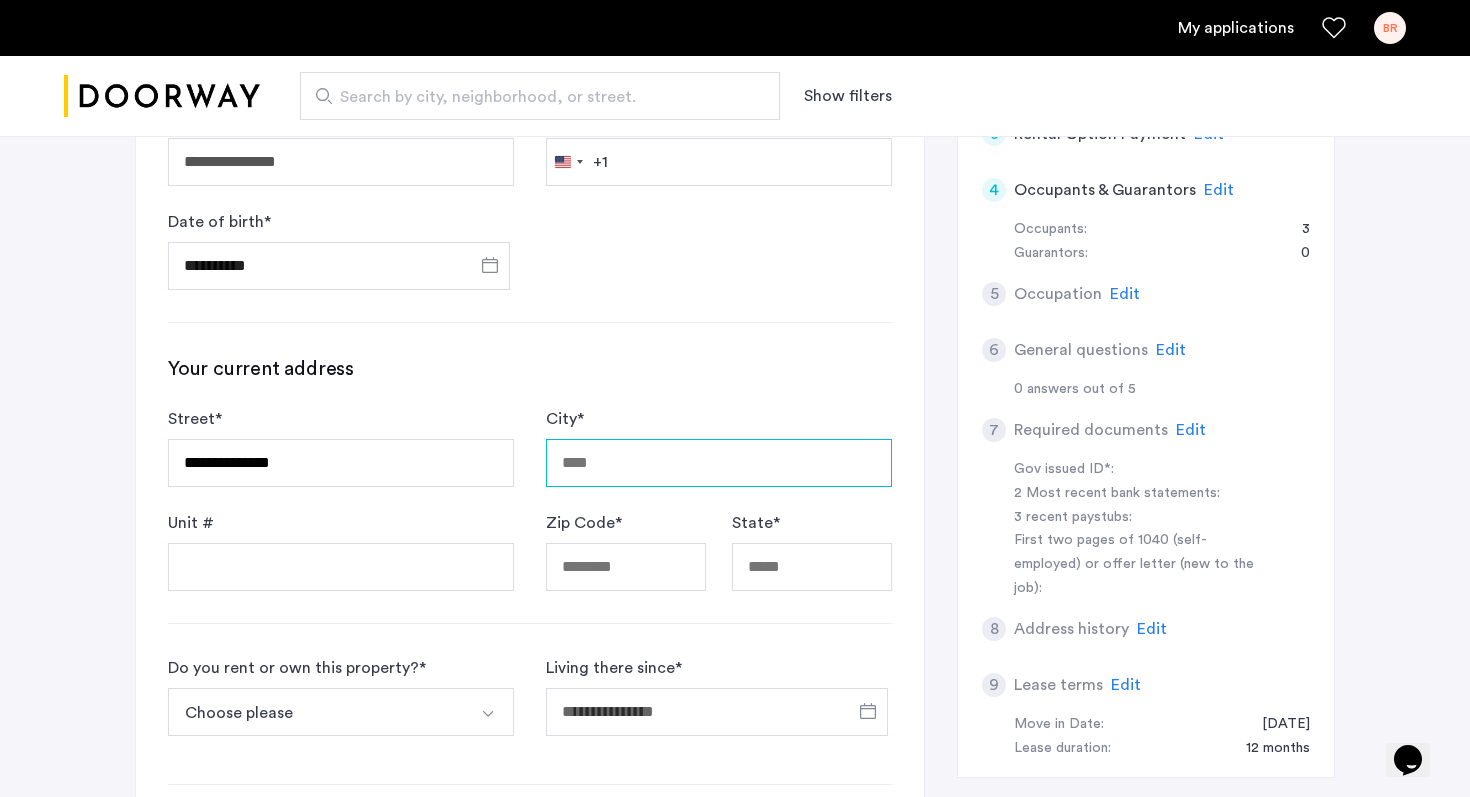 type on "********" 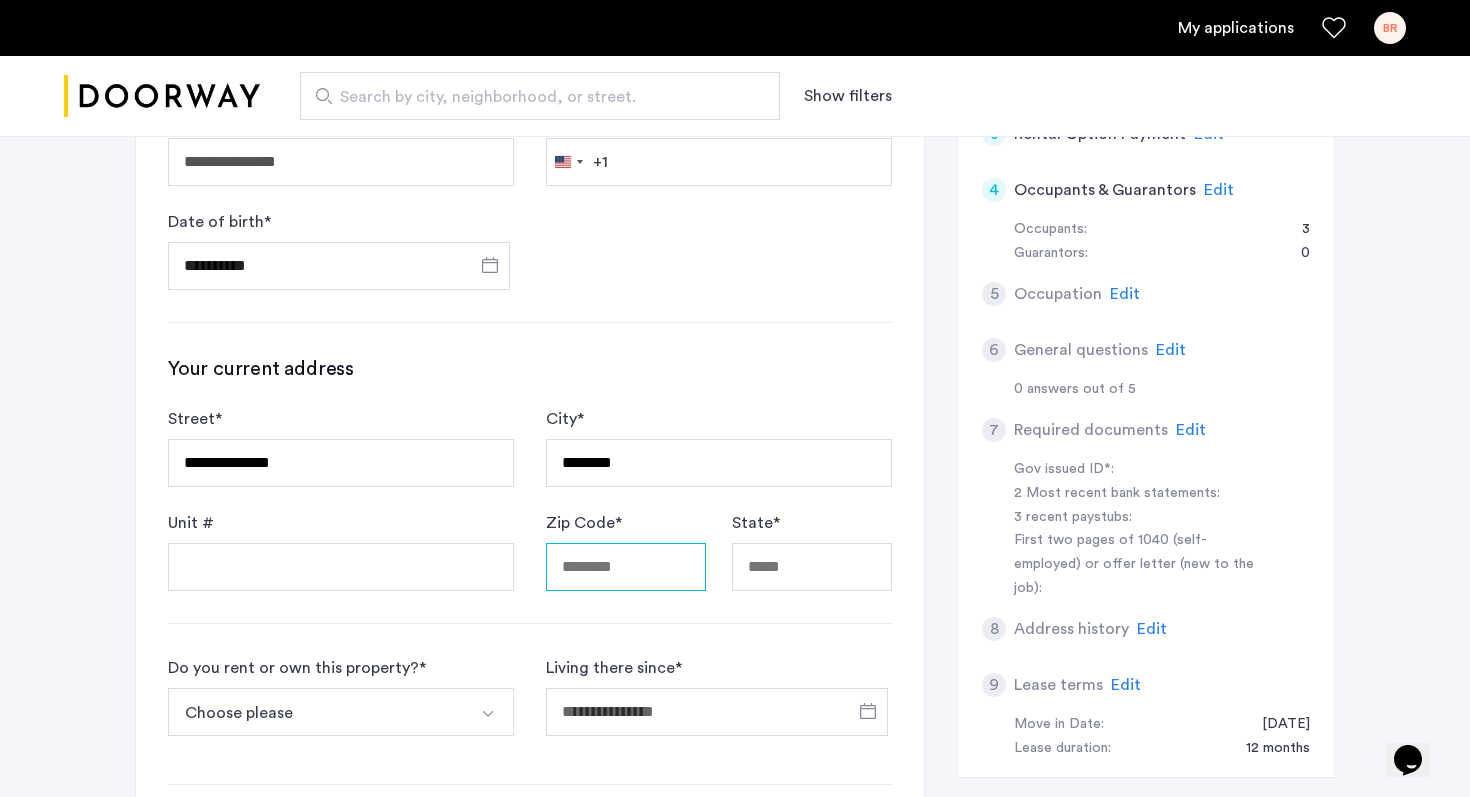 type on "*****" 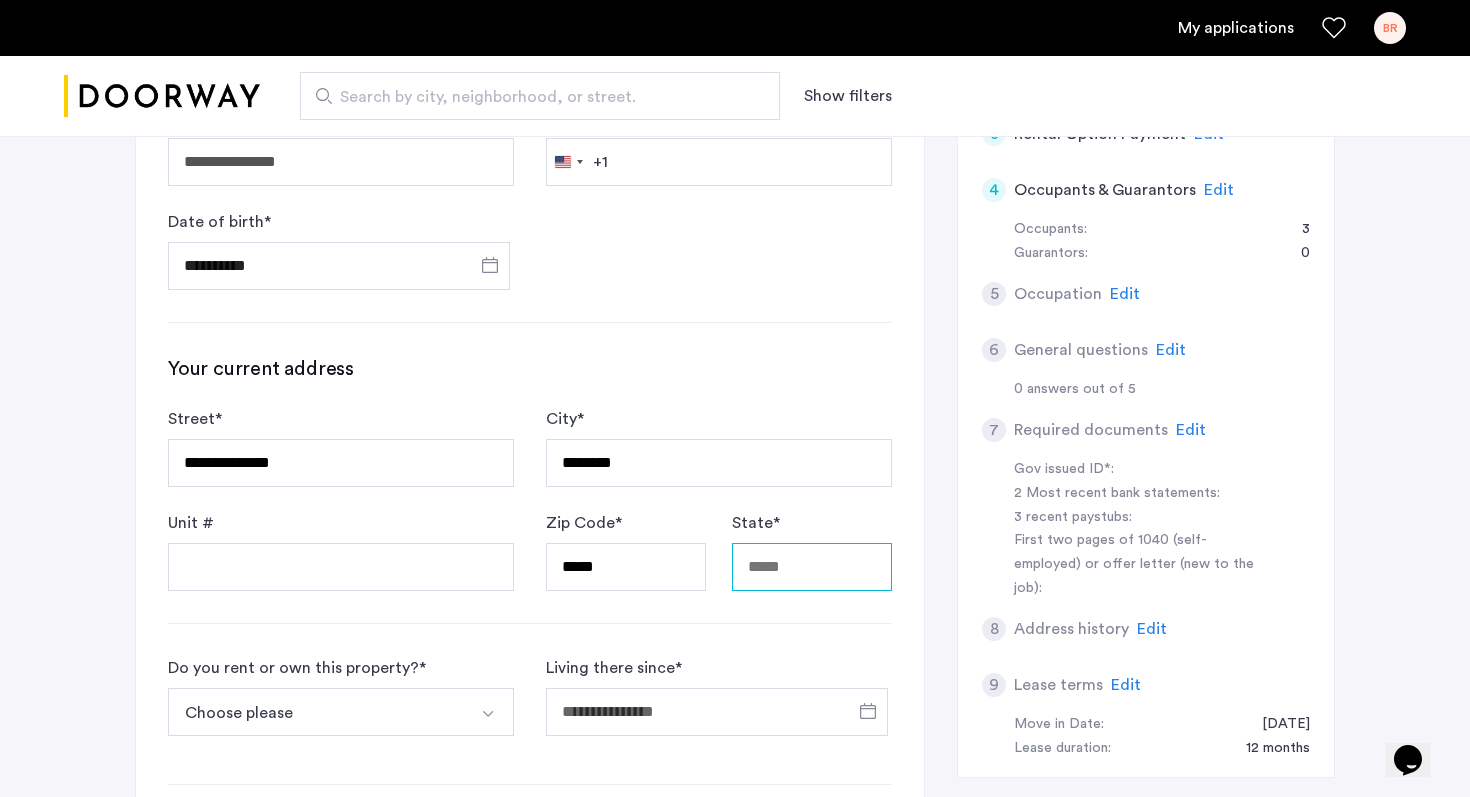 type on "**" 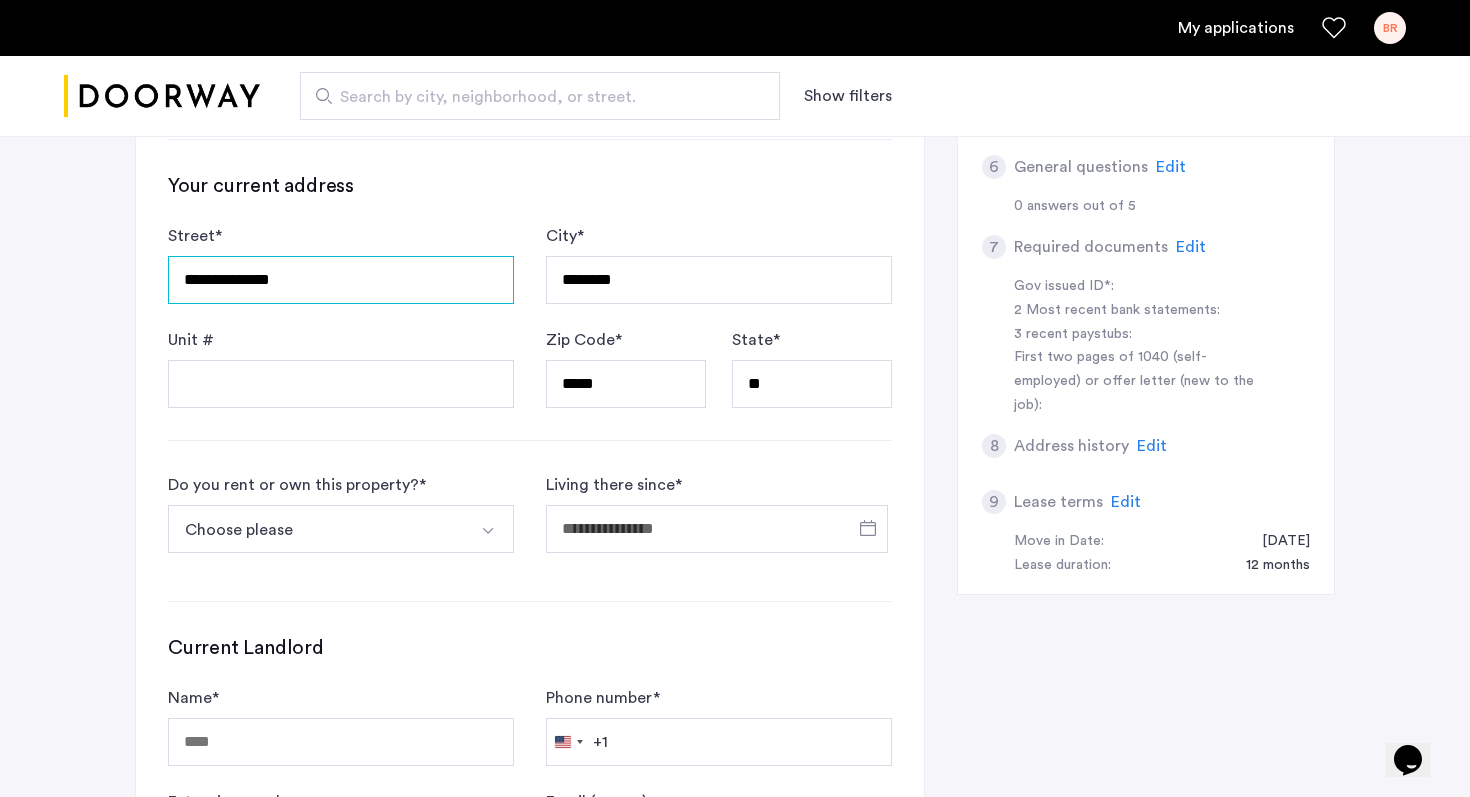 scroll, scrollTop: 727, scrollLeft: 0, axis: vertical 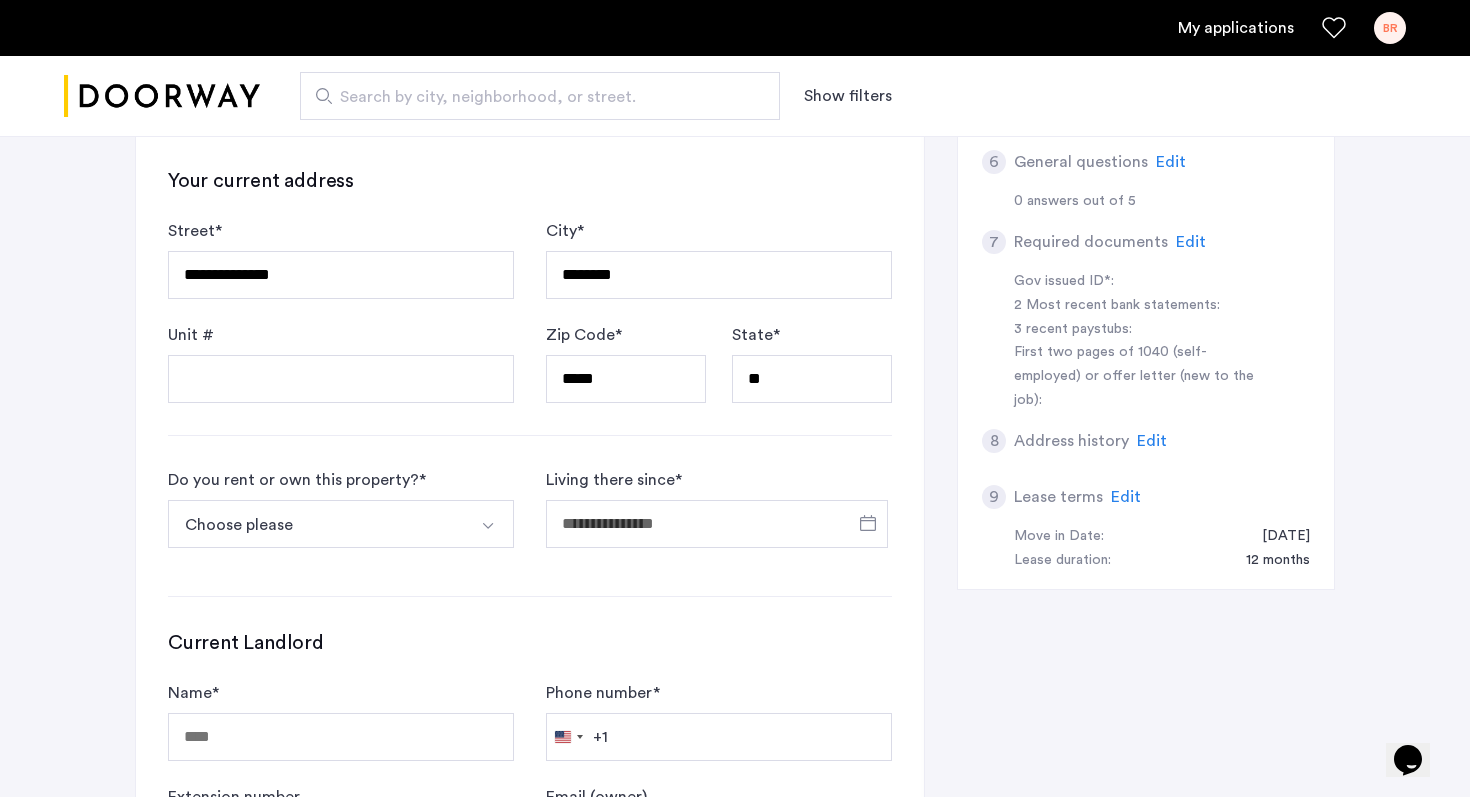 click on "Choose please" at bounding box center (317, 524) 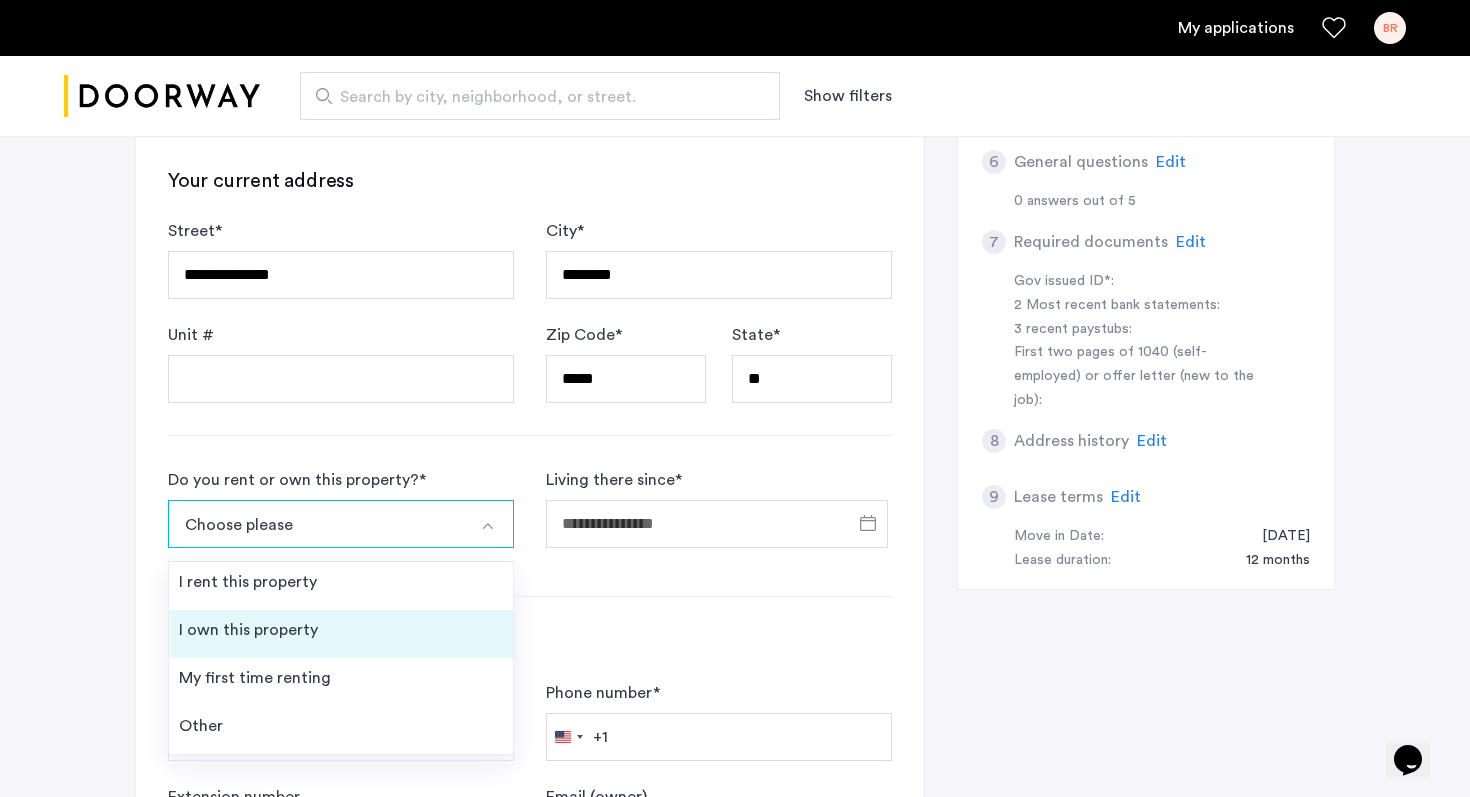 click on "I own this property" at bounding box center (341, 634) 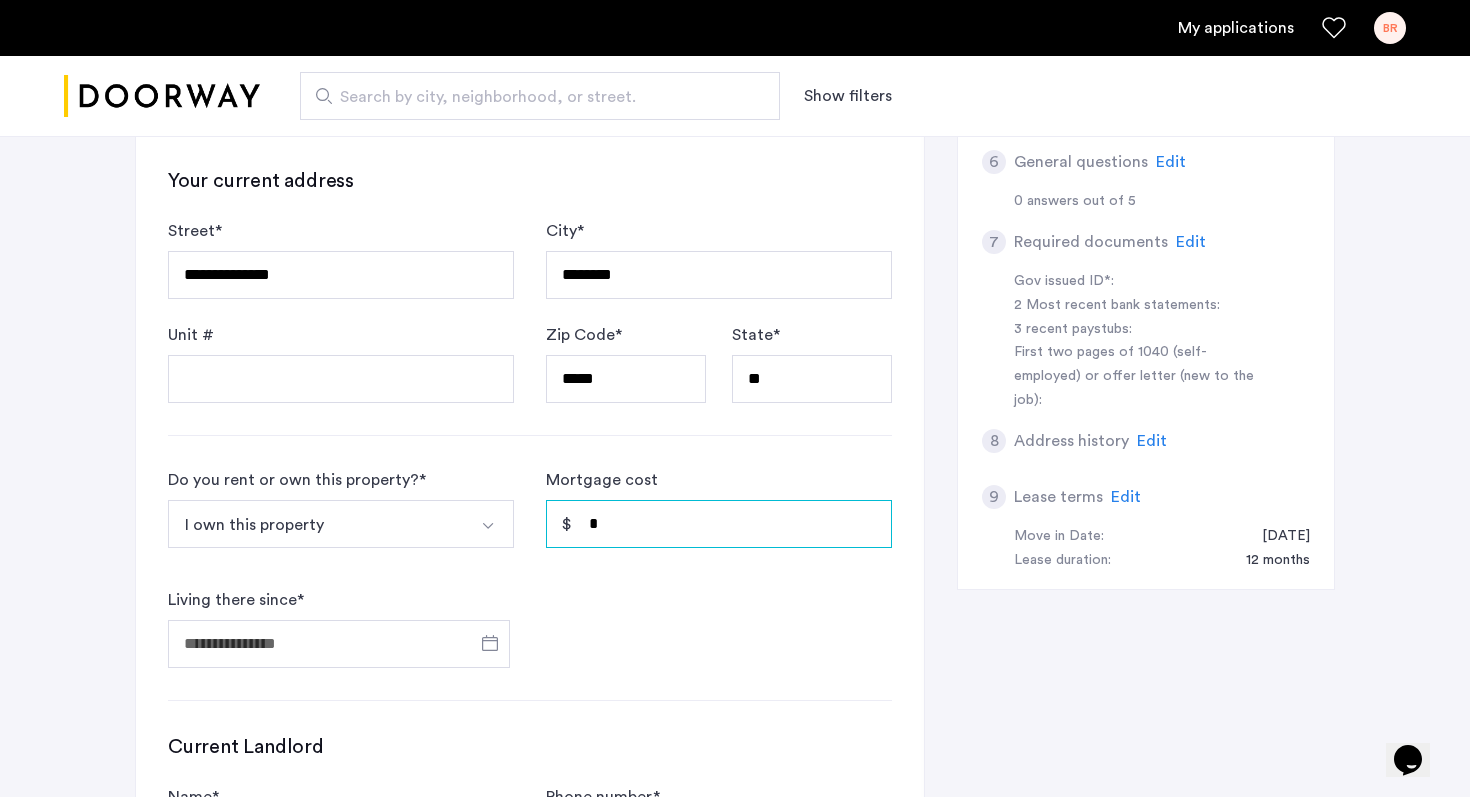 click on "*" at bounding box center (719, 524) 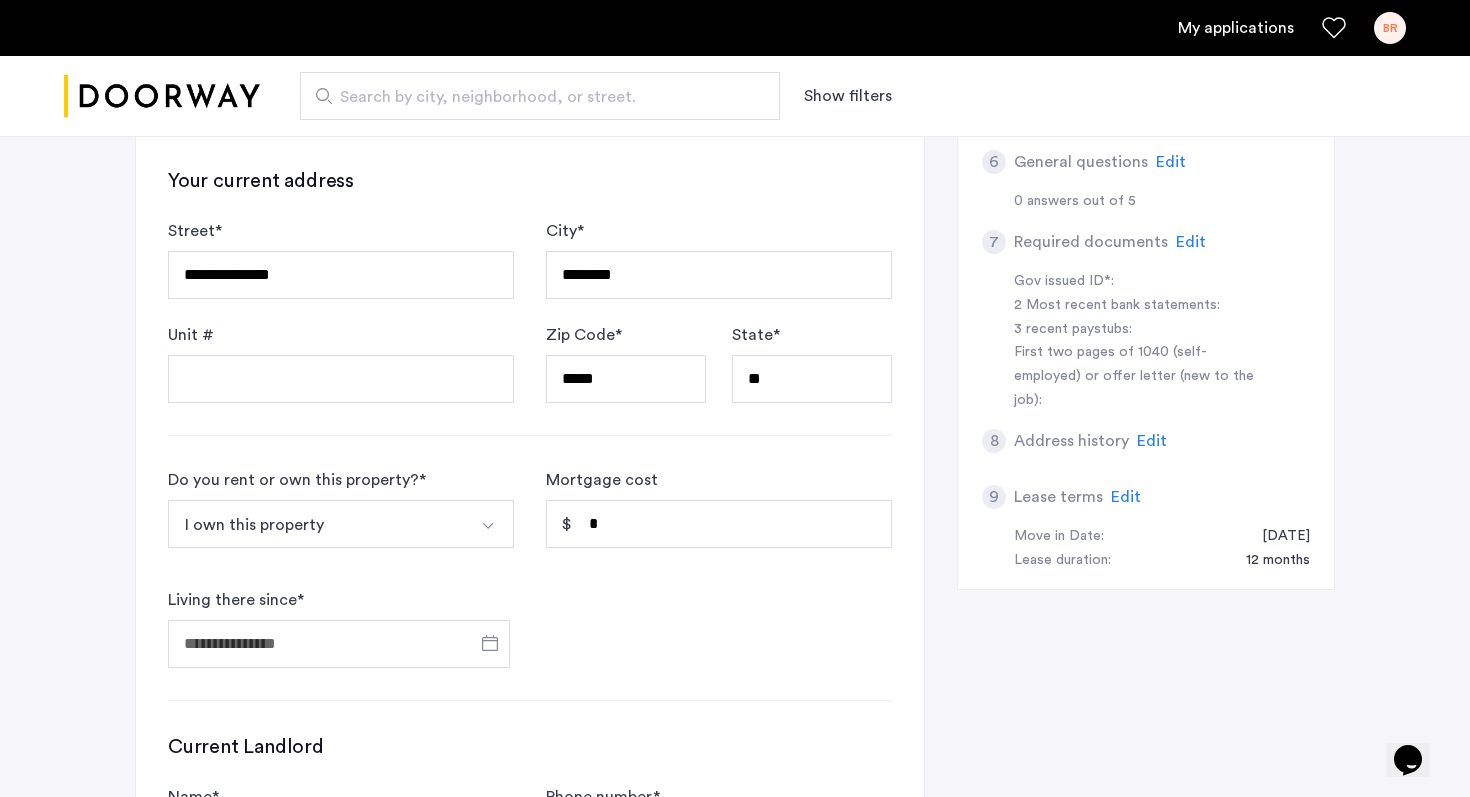click on "I own this property" at bounding box center [317, 524] 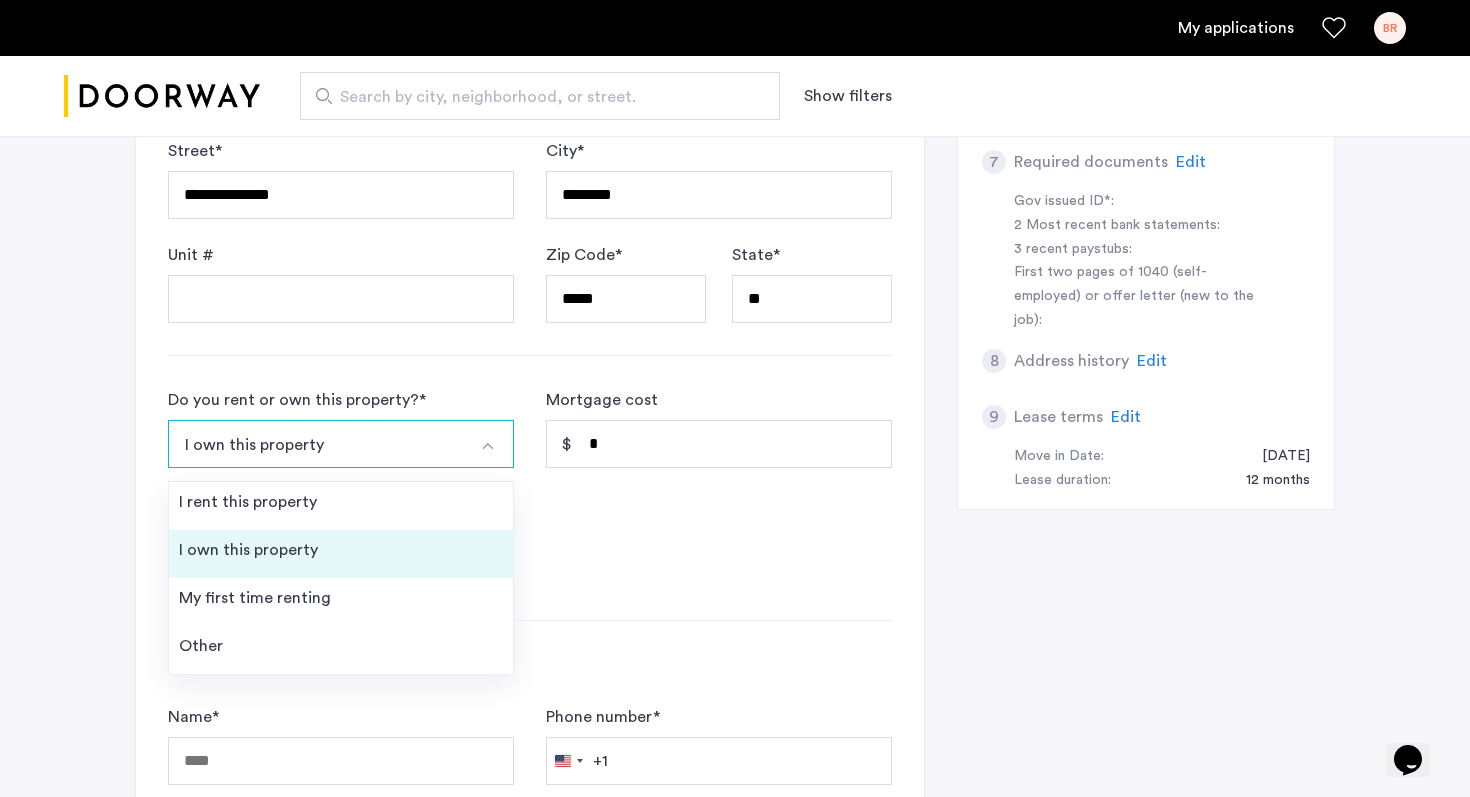 scroll, scrollTop: 825, scrollLeft: 0, axis: vertical 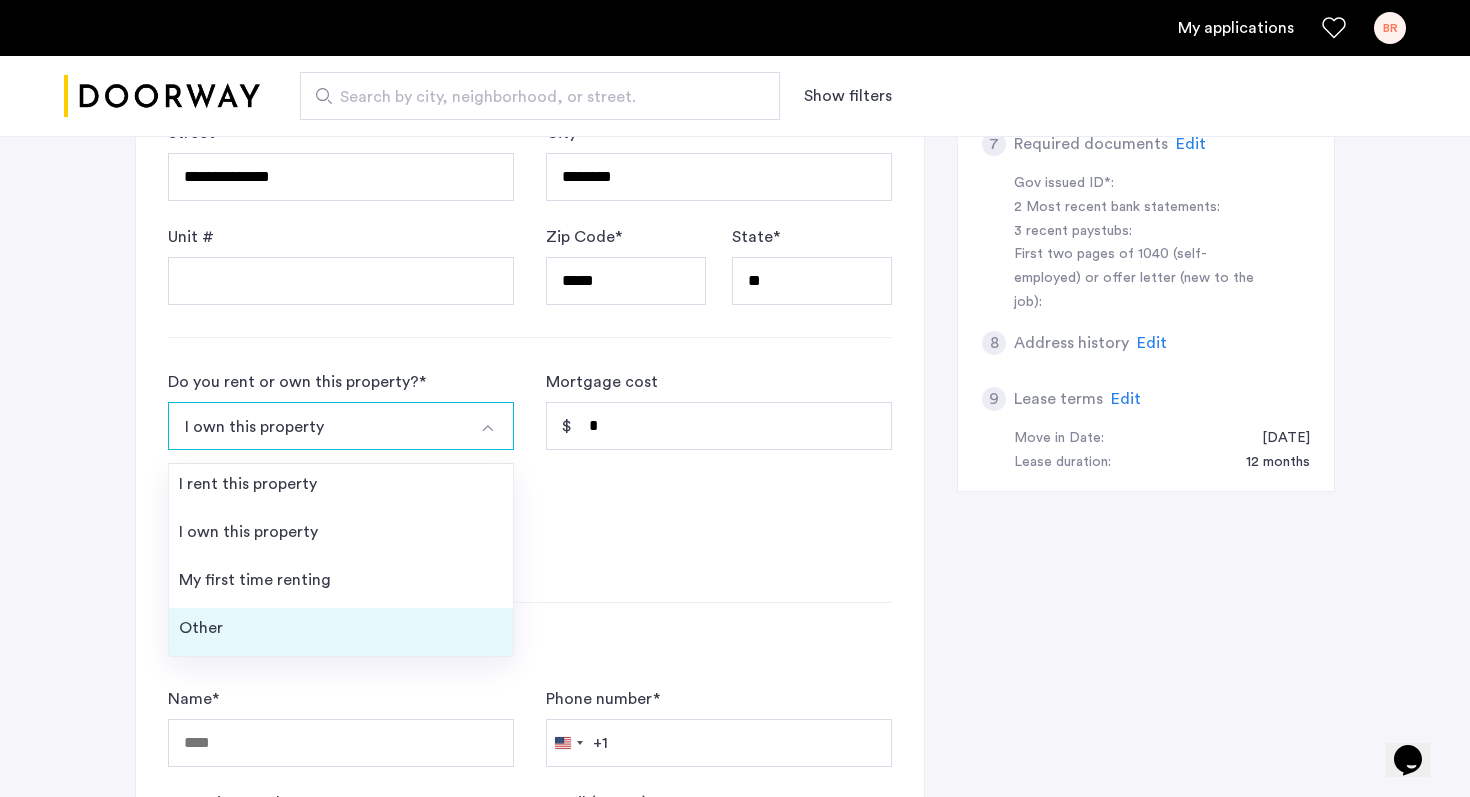 click on "Other" at bounding box center (341, 632) 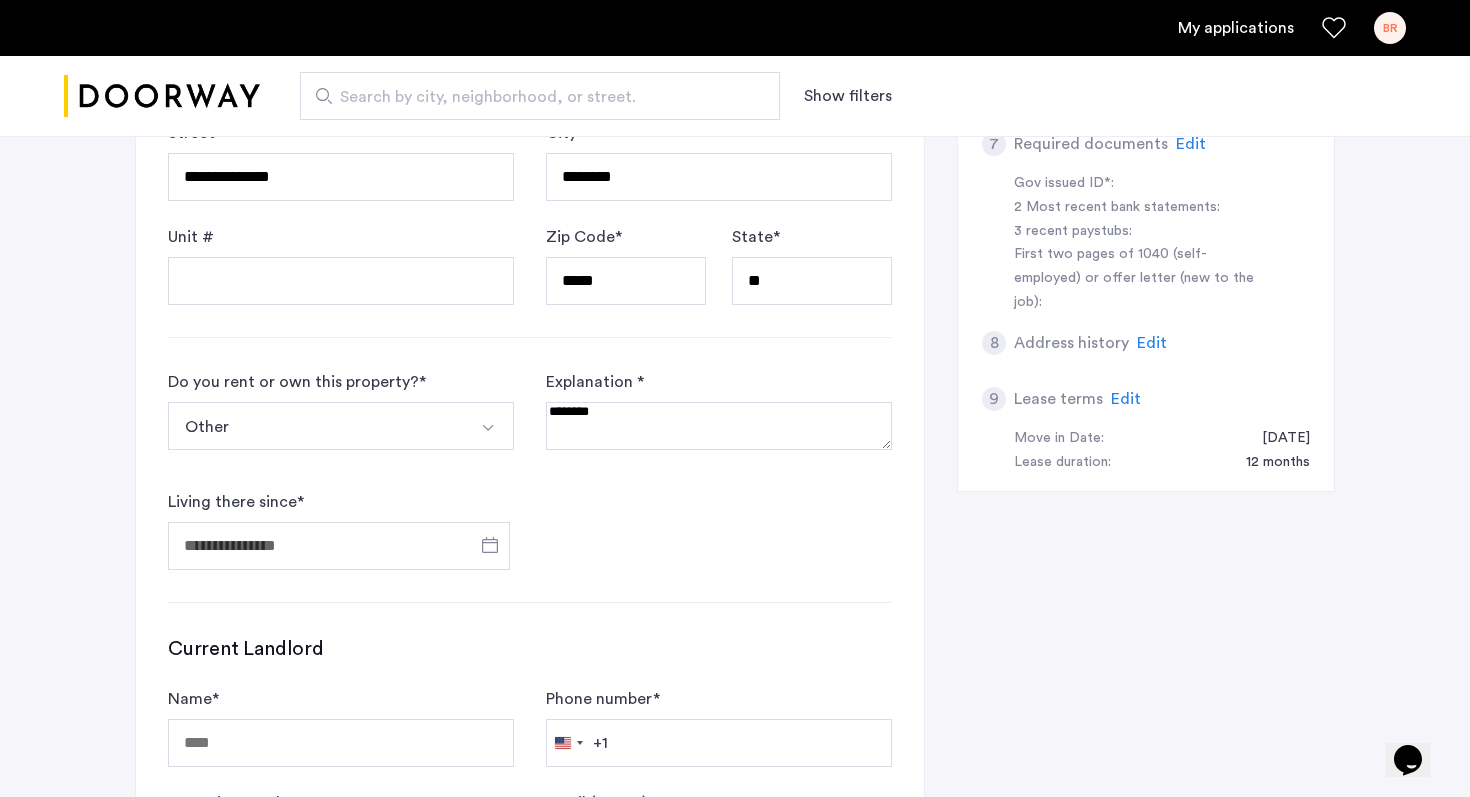 click at bounding box center [719, 426] 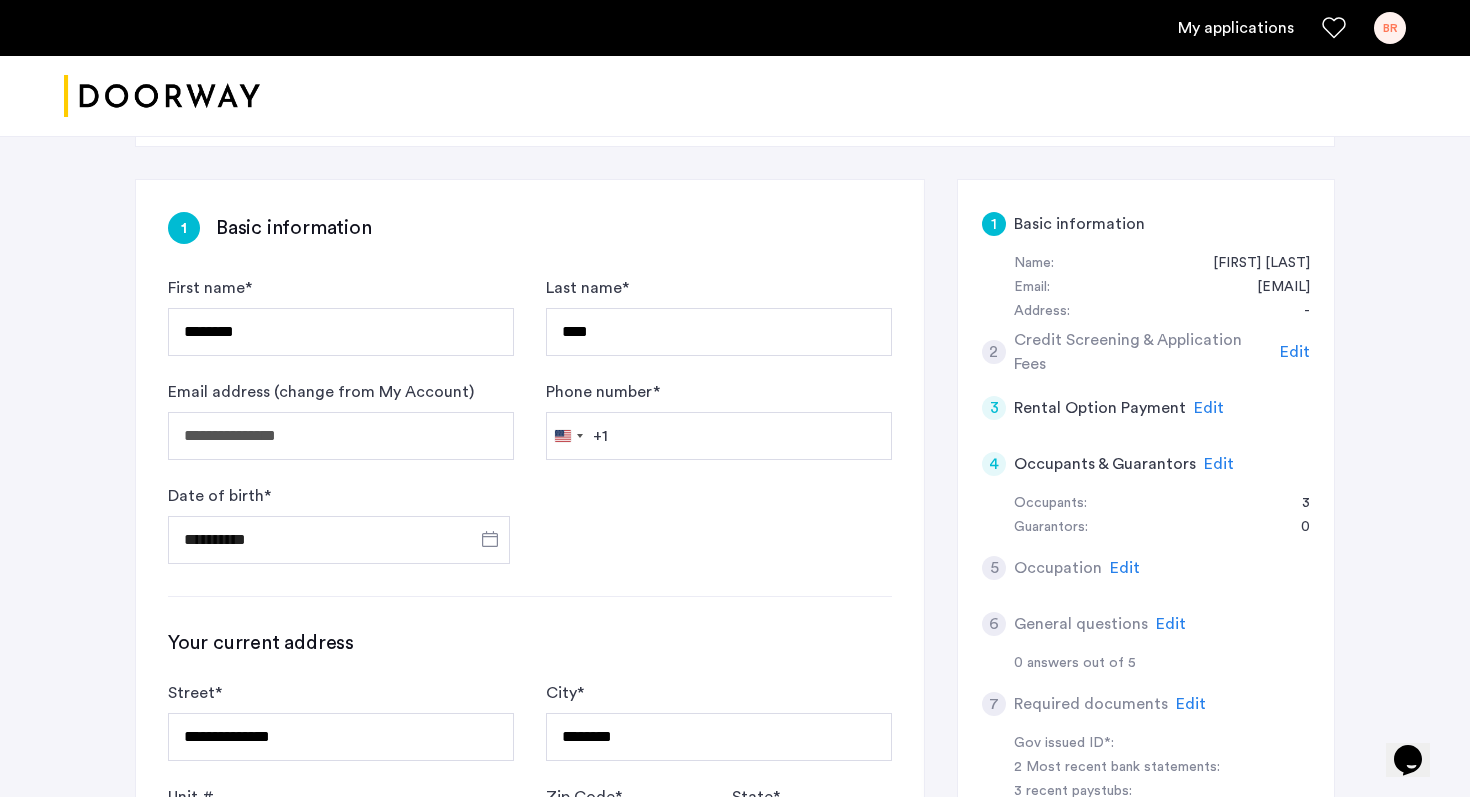 scroll, scrollTop: 267, scrollLeft: 0, axis: vertical 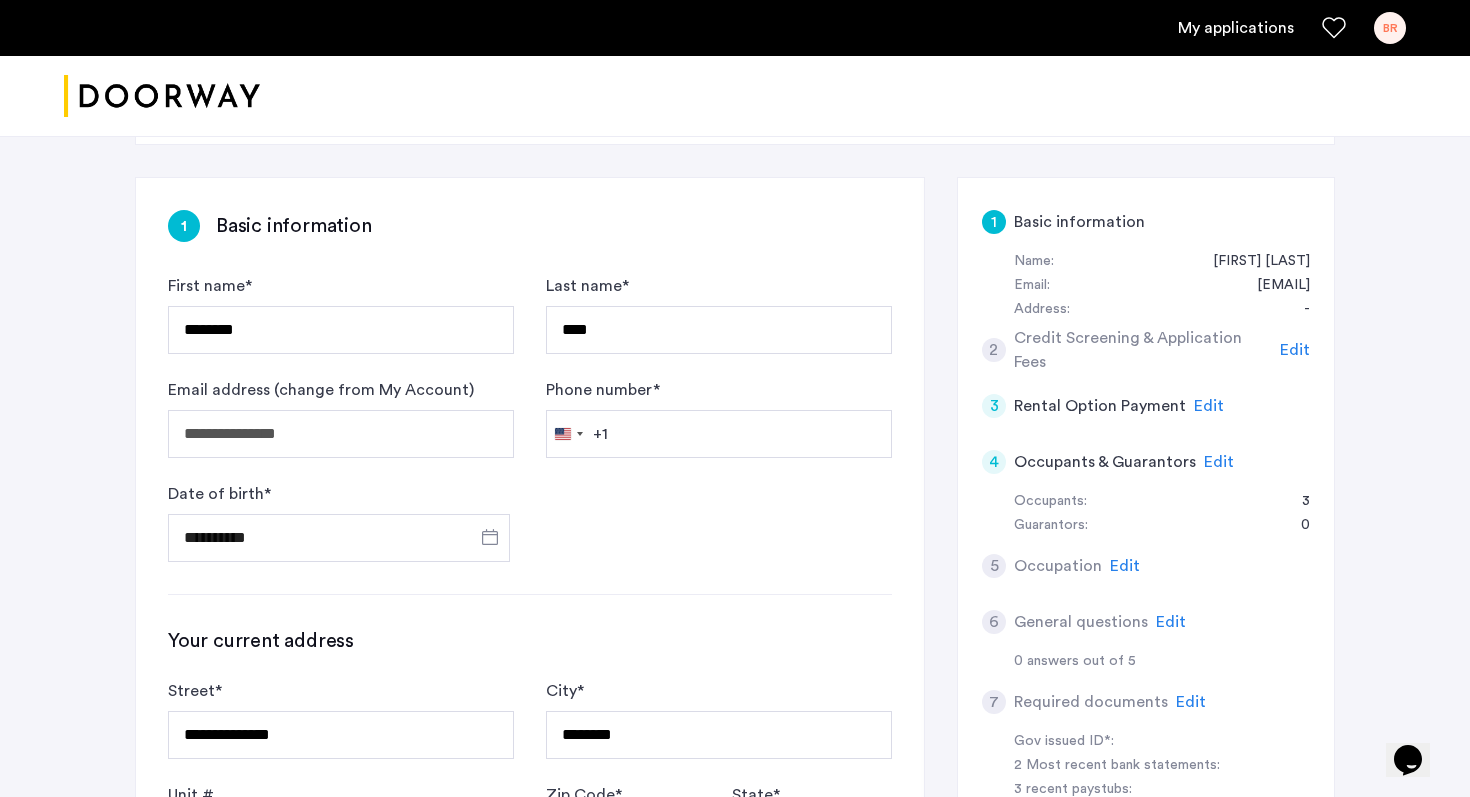 type on "*****" 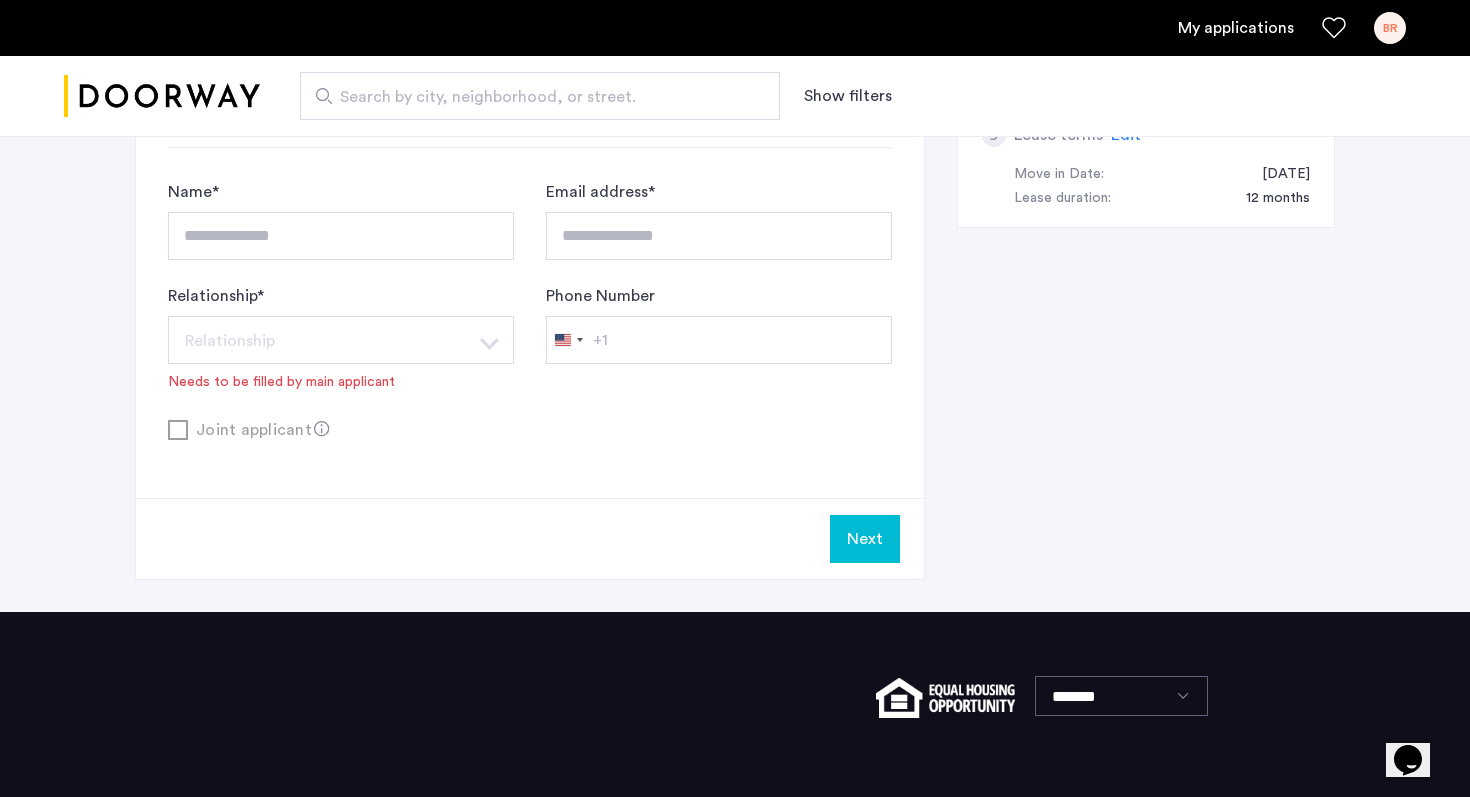 scroll, scrollTop: 1092, scrollLeft: 0, axis: vertical 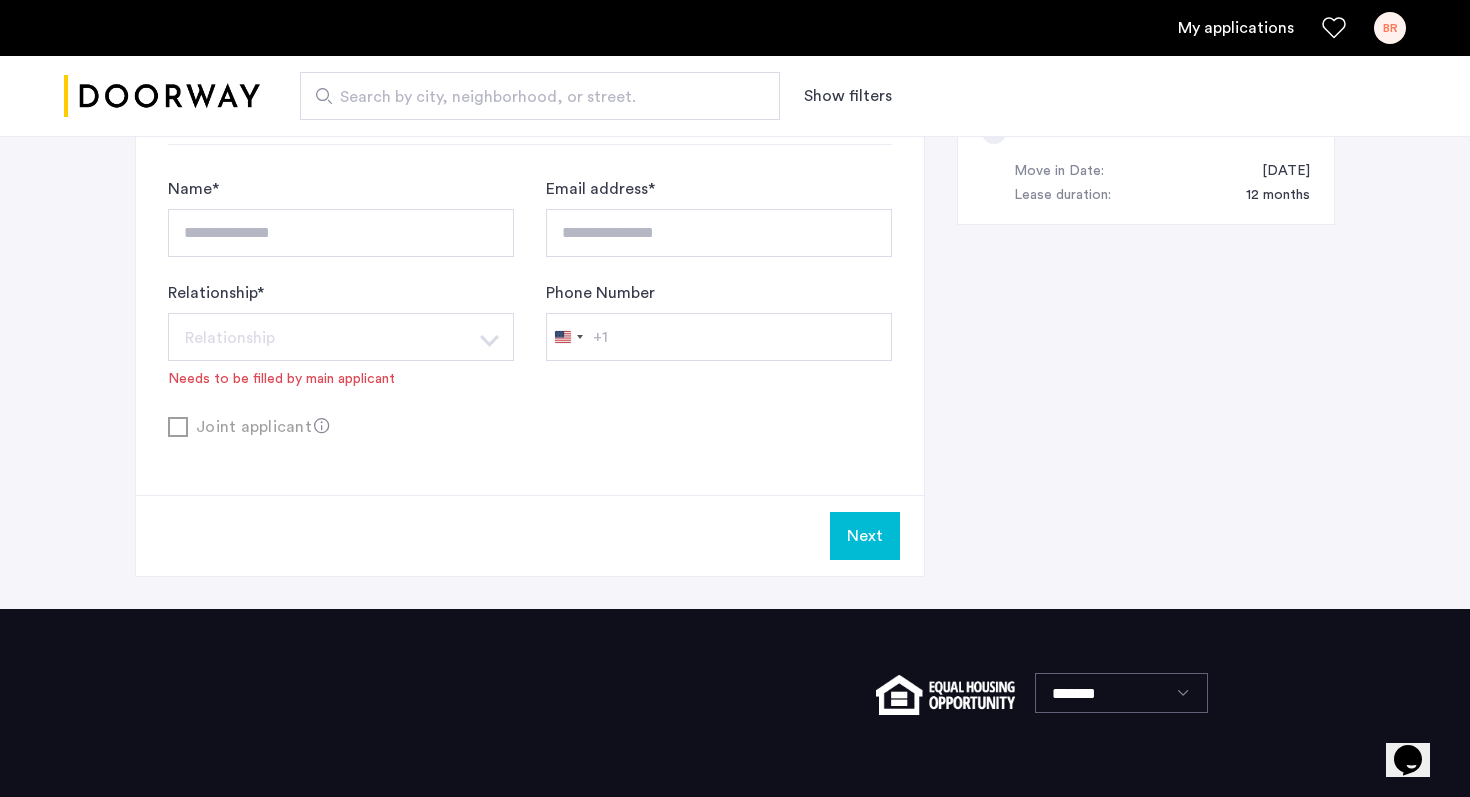 click on "Next" 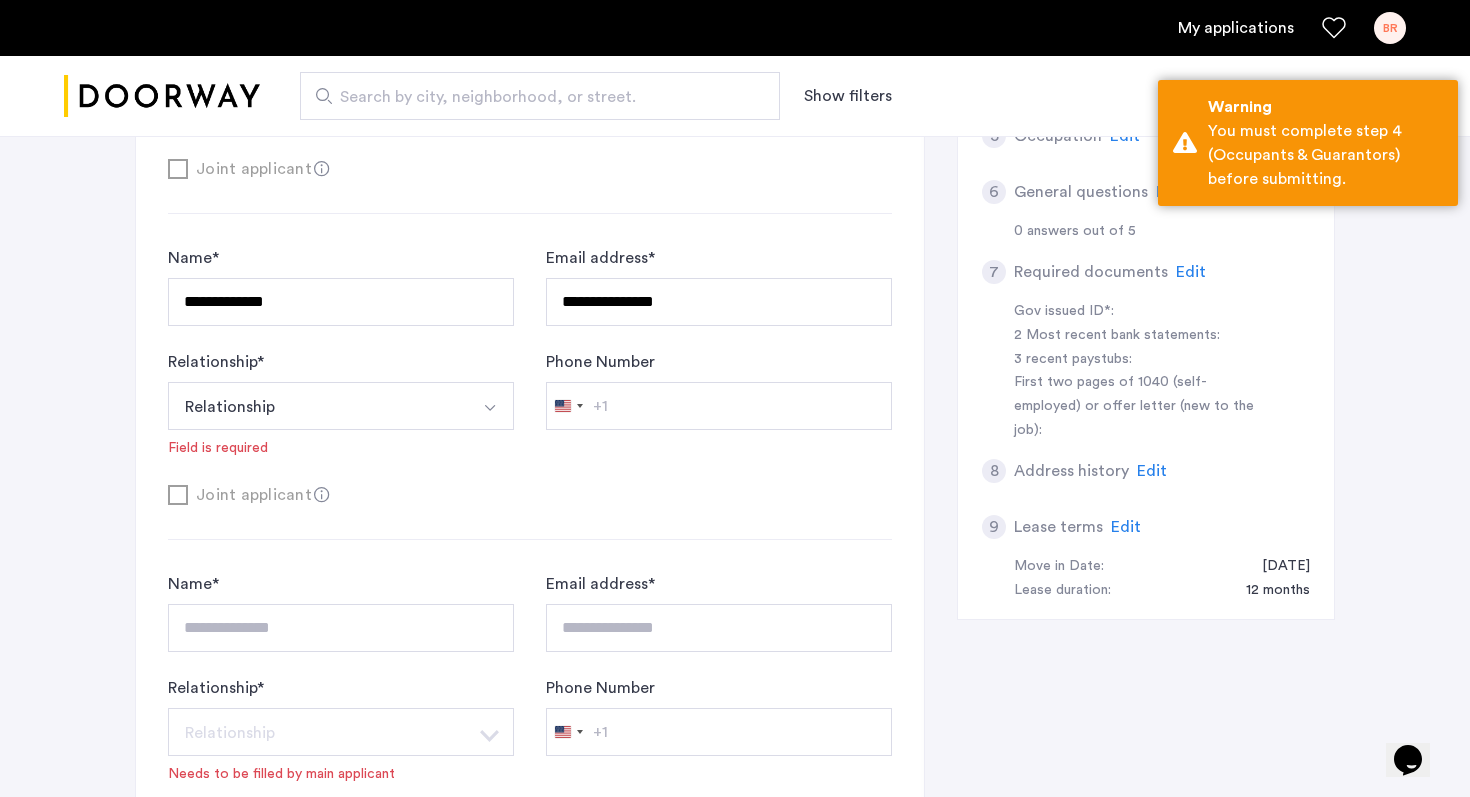 scroll, scrollTop: 691, scrollLeft: 0, axis: vertical 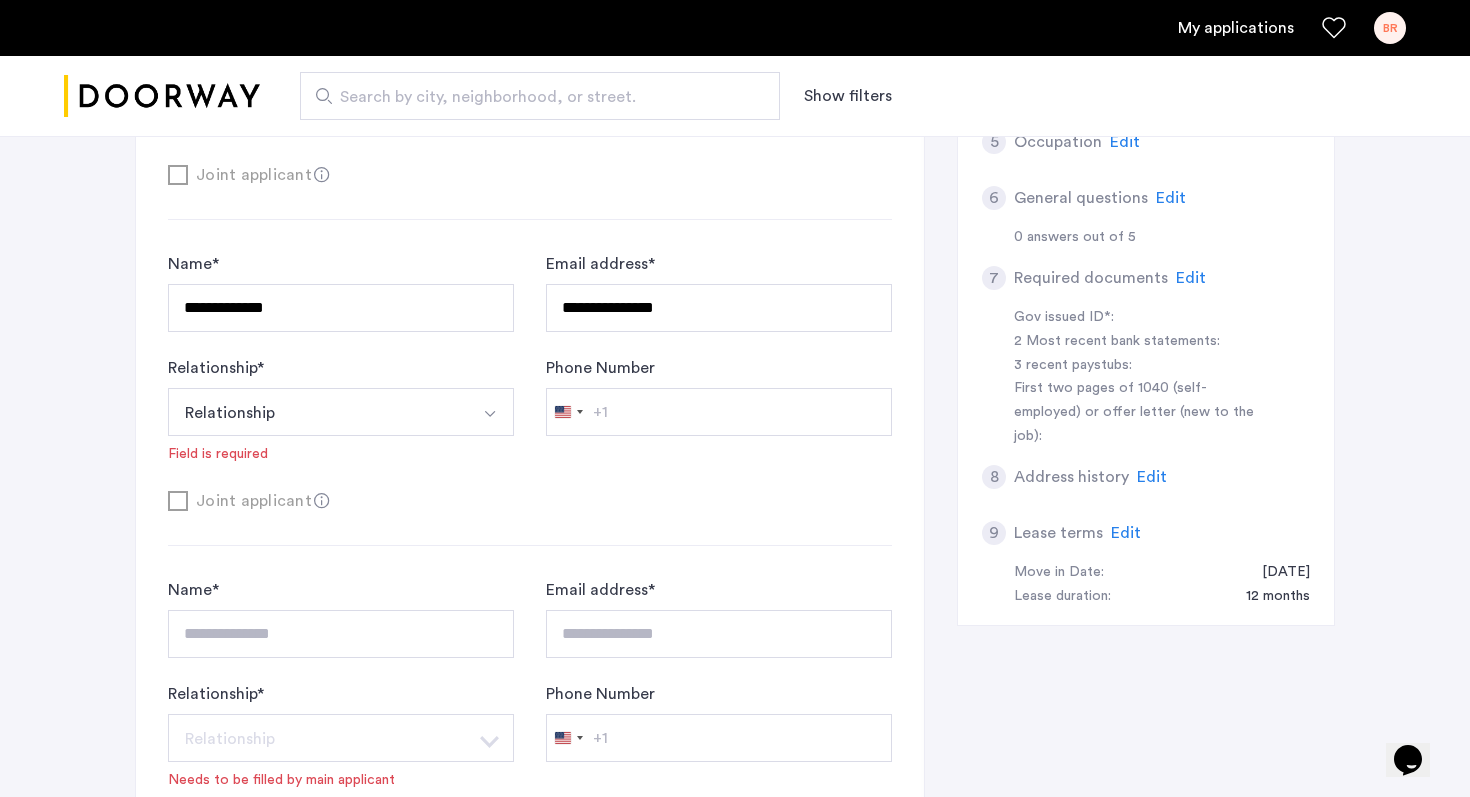 click on "Relationship" at bounding box center (317, 412) 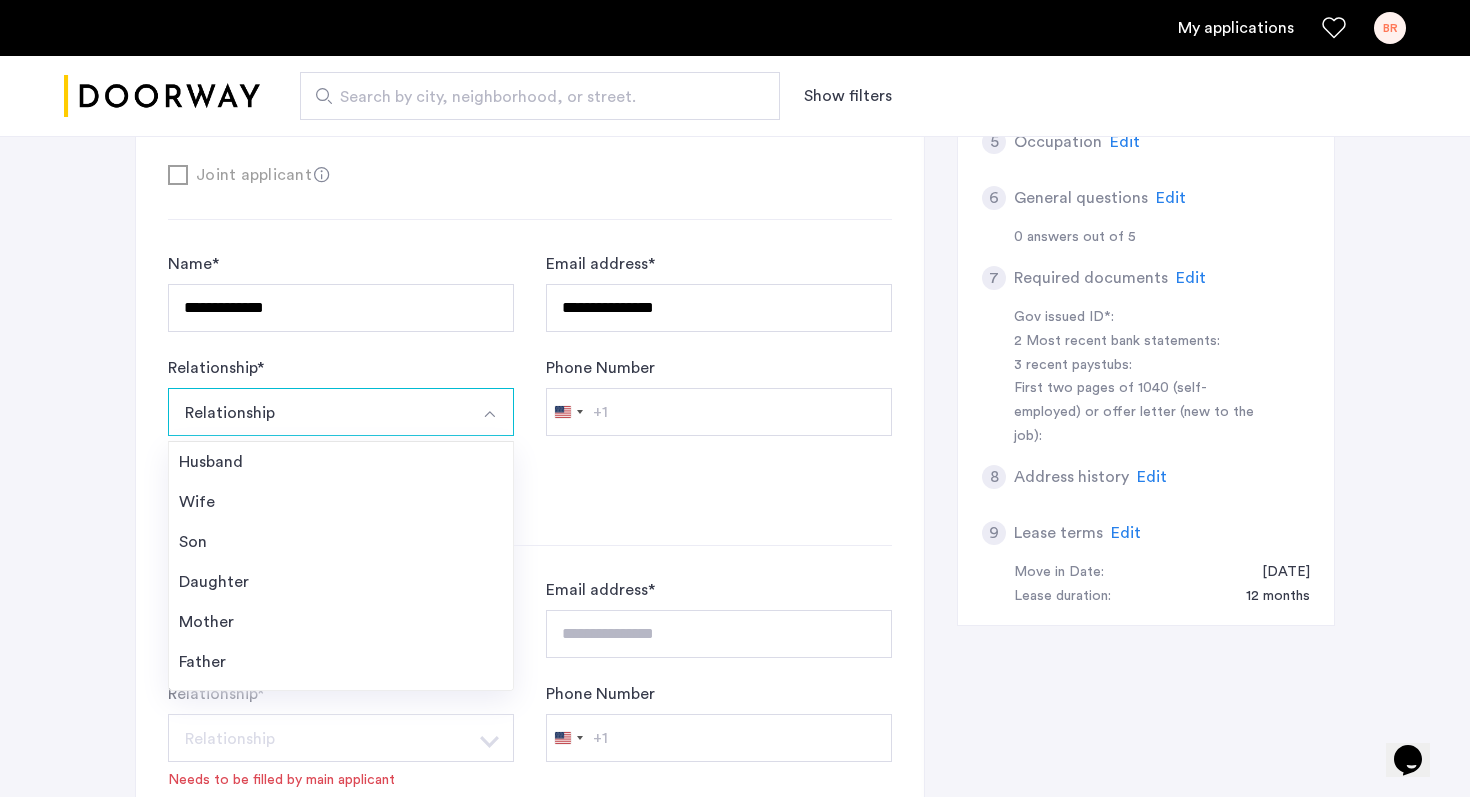 click on "Relationship" at bounding box center [317, 412] 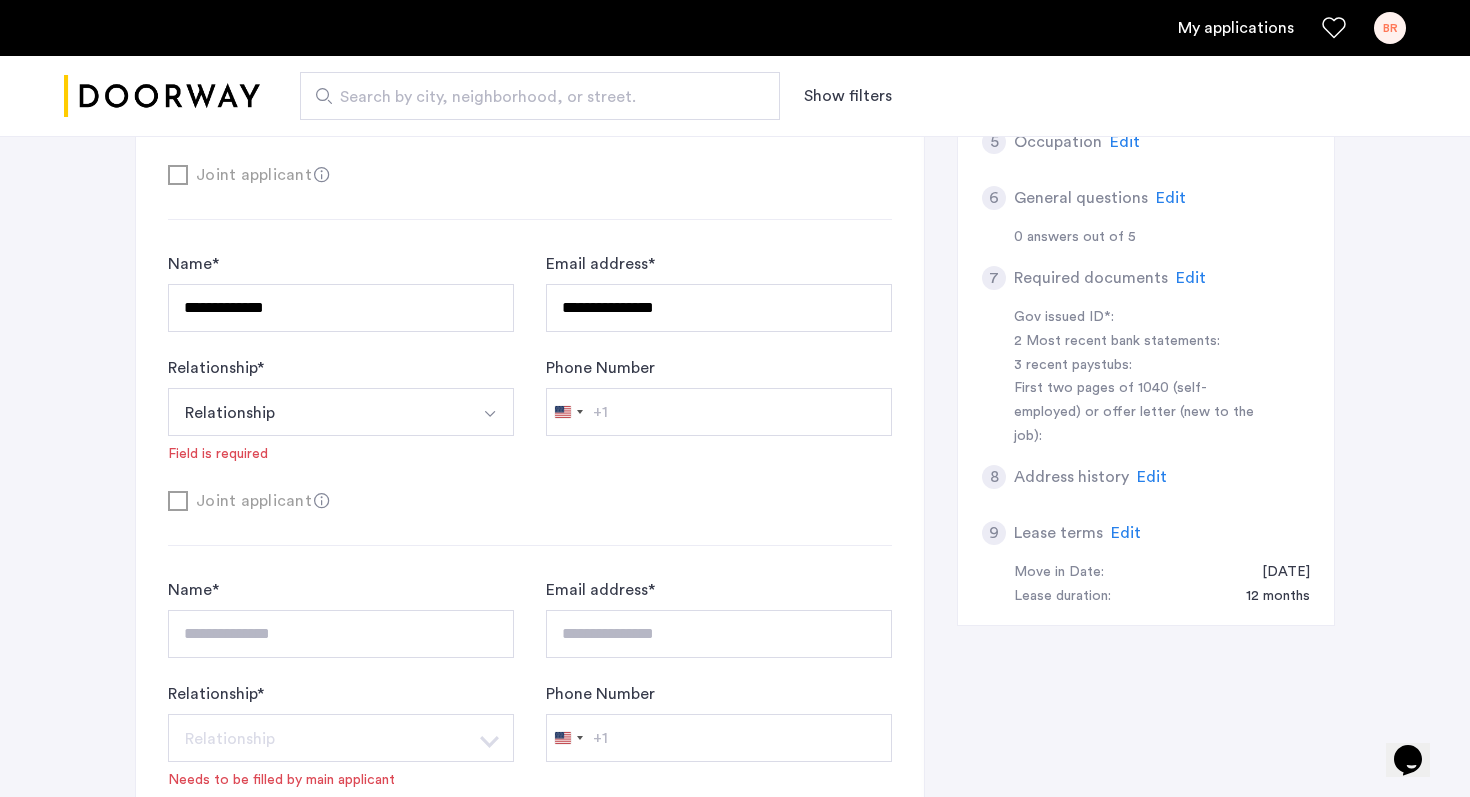 click on "Relationship" at bounding box center (317, 412) 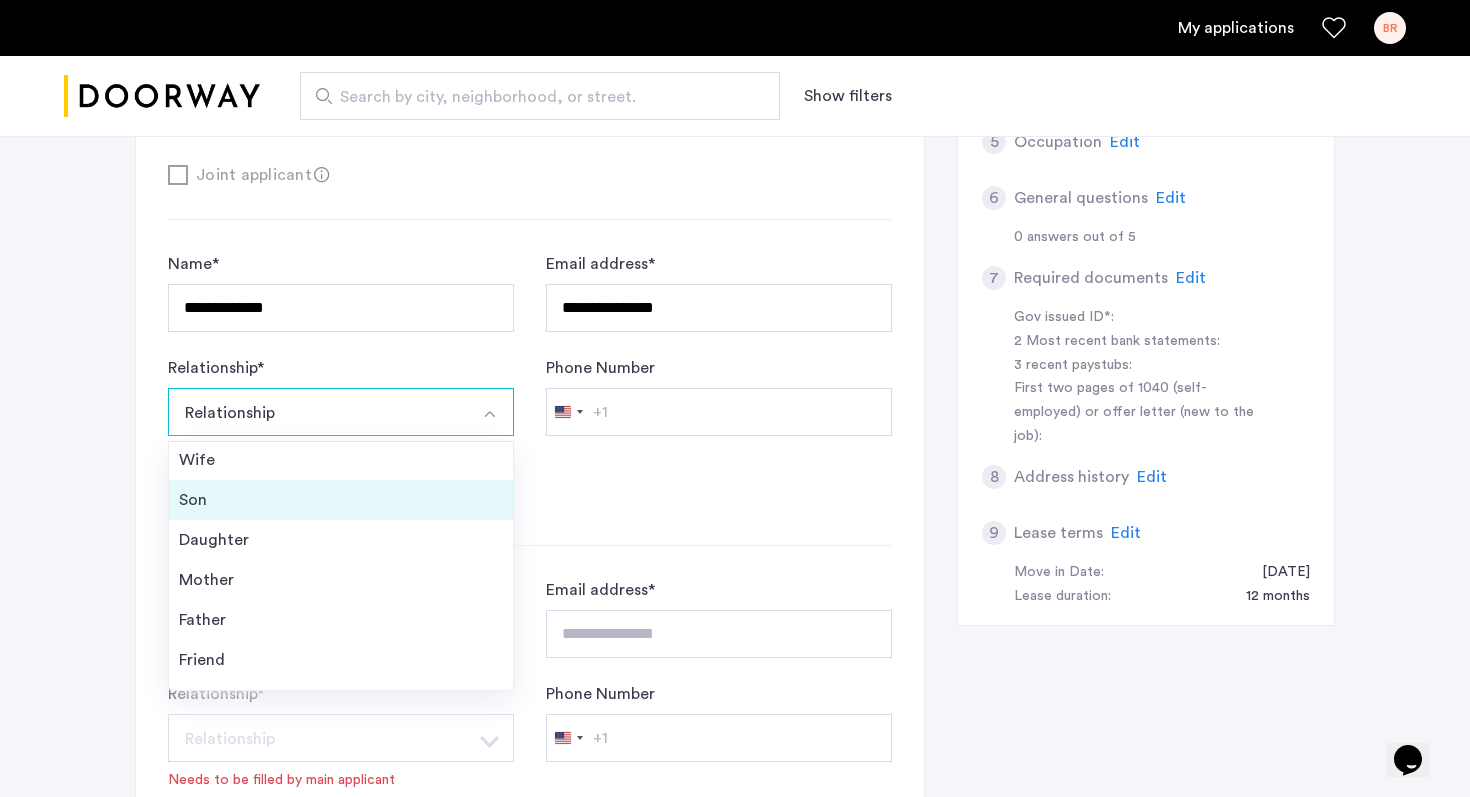 scroll, scrollTop: 72, scrollLeft: 0, axis: vertical 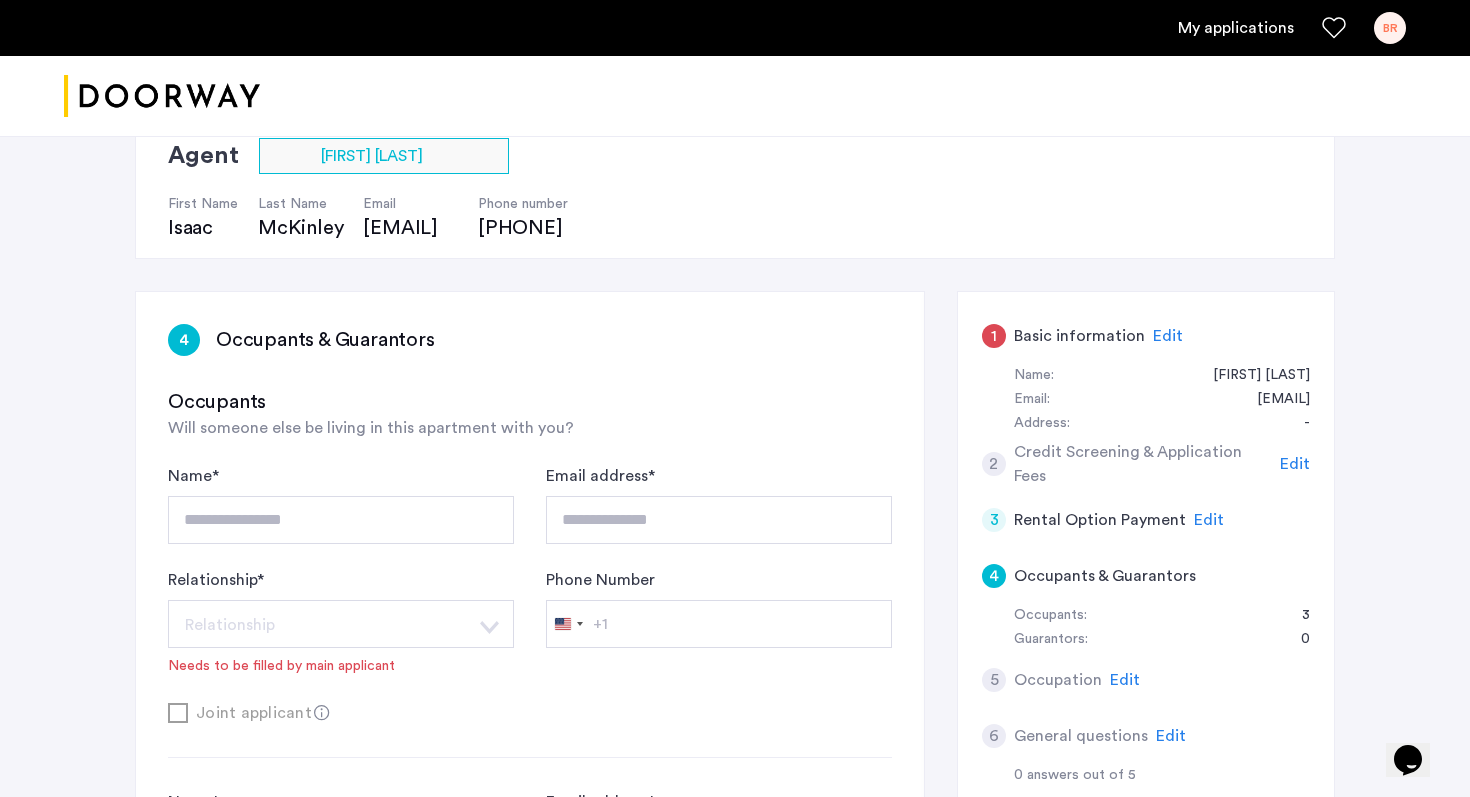 click on "Occupants" 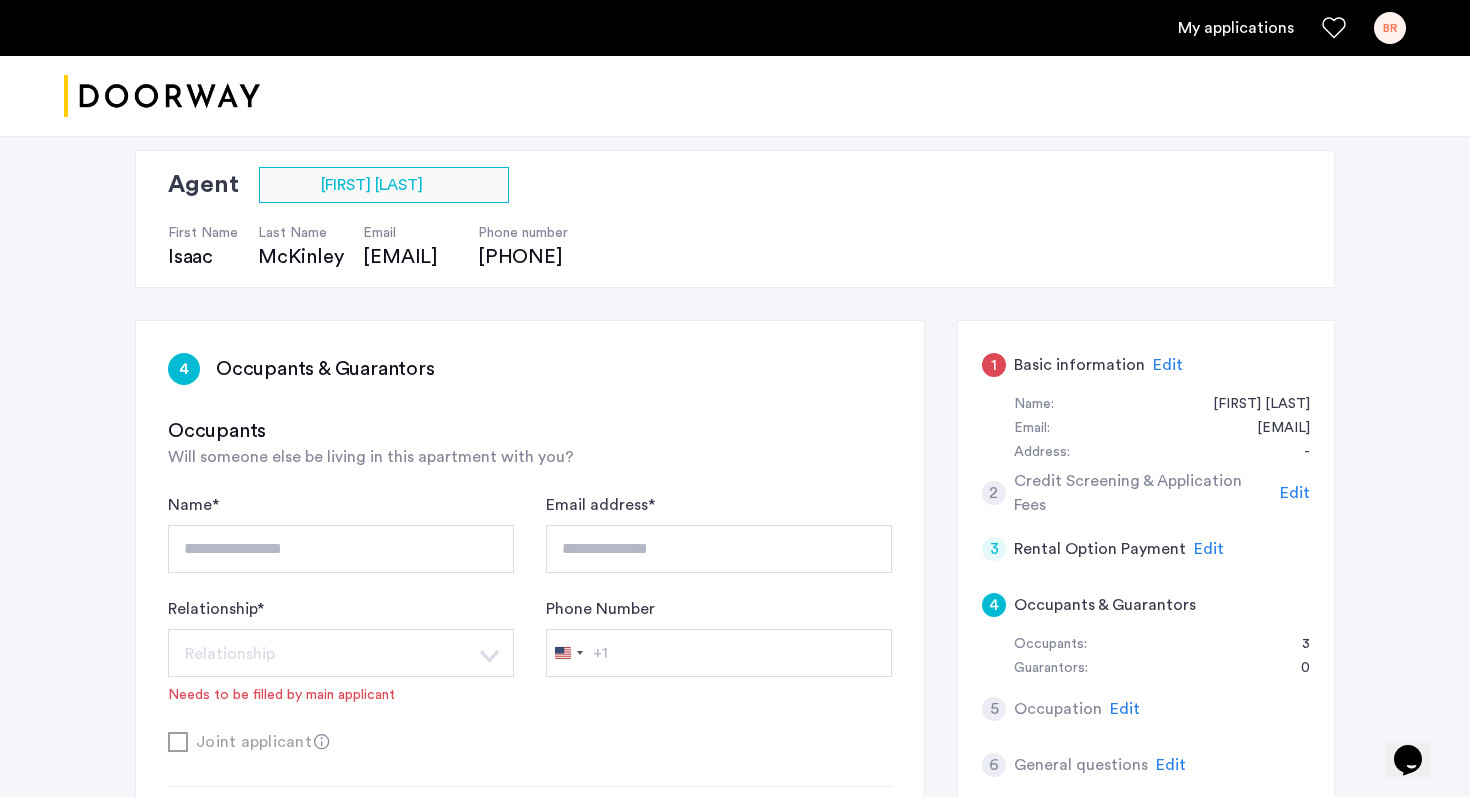 scroll, scrollTop: 0, scrollLeft: 0, axis: both 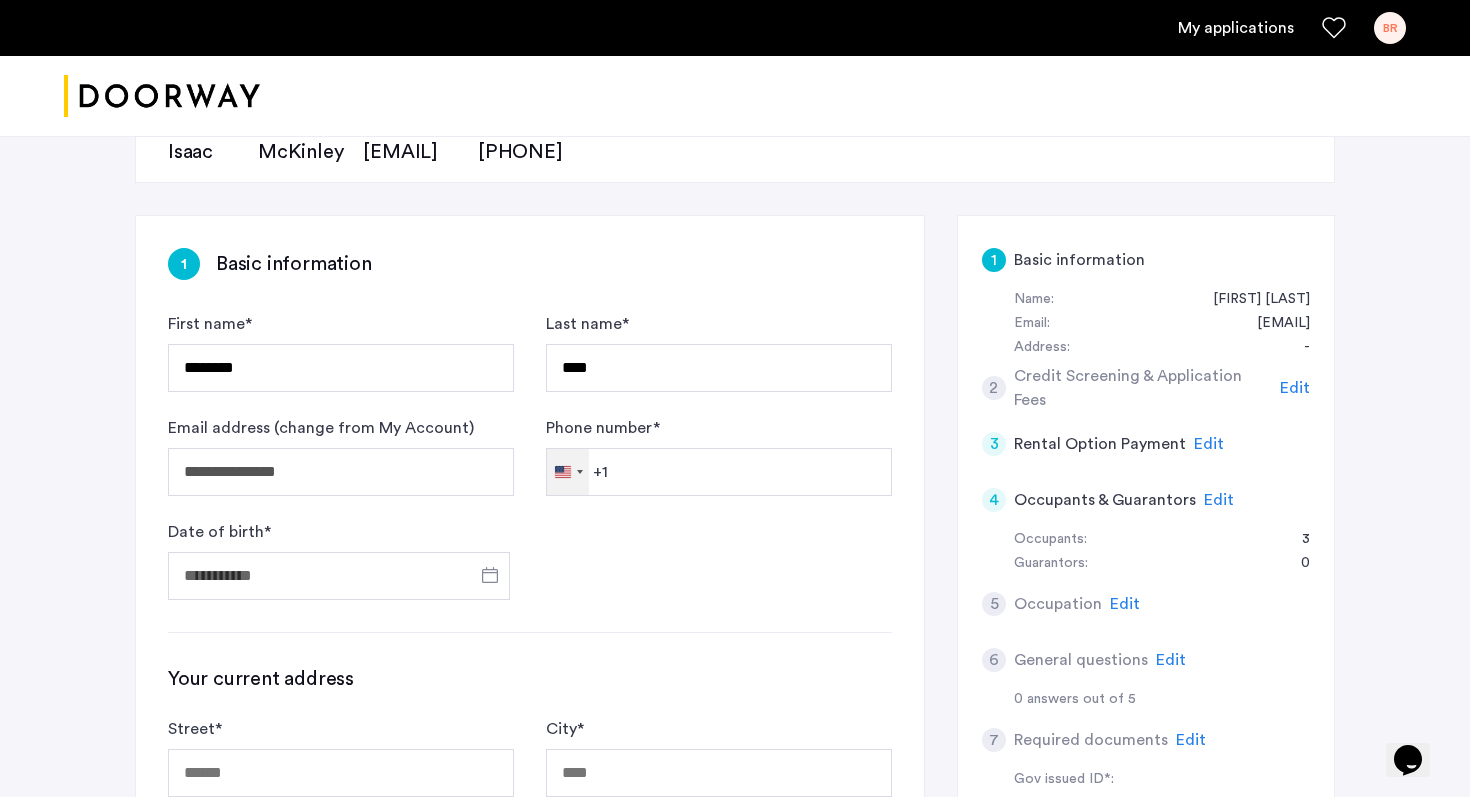 click on "United States +1" 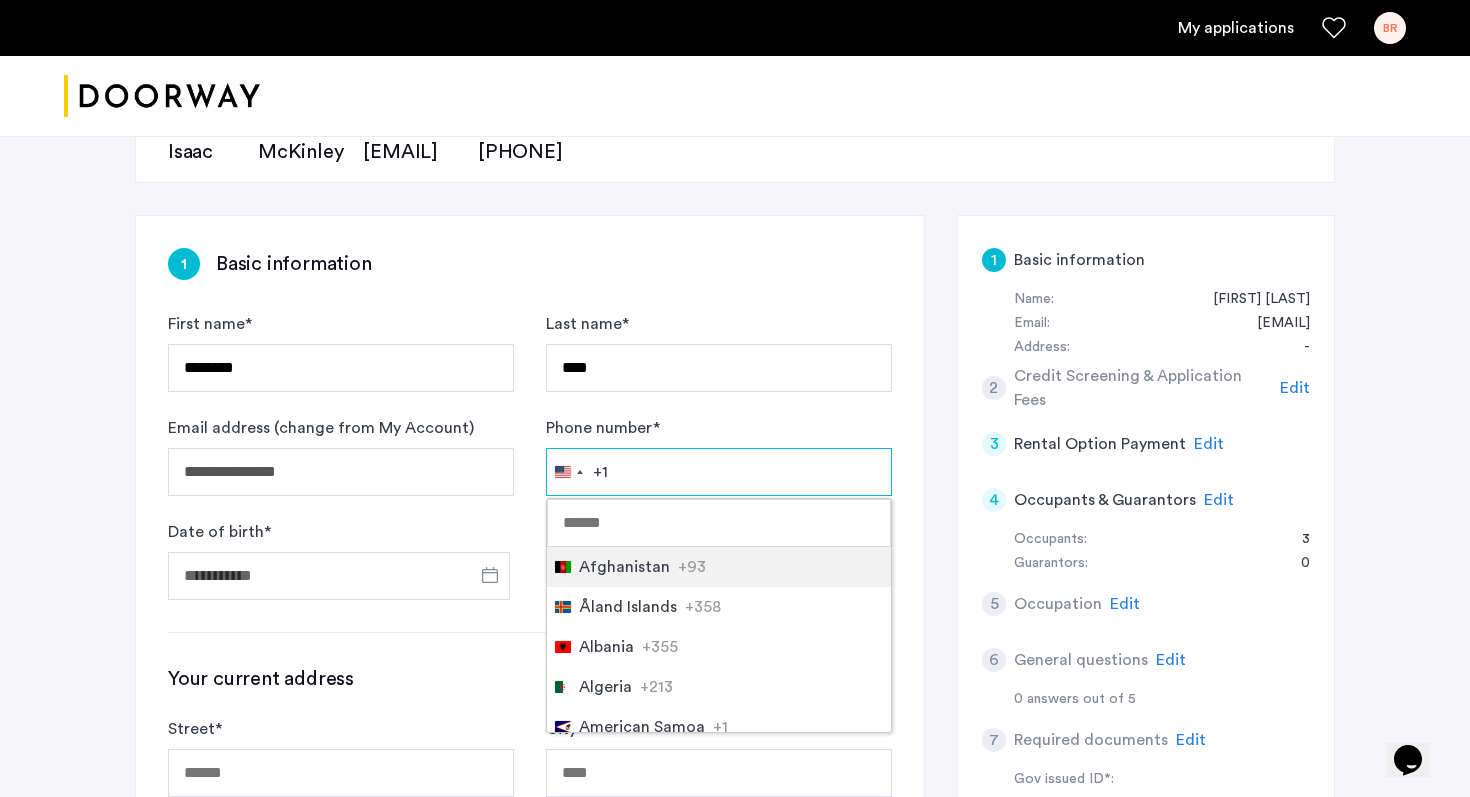 click on "Phone number  *" at bounding box center (719, 472) 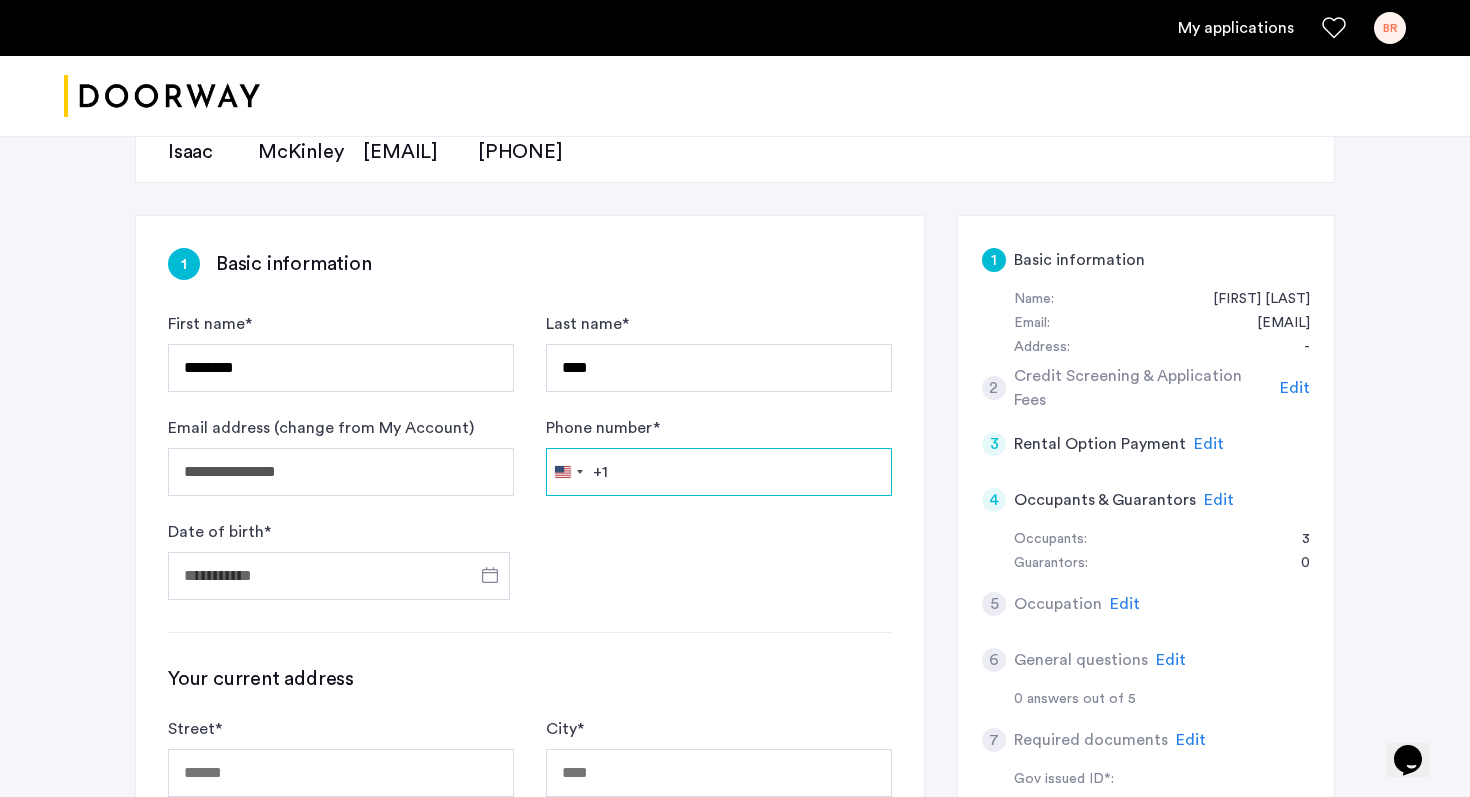type on "**********" 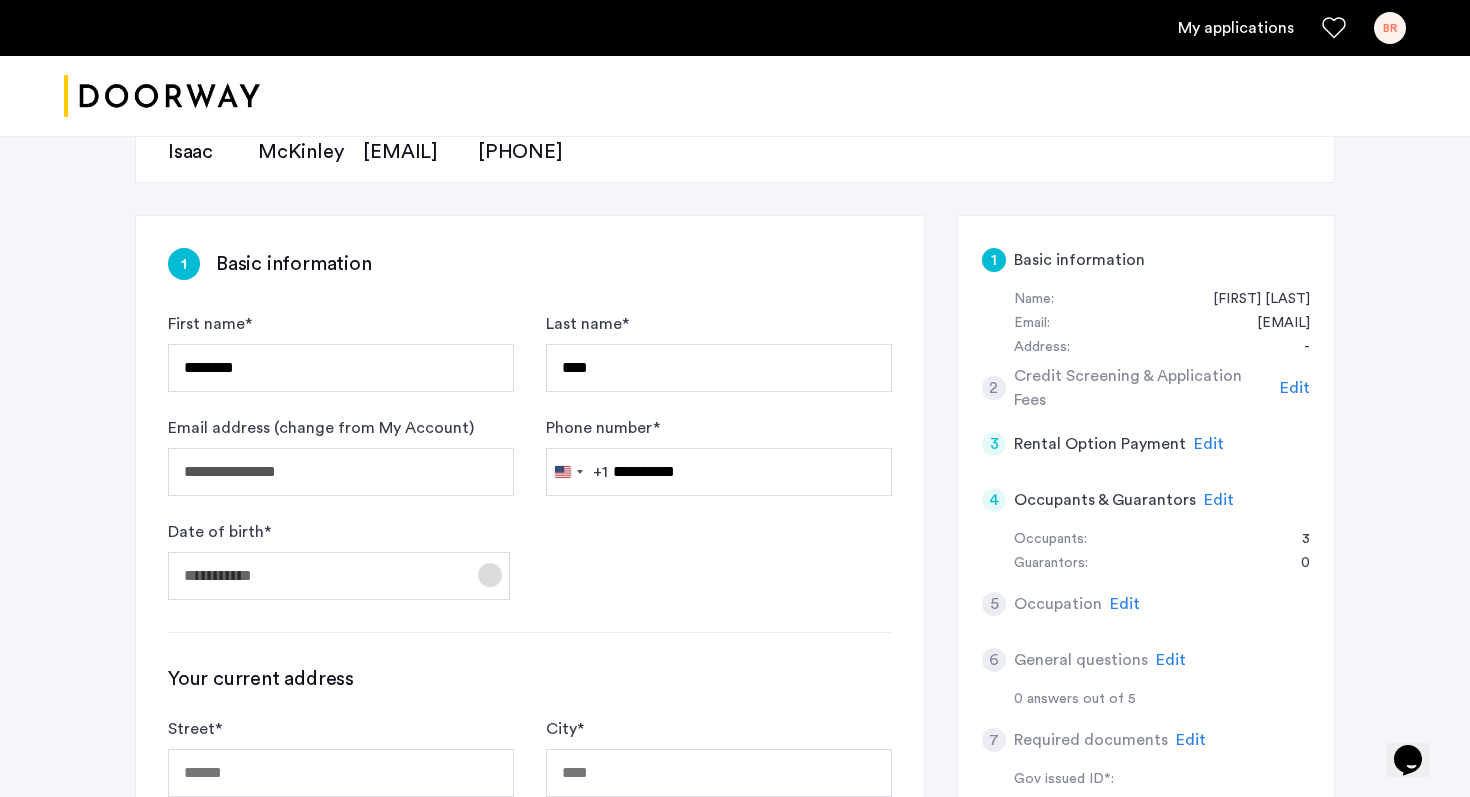 click 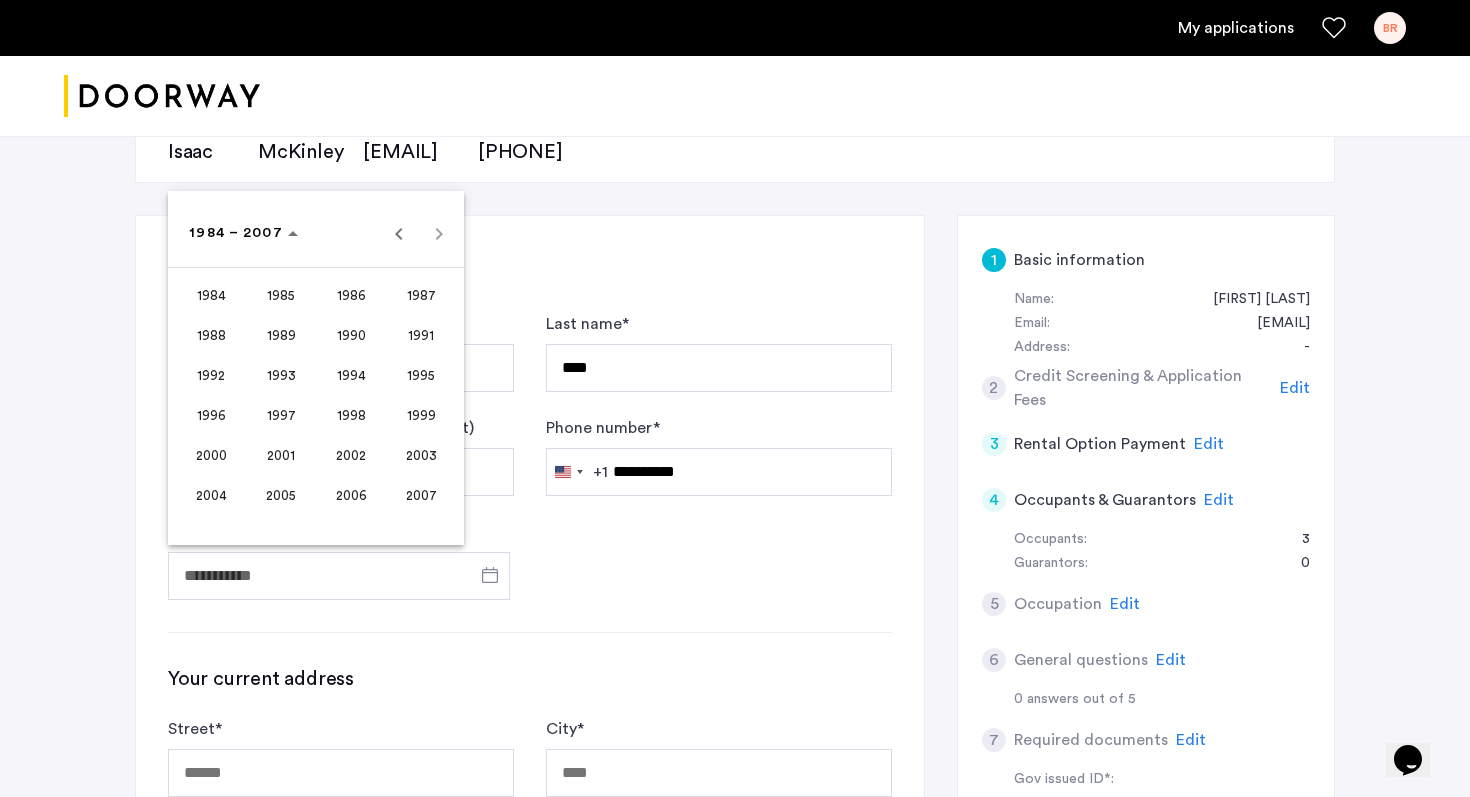 click on "2004" at bounding box center [211, 495] 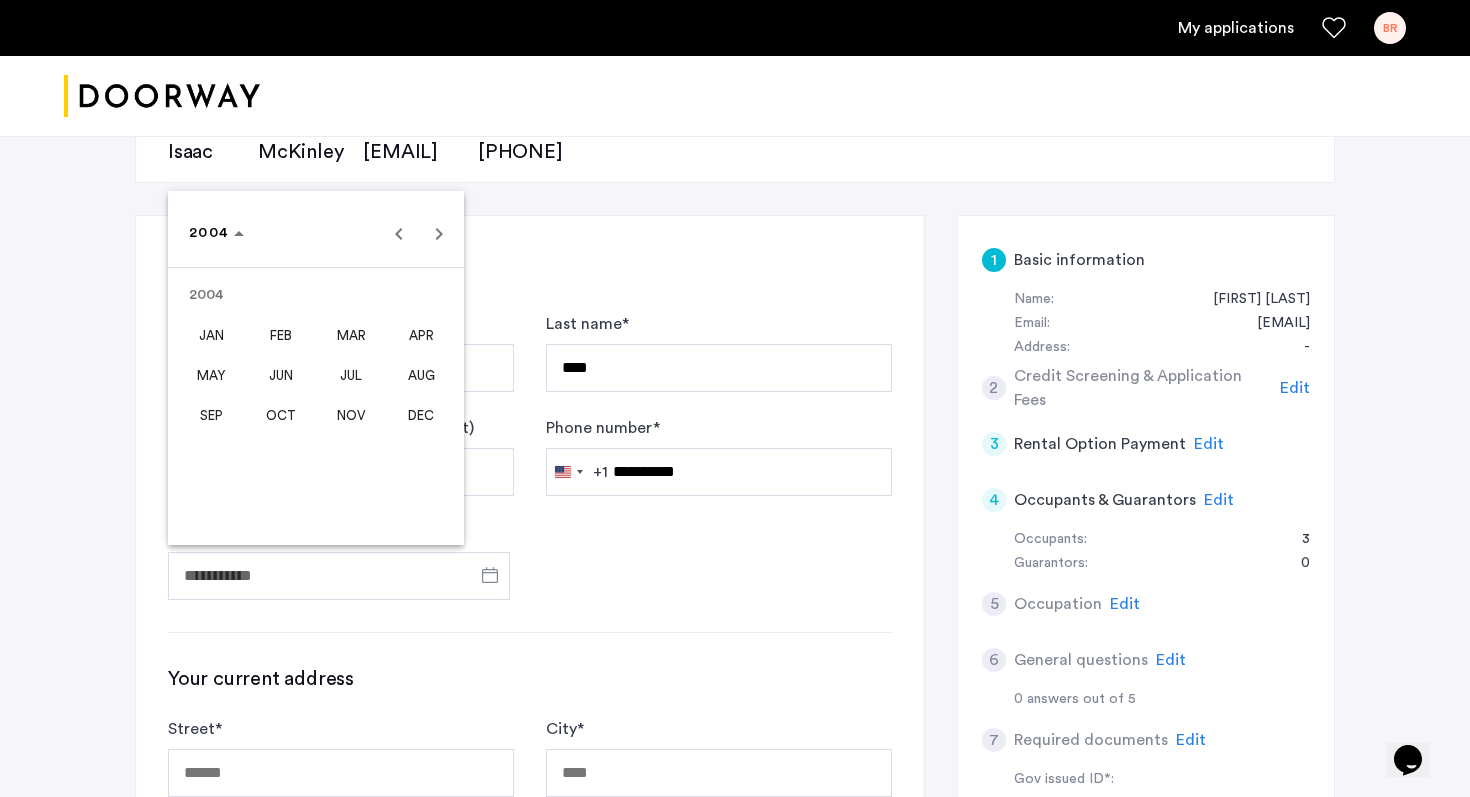 click on "JUL" at bounding box center [351, 375] 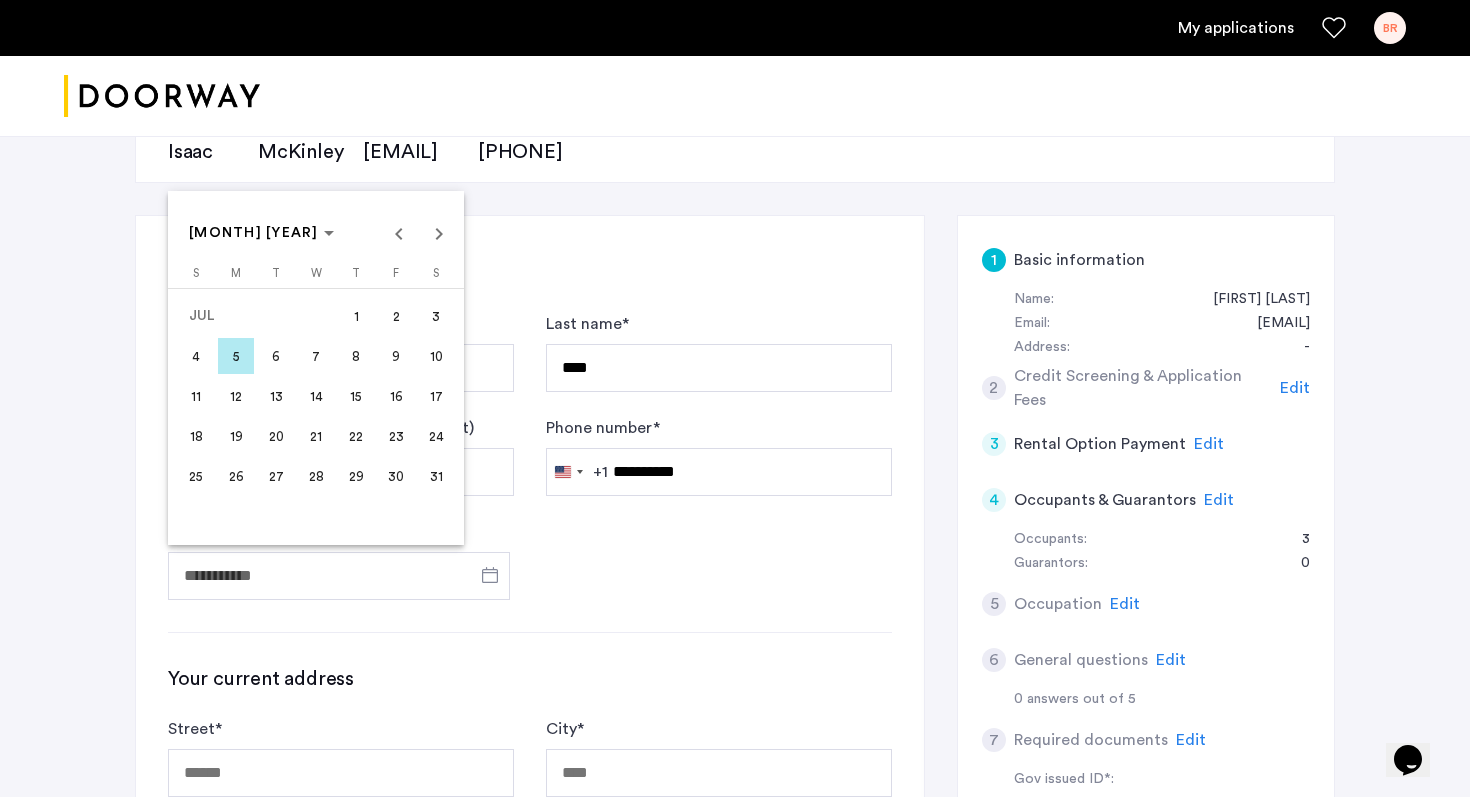 click on "6" at bounding box center (276, 356) 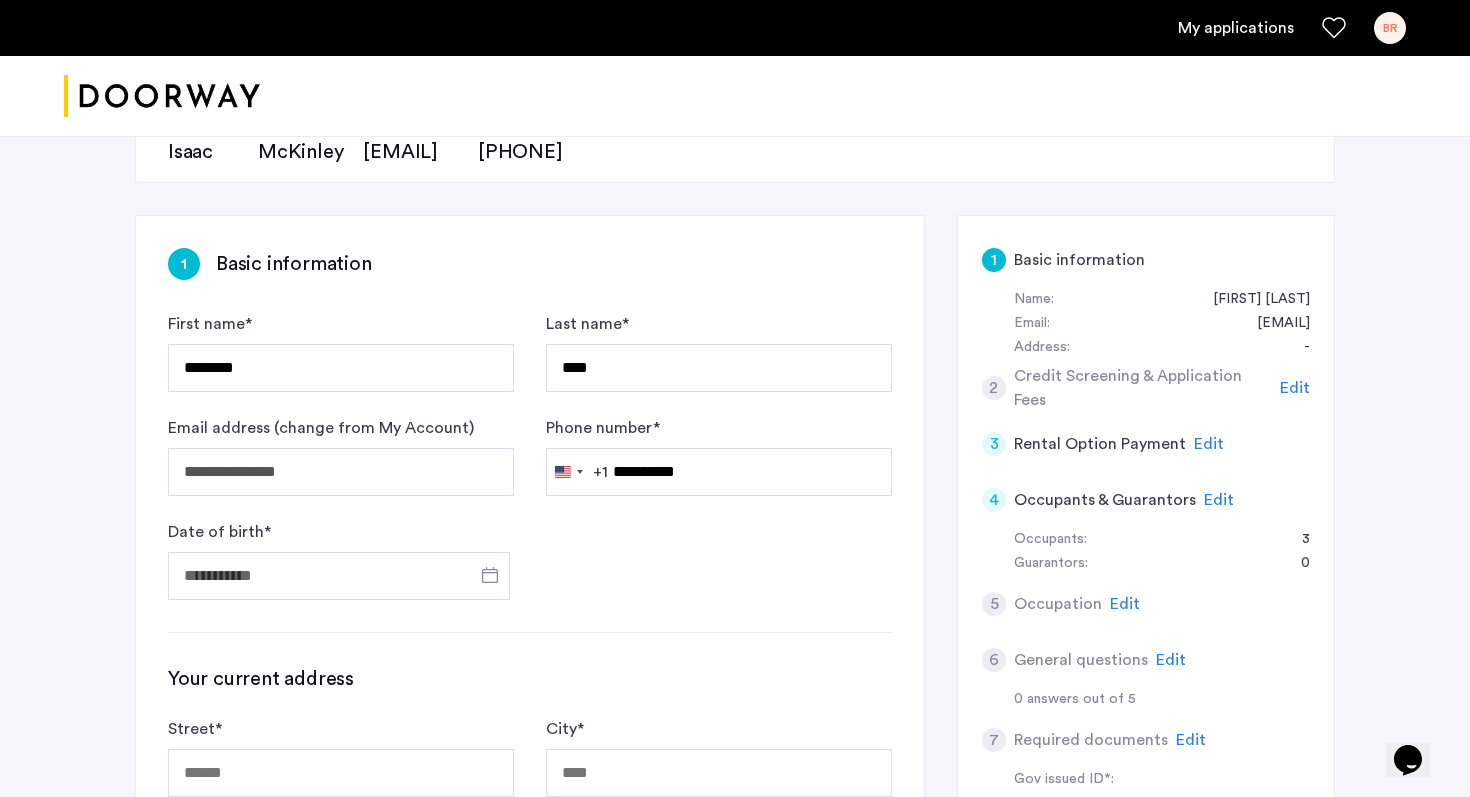 type on "**********" 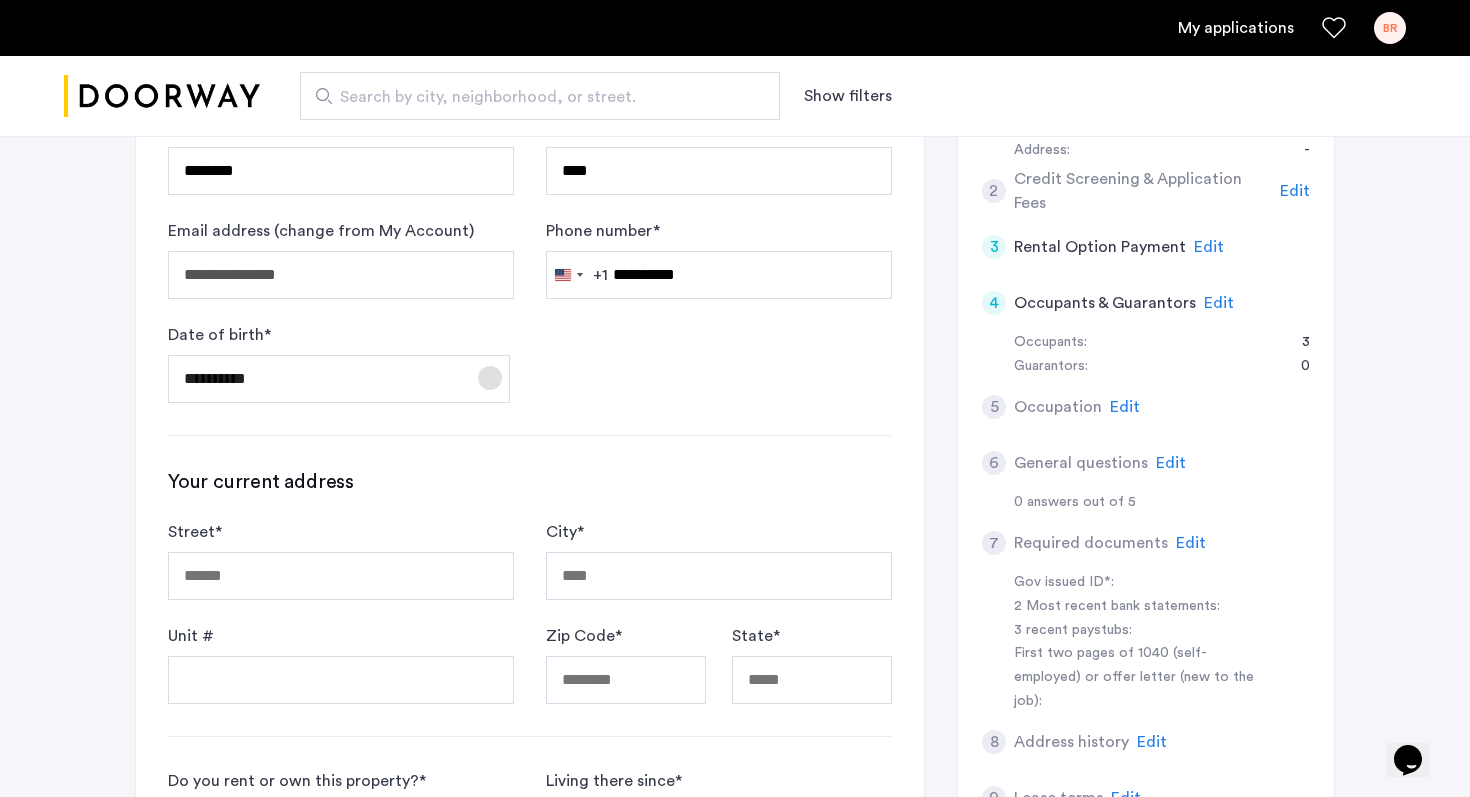 scroll, scrollTop: 428, scrollLeft: 0, axis: vertical 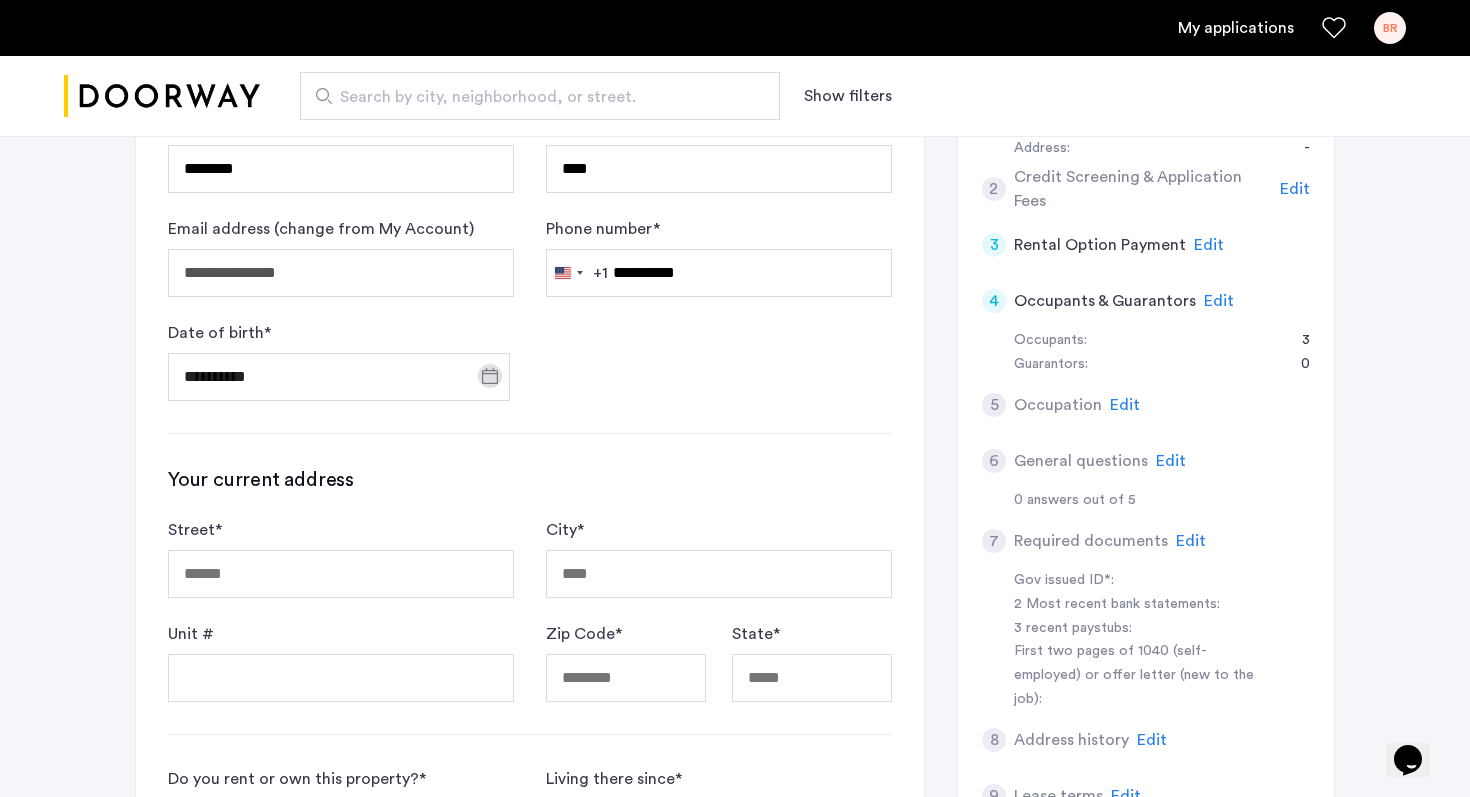 click on "**********" 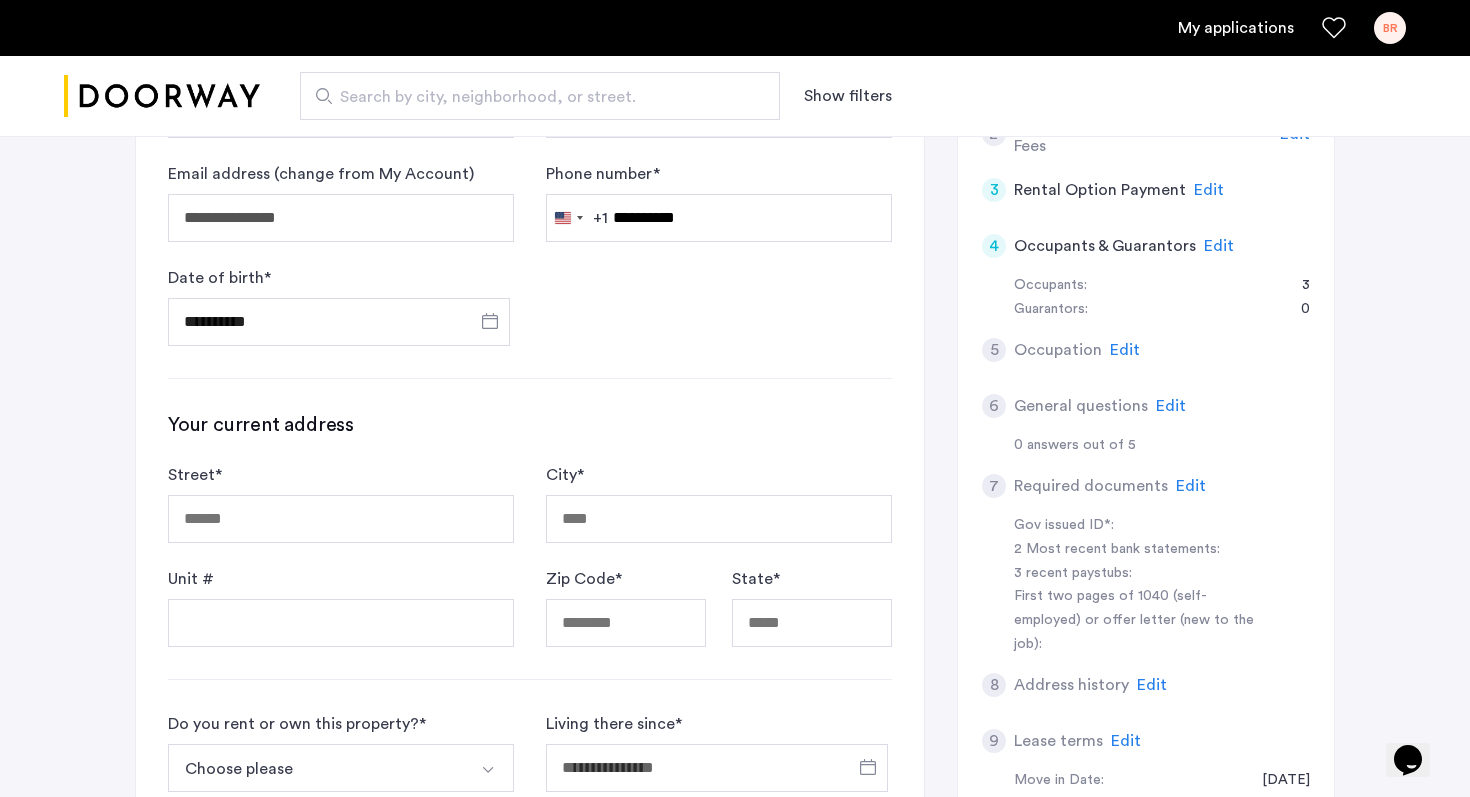 scroll, scrollTop: 499, scrollLeft: 0, axis: vertical 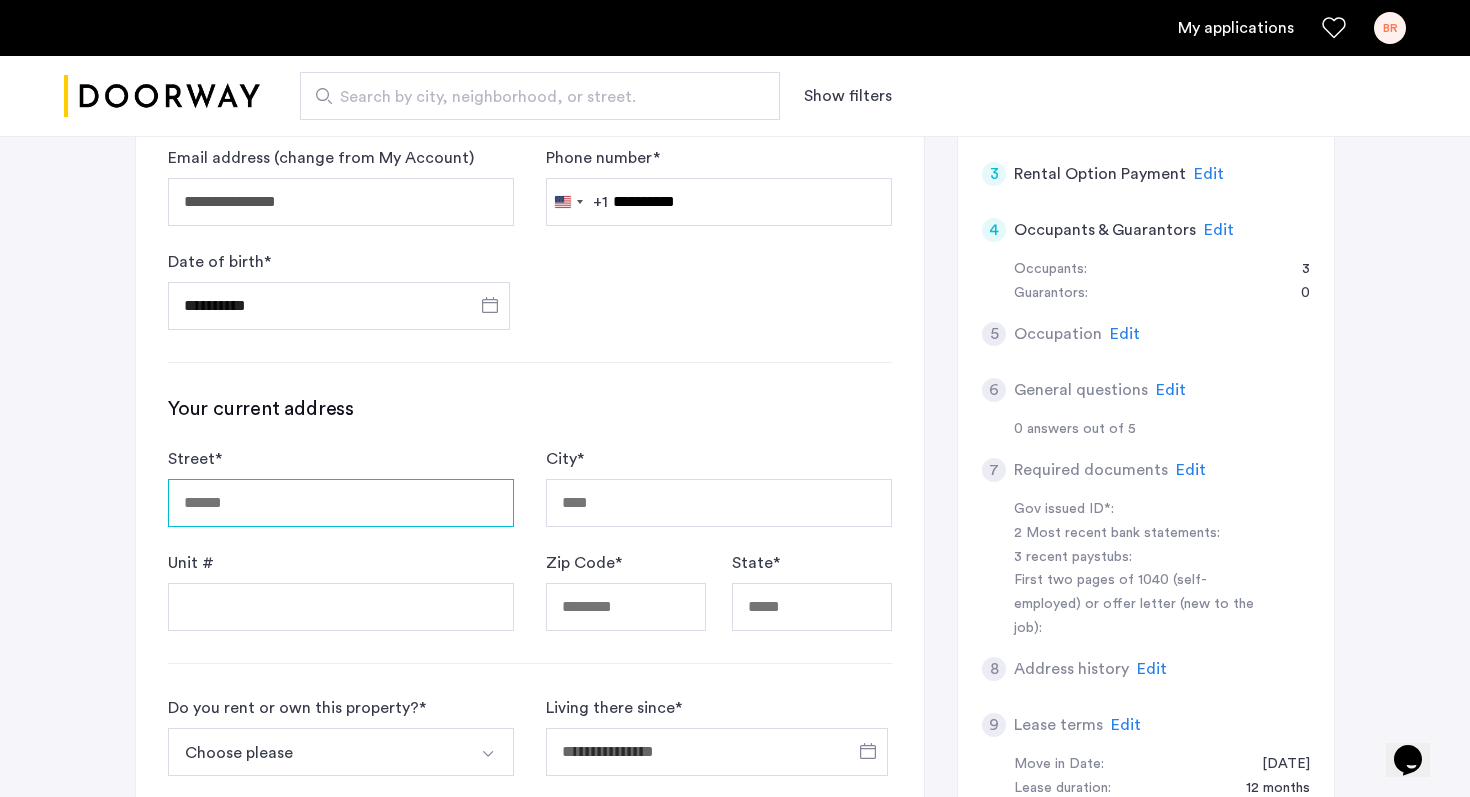 click on "Street  *" at bounding box center [341, 503] 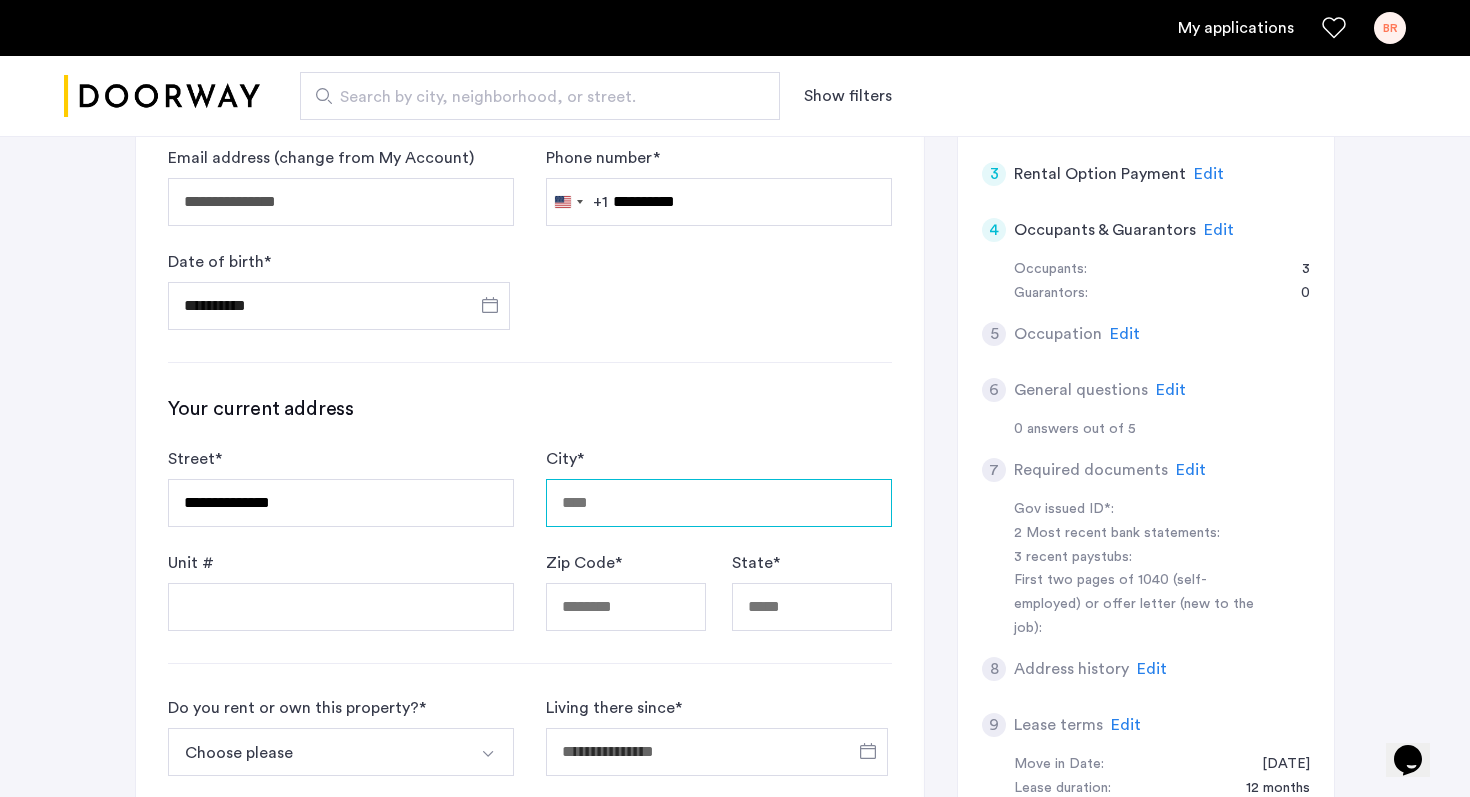 type on "********" 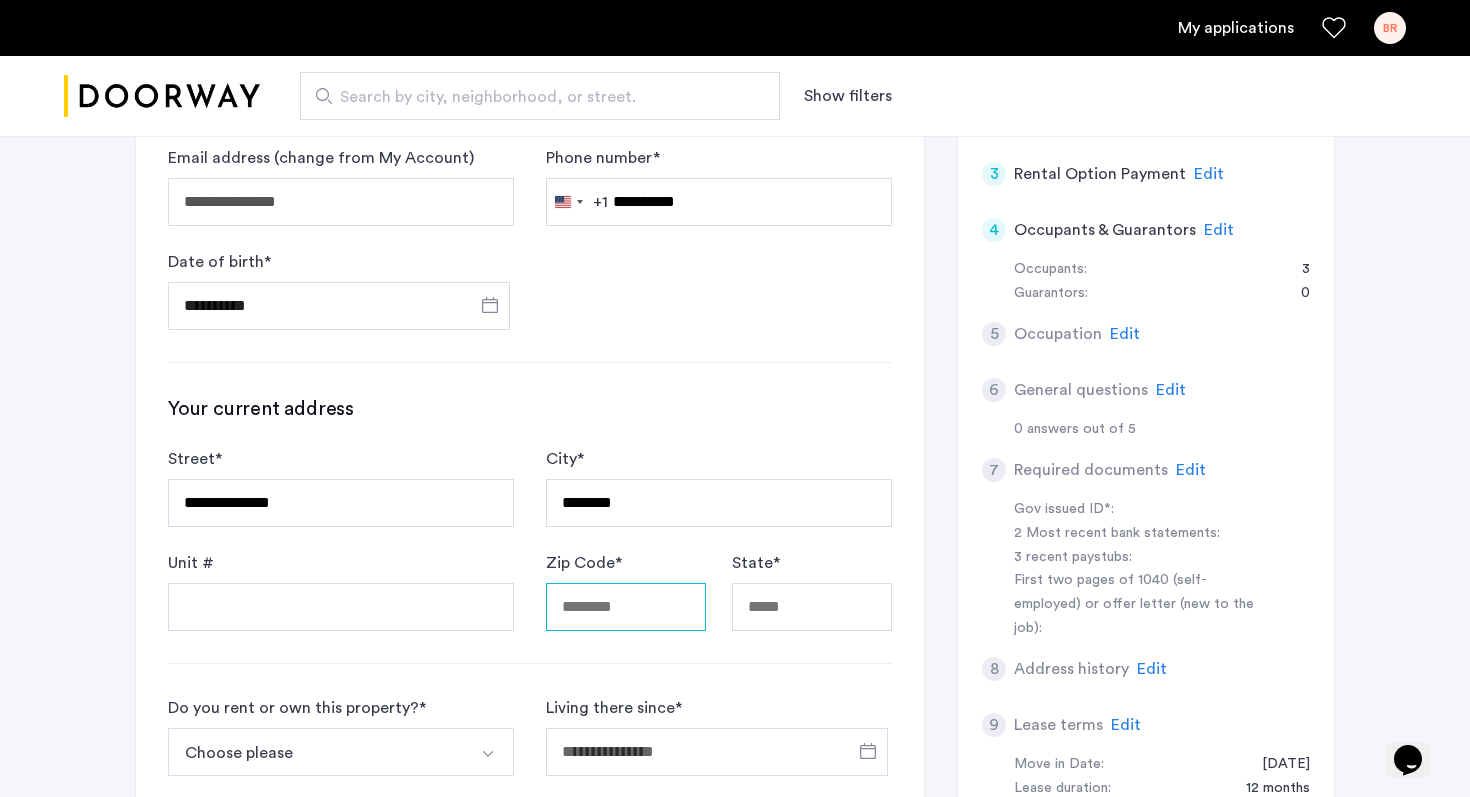 type on "*****" 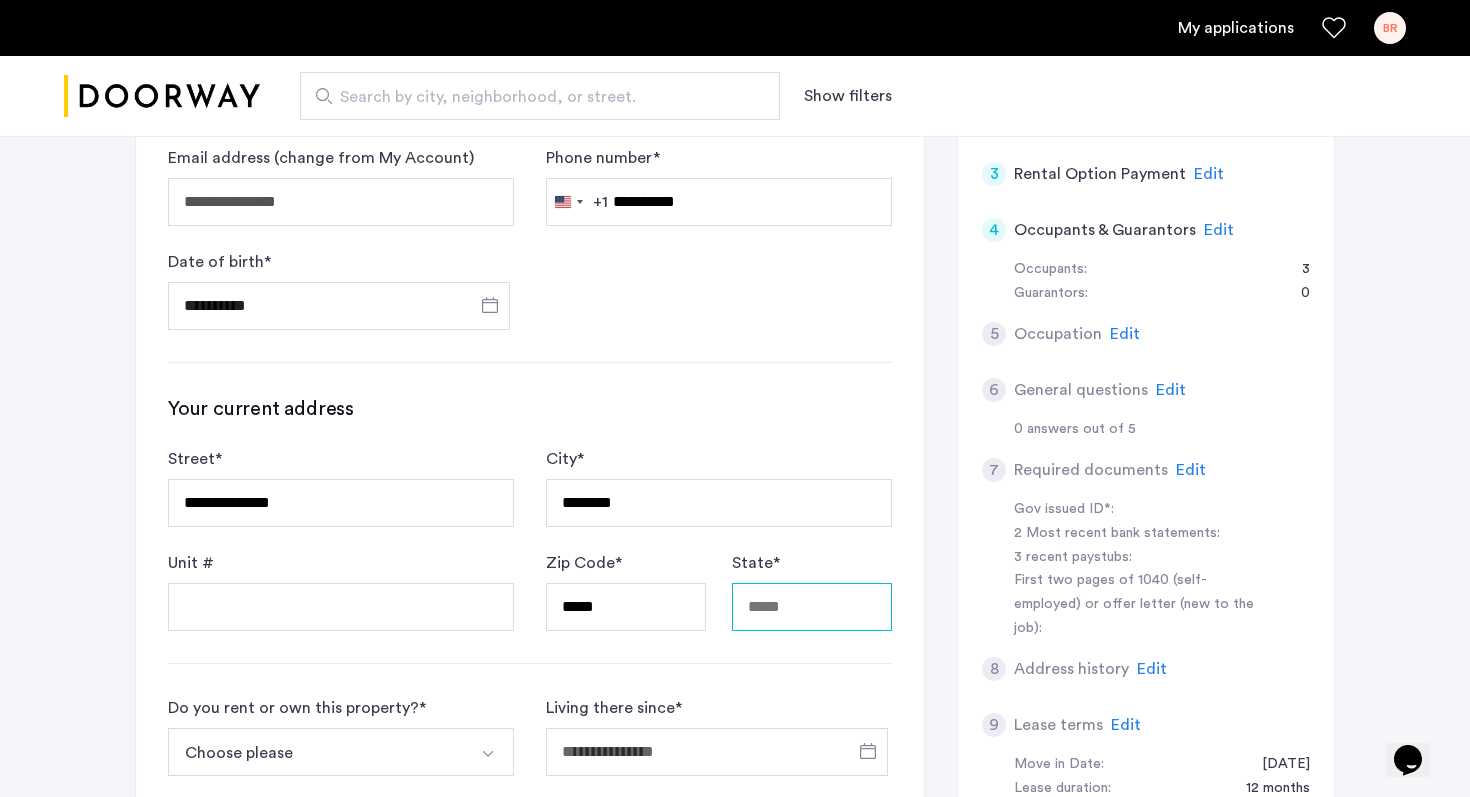 type on "**" 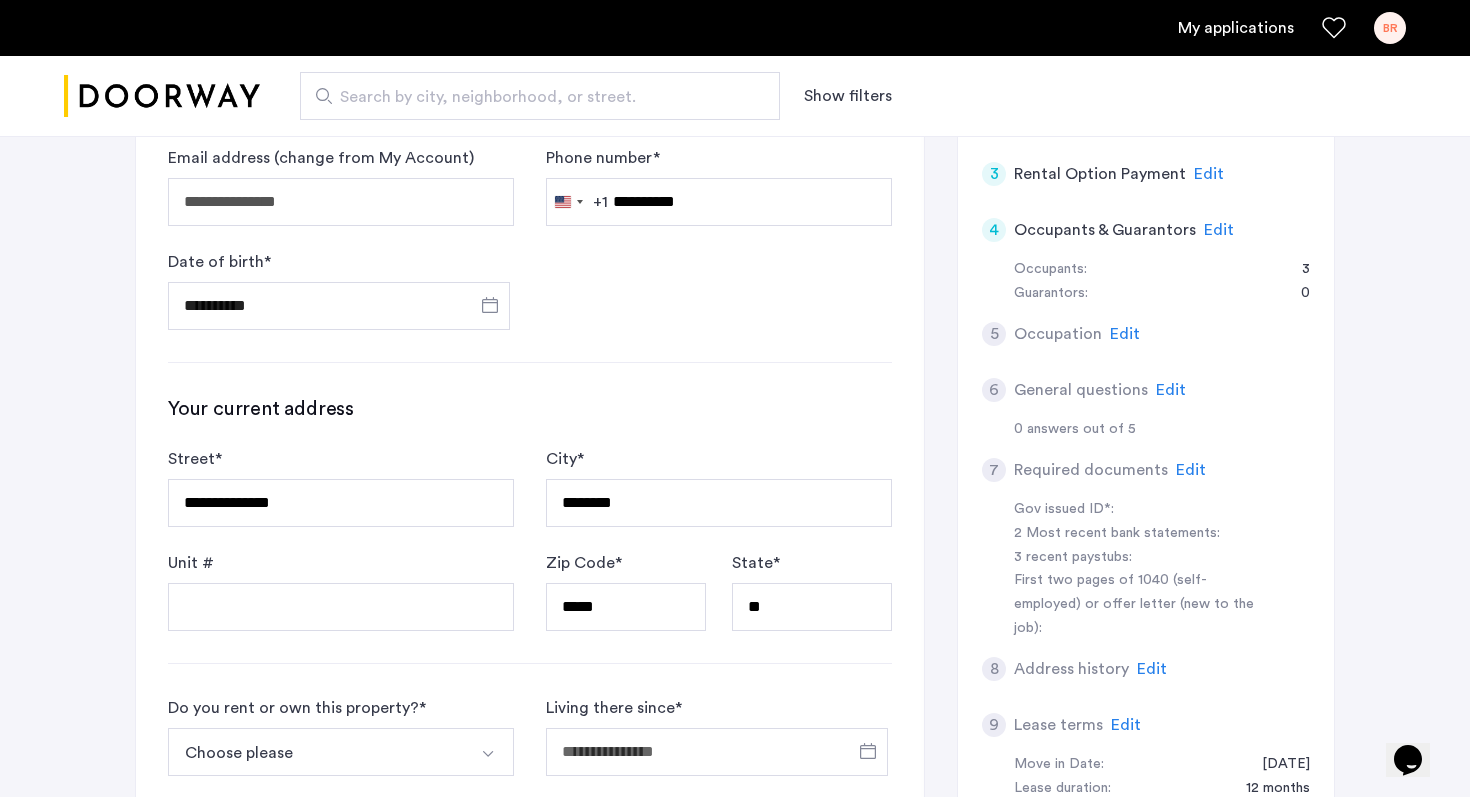 click on "Unit #" 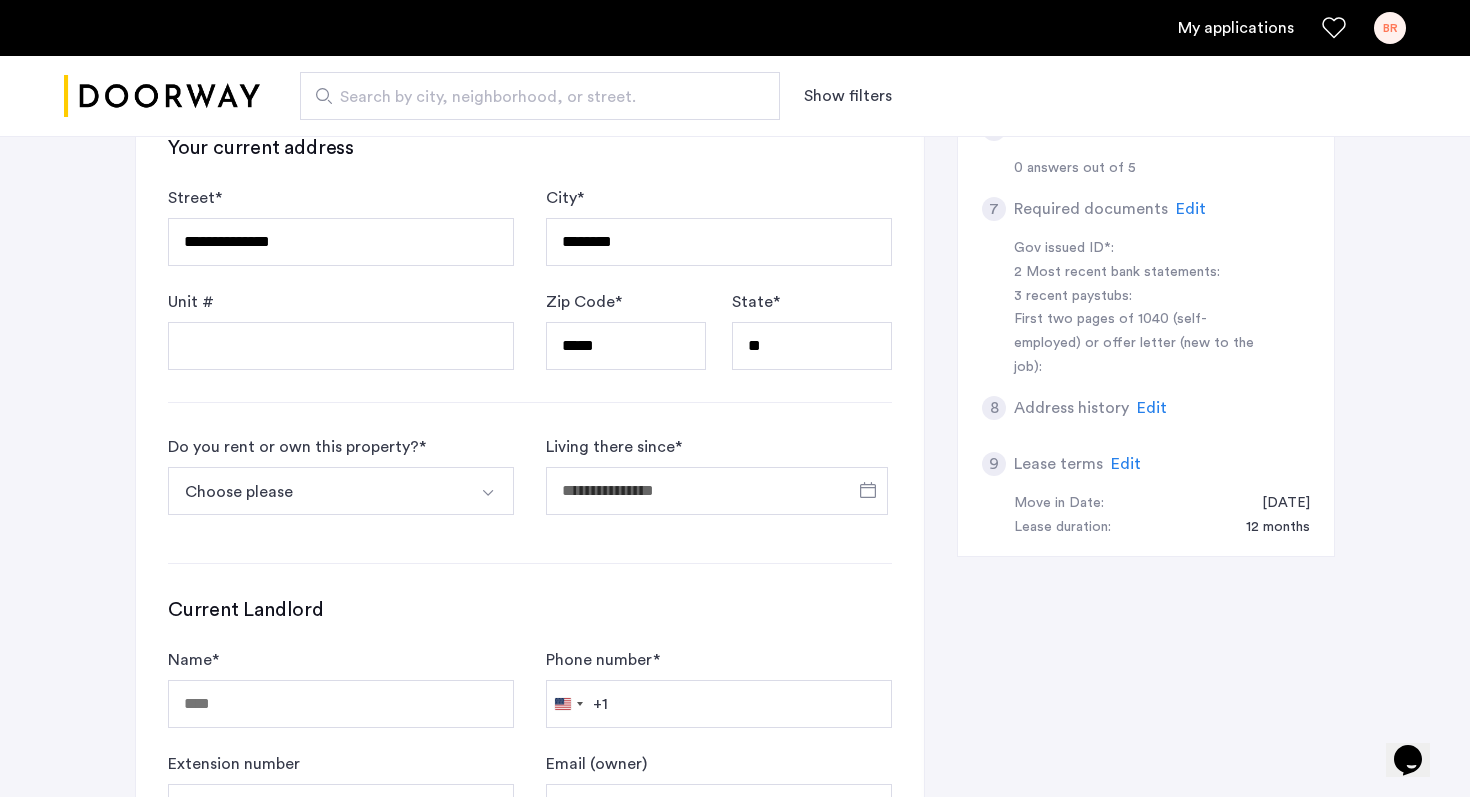 scroll, scrollTop: 759, scrollLeft: 0, axis: vertical 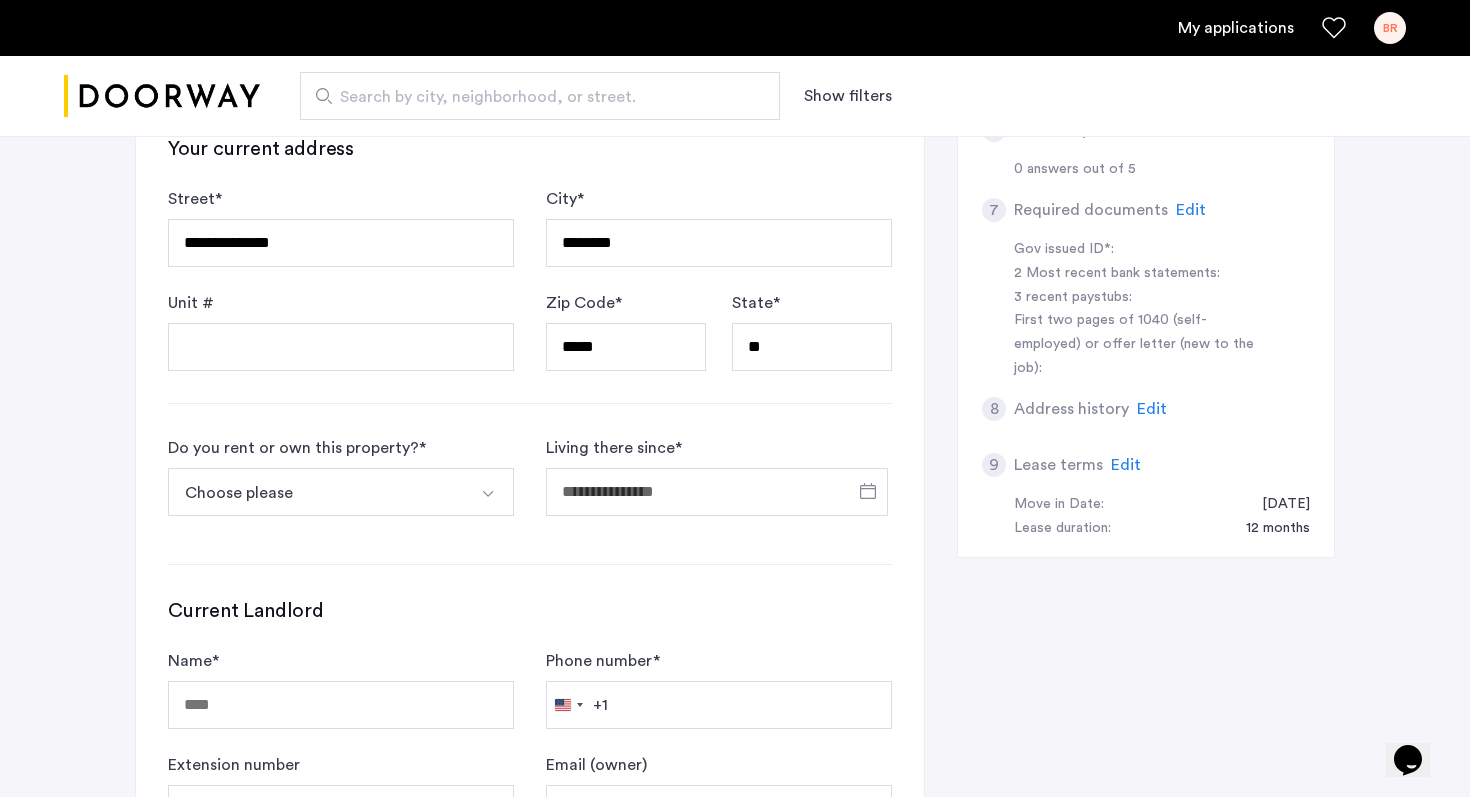 click at bounding box center (490, 492) 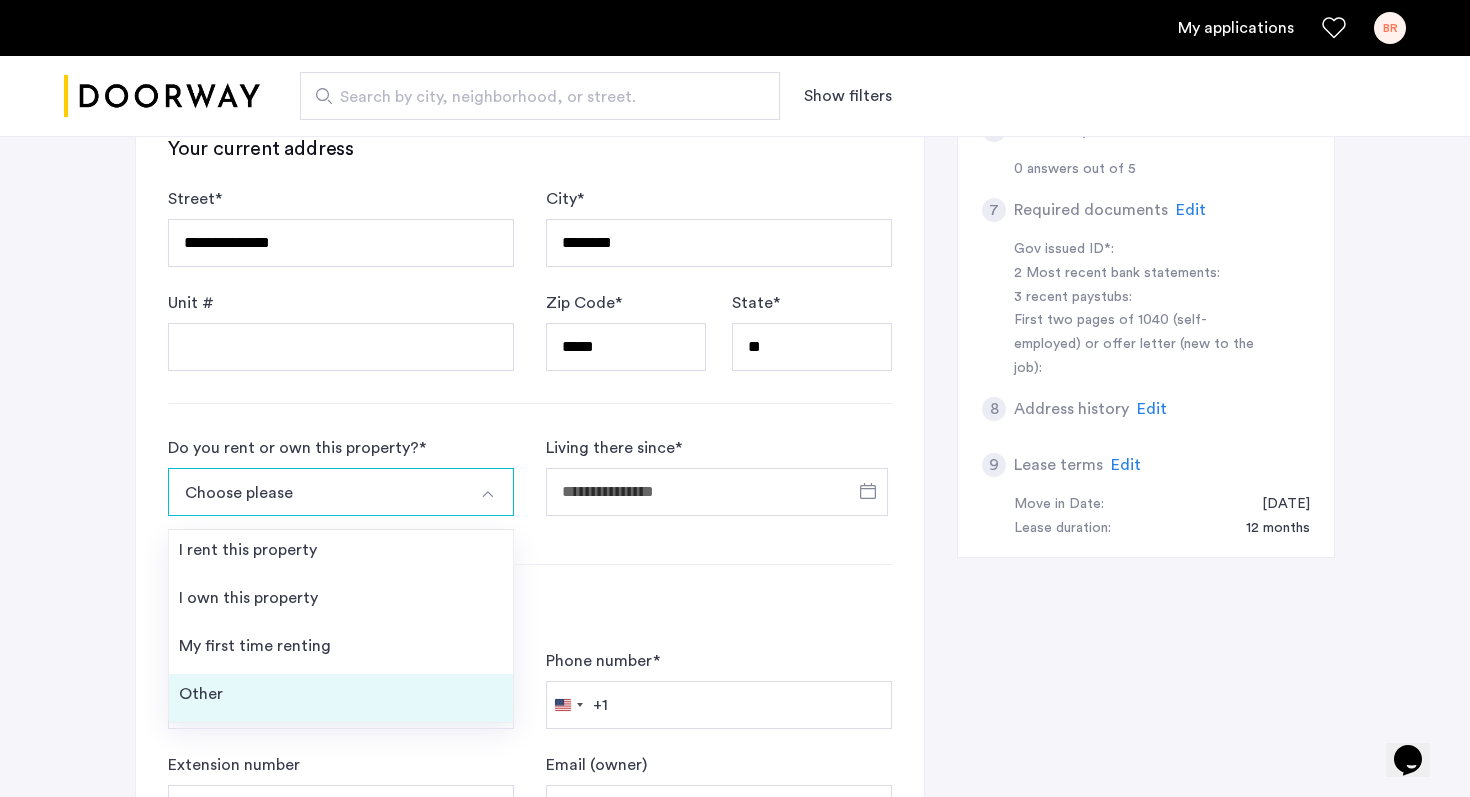 click on "Other" at bounding box center [341, 698] 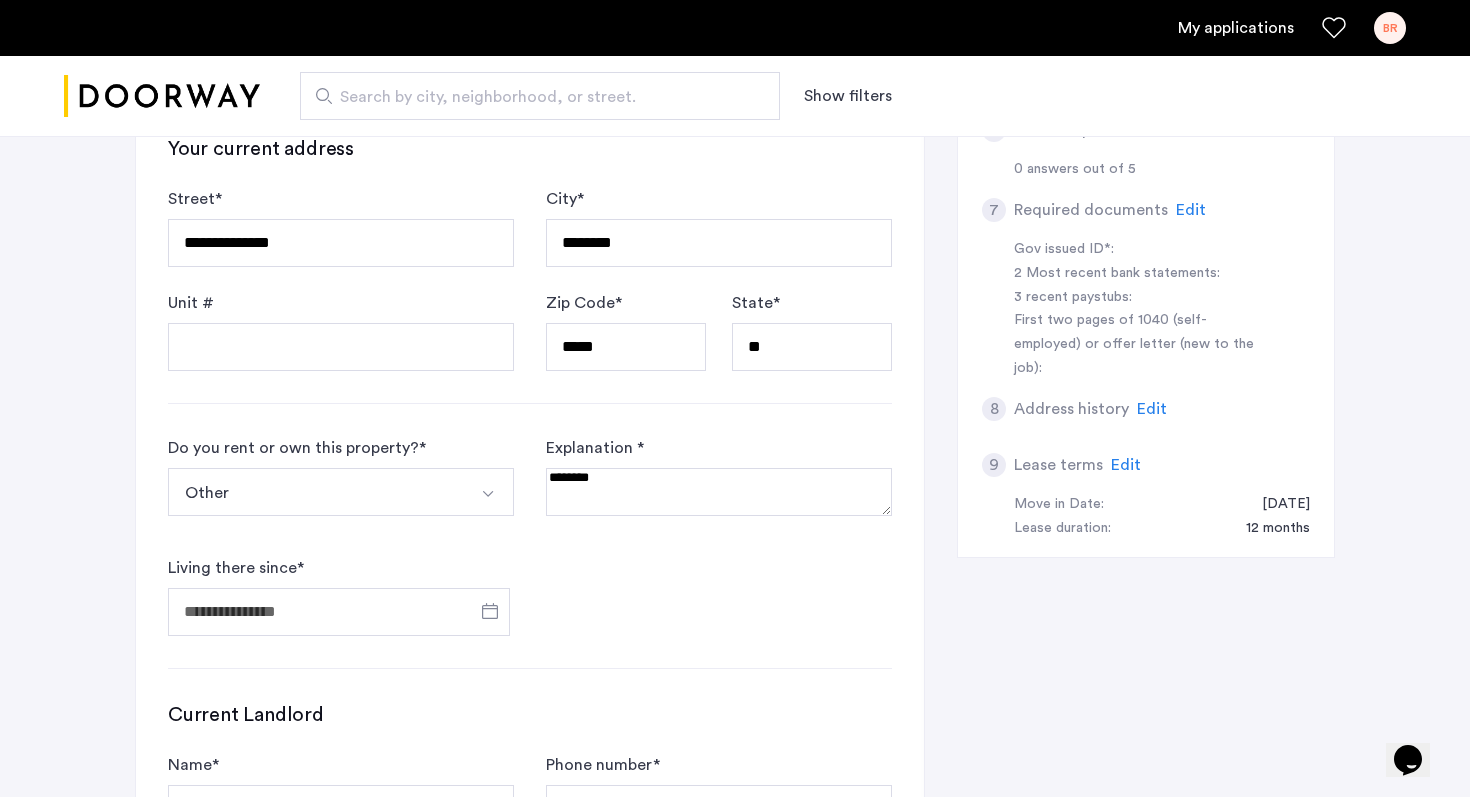 click at bounding box center [719, 492] 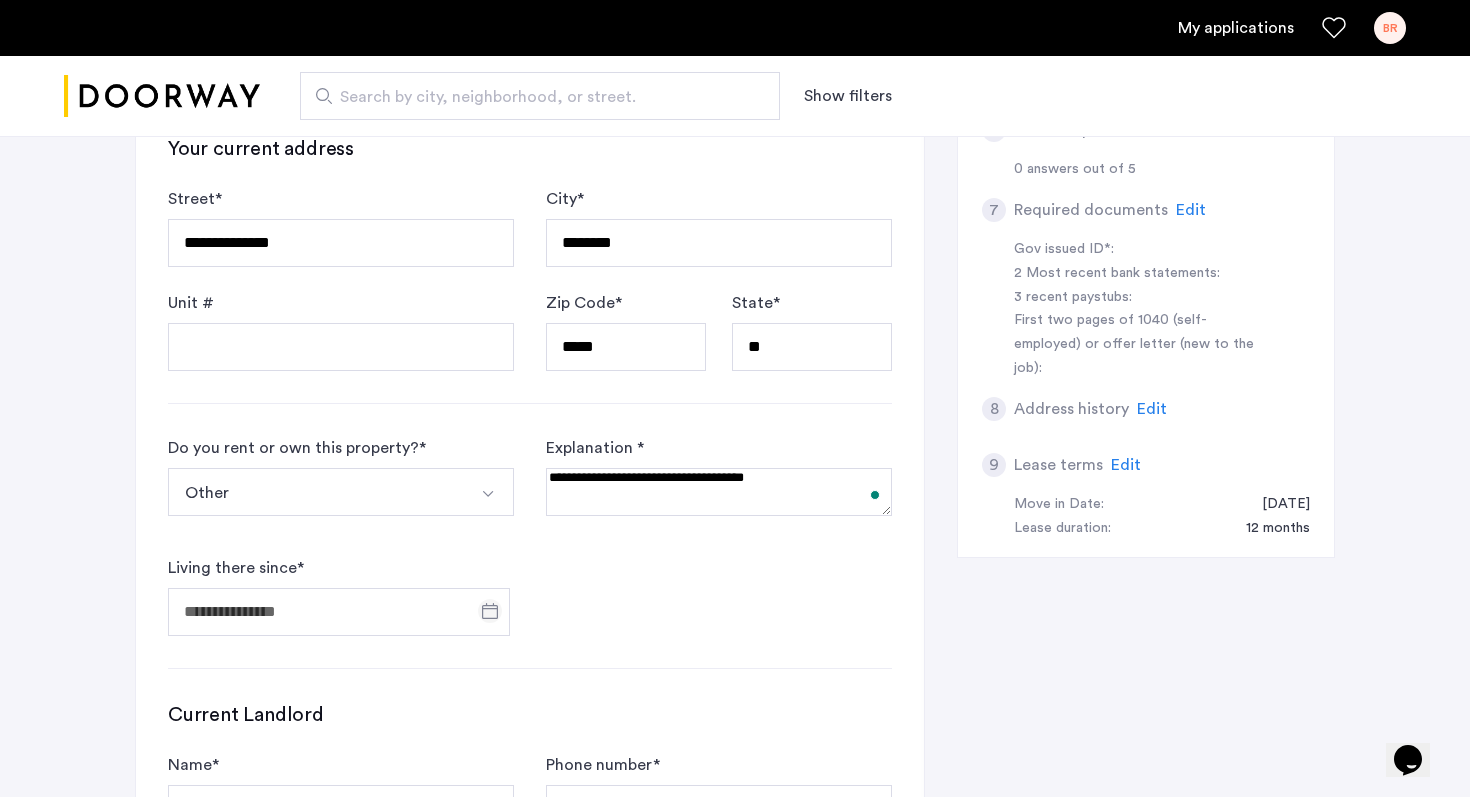 type on "**********" 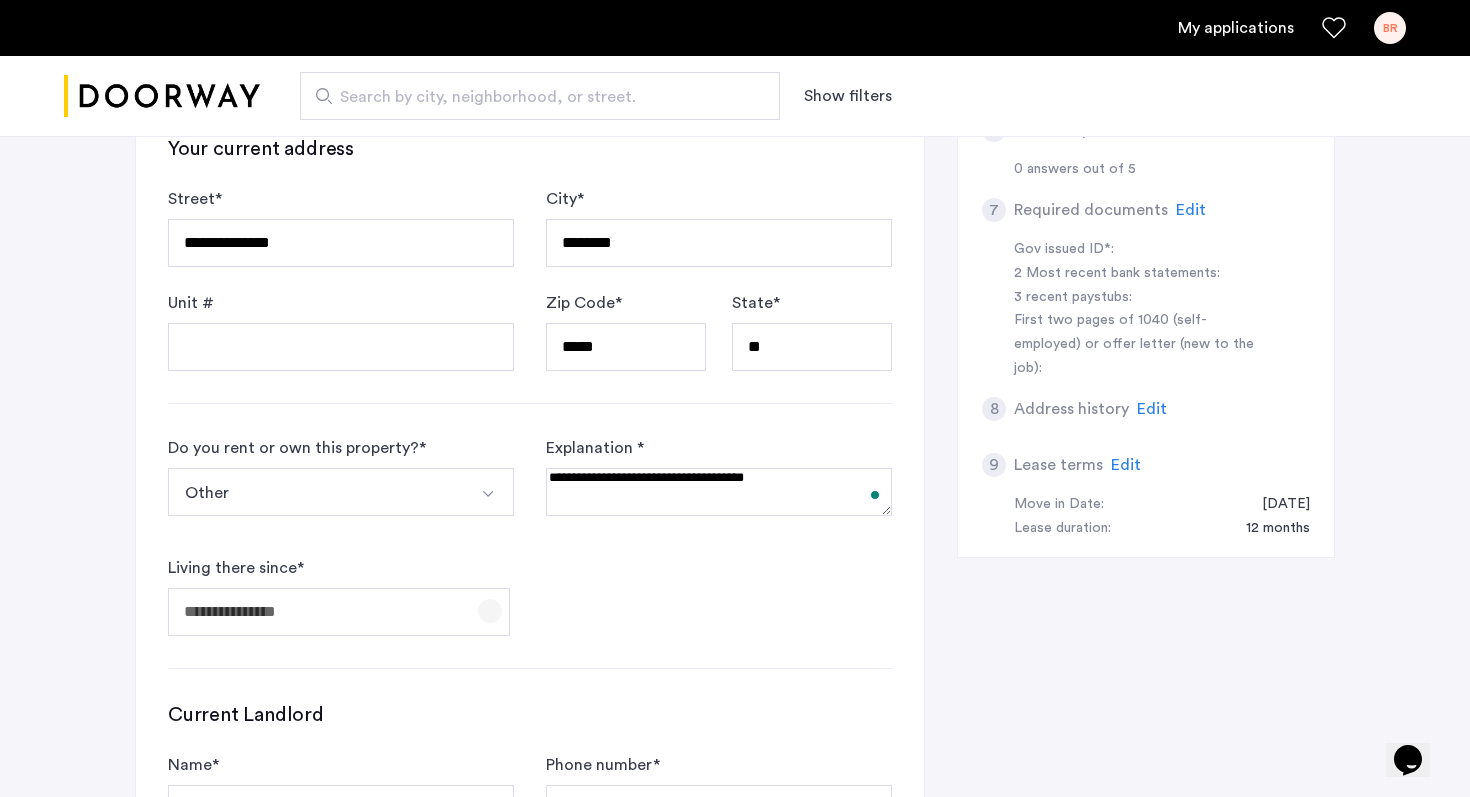 click 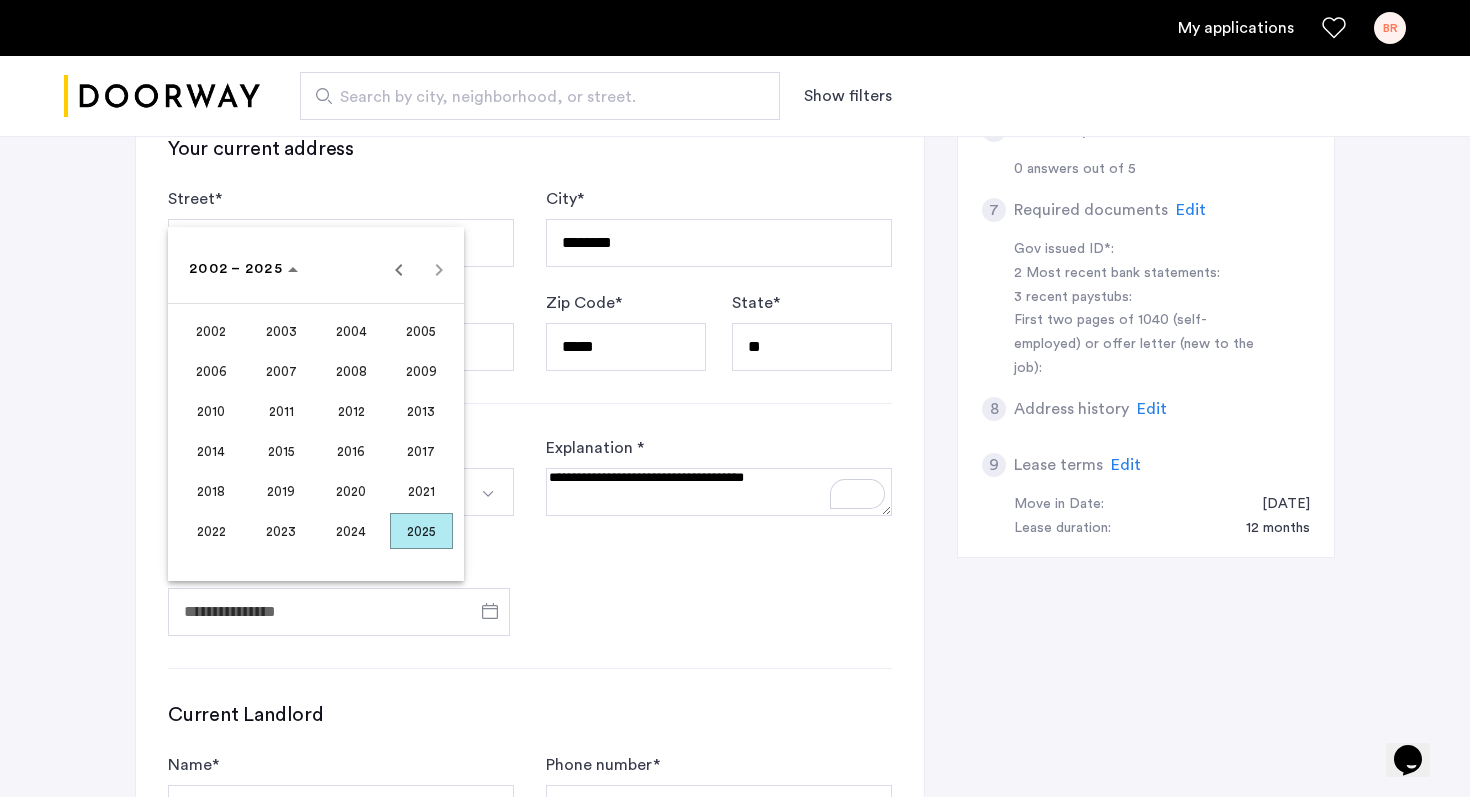 click on "2009" at bounding box center [421, 371] 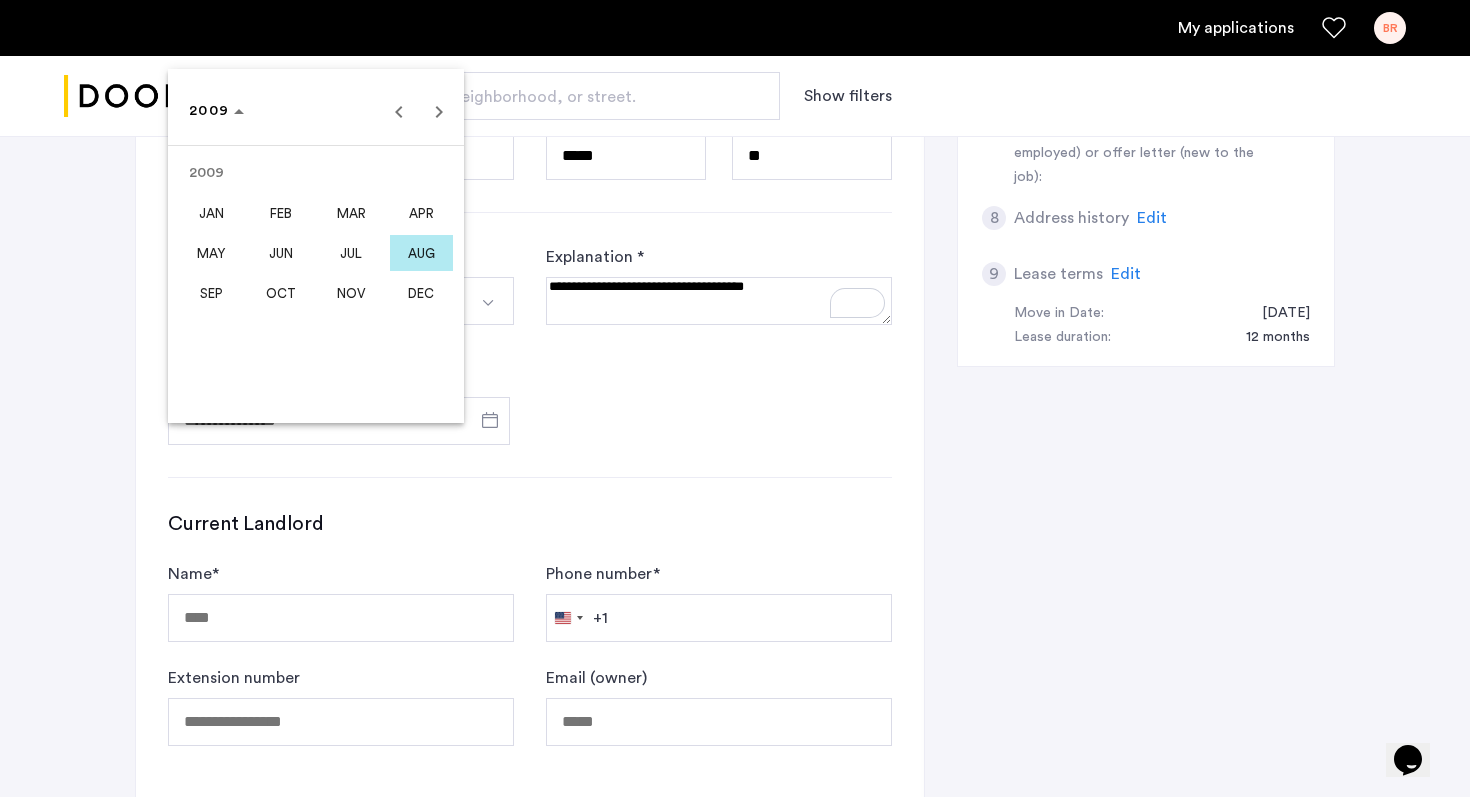 scroll, scrollTop: 912, scrollLeft: 0, axis: vertical 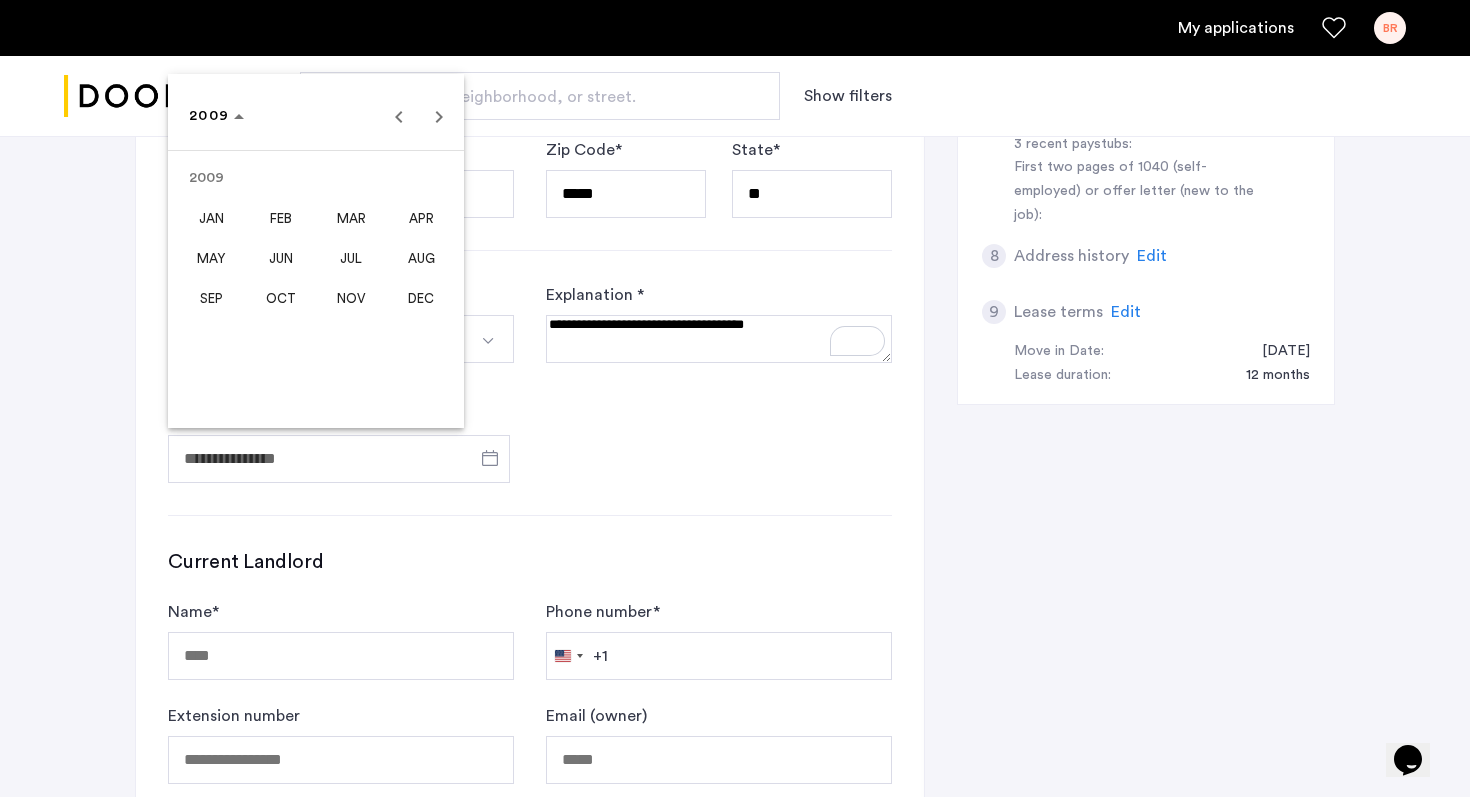 click at bounding box center [735, 398] 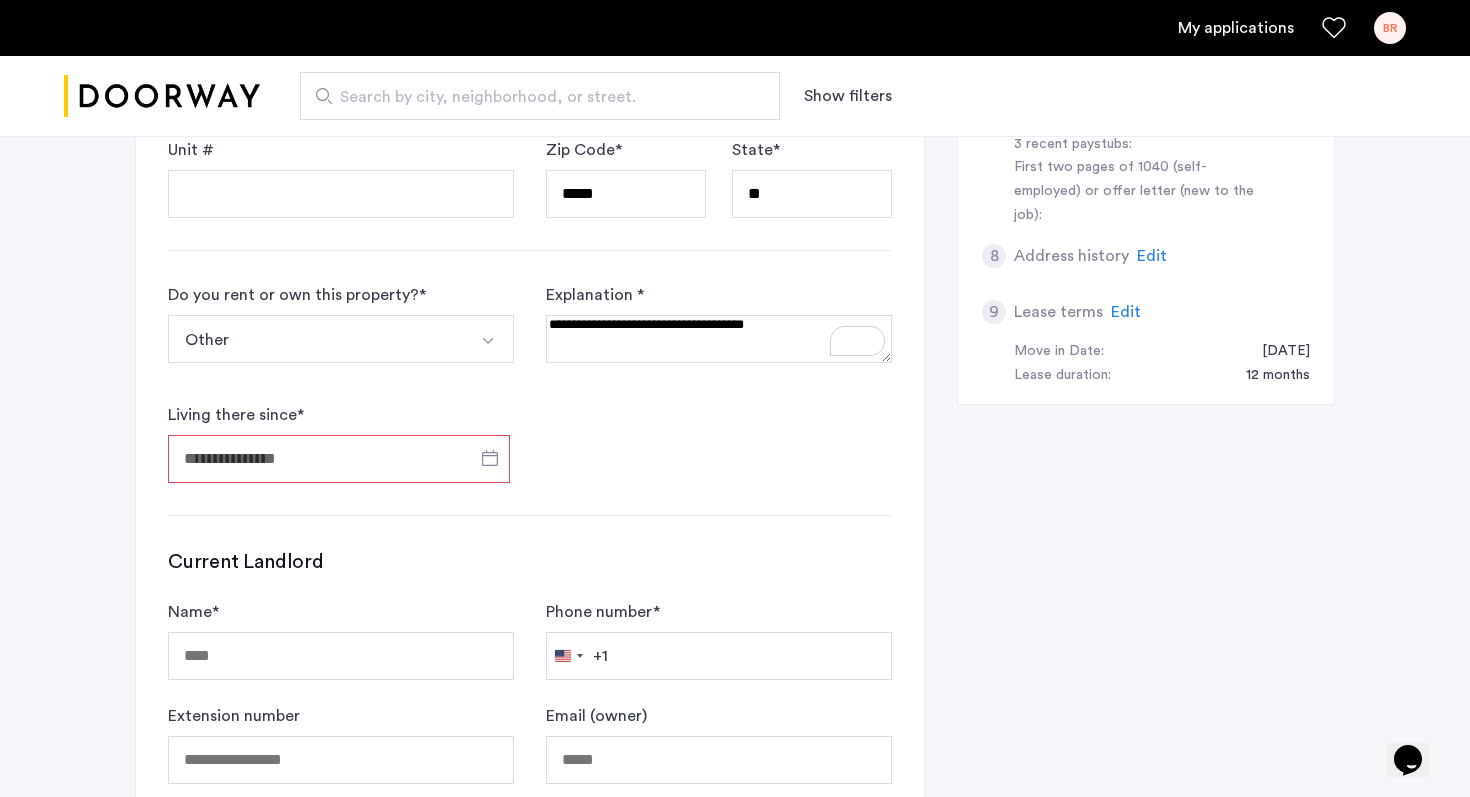 click on "Living there since  *" at bounding box center [339, 459] 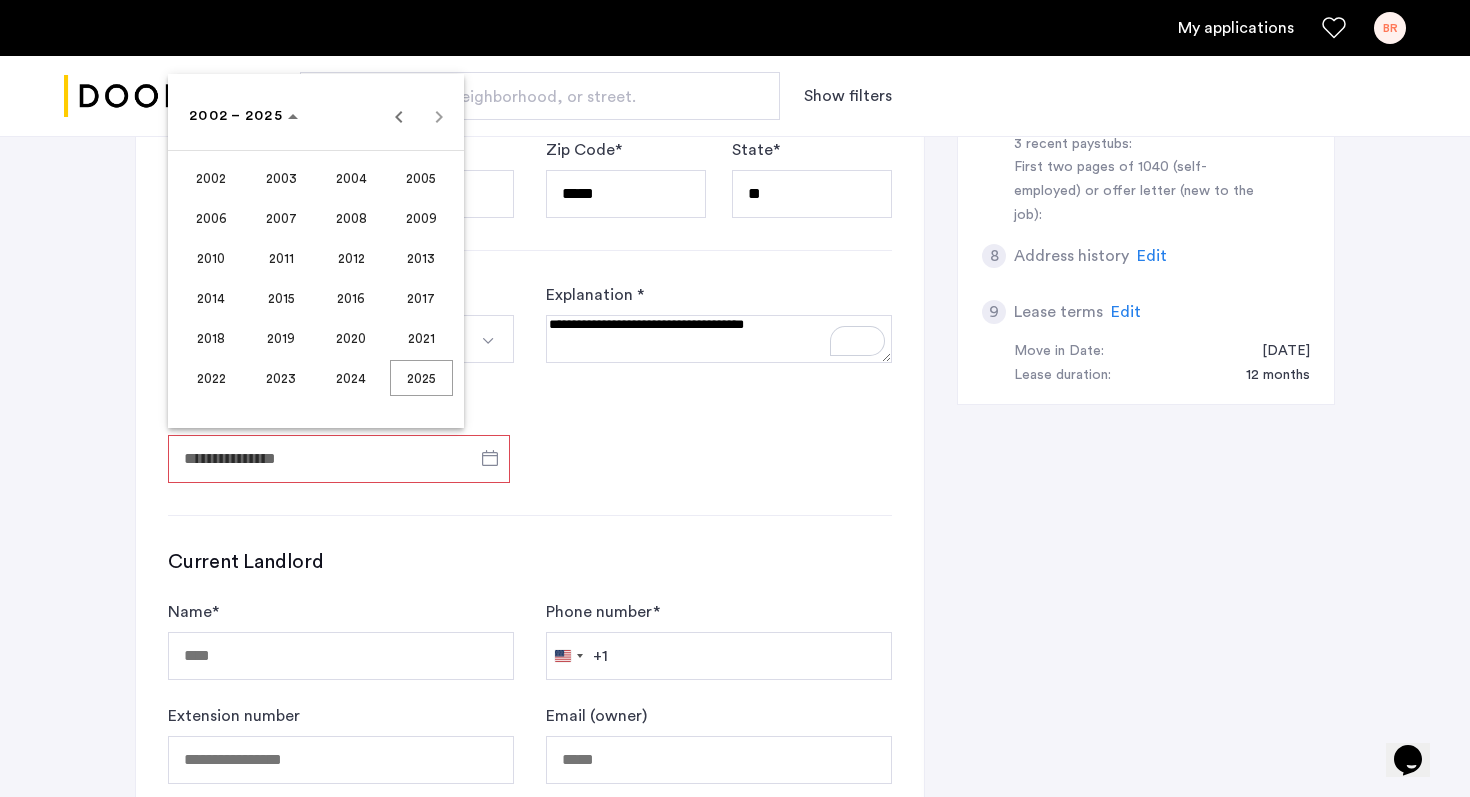 click on "2009" at bounding box center [421, 218] 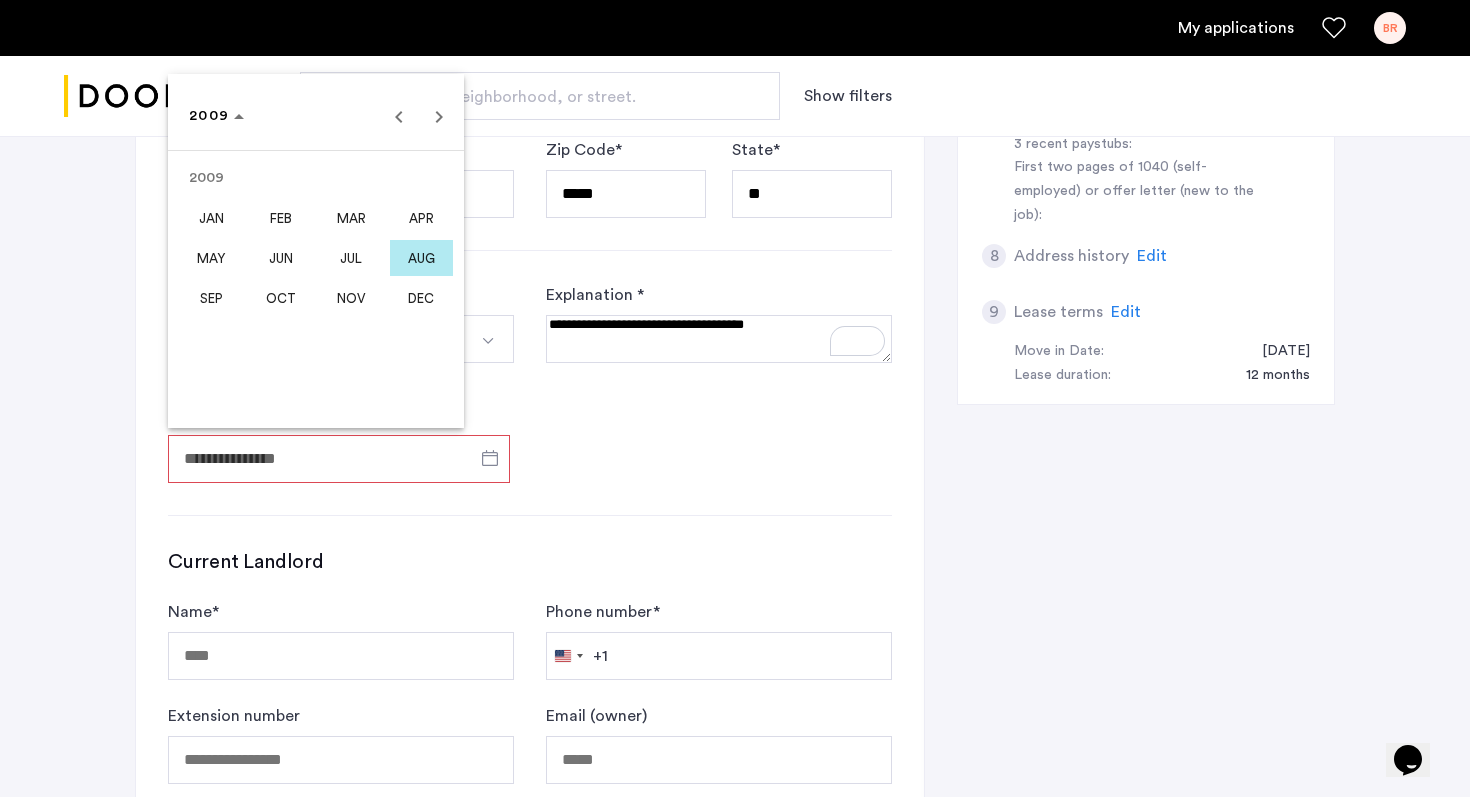 click on "JUL" at bounding box center (351, 258) 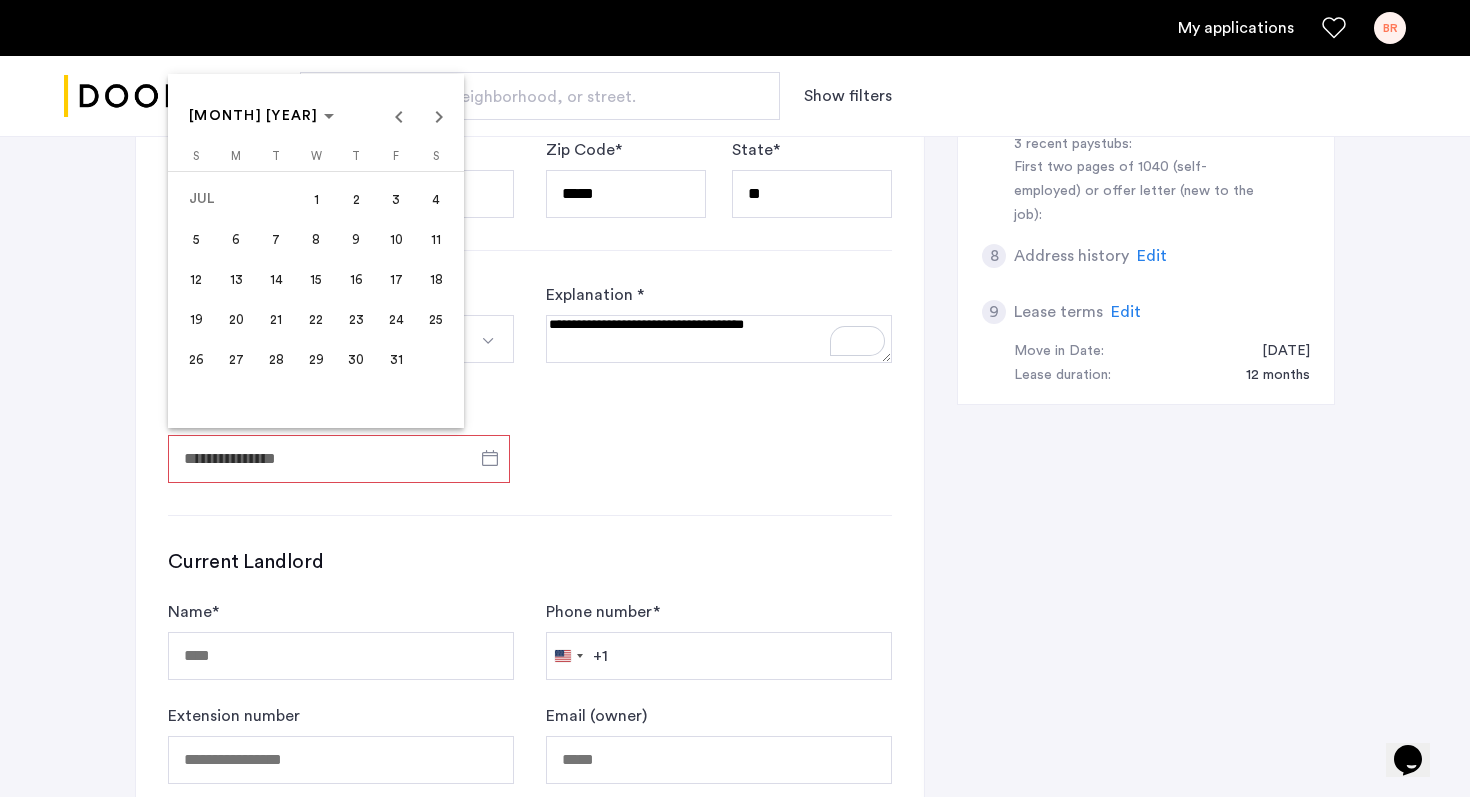 click on "7" at bounding box center (276, 239) 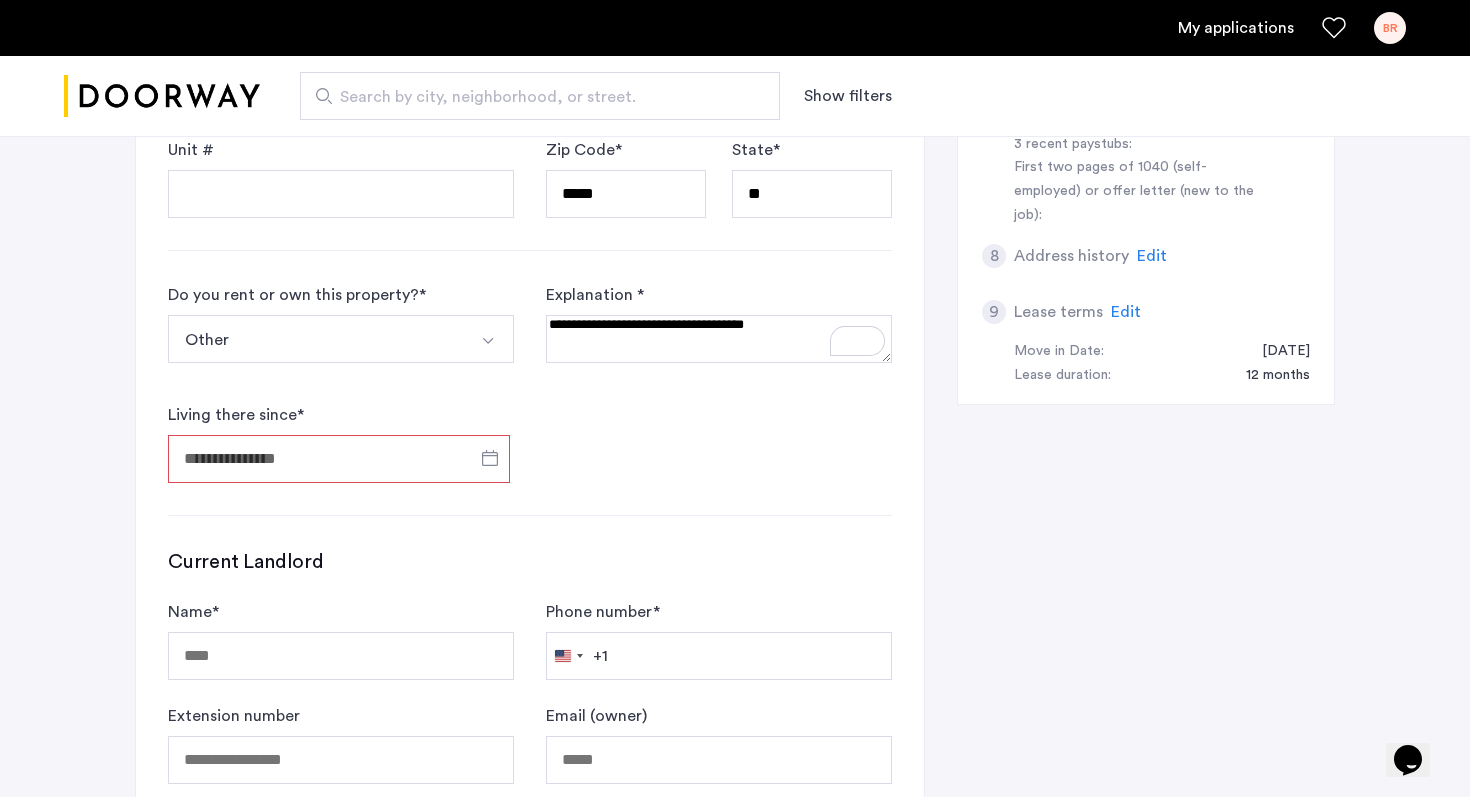 type on "**********" 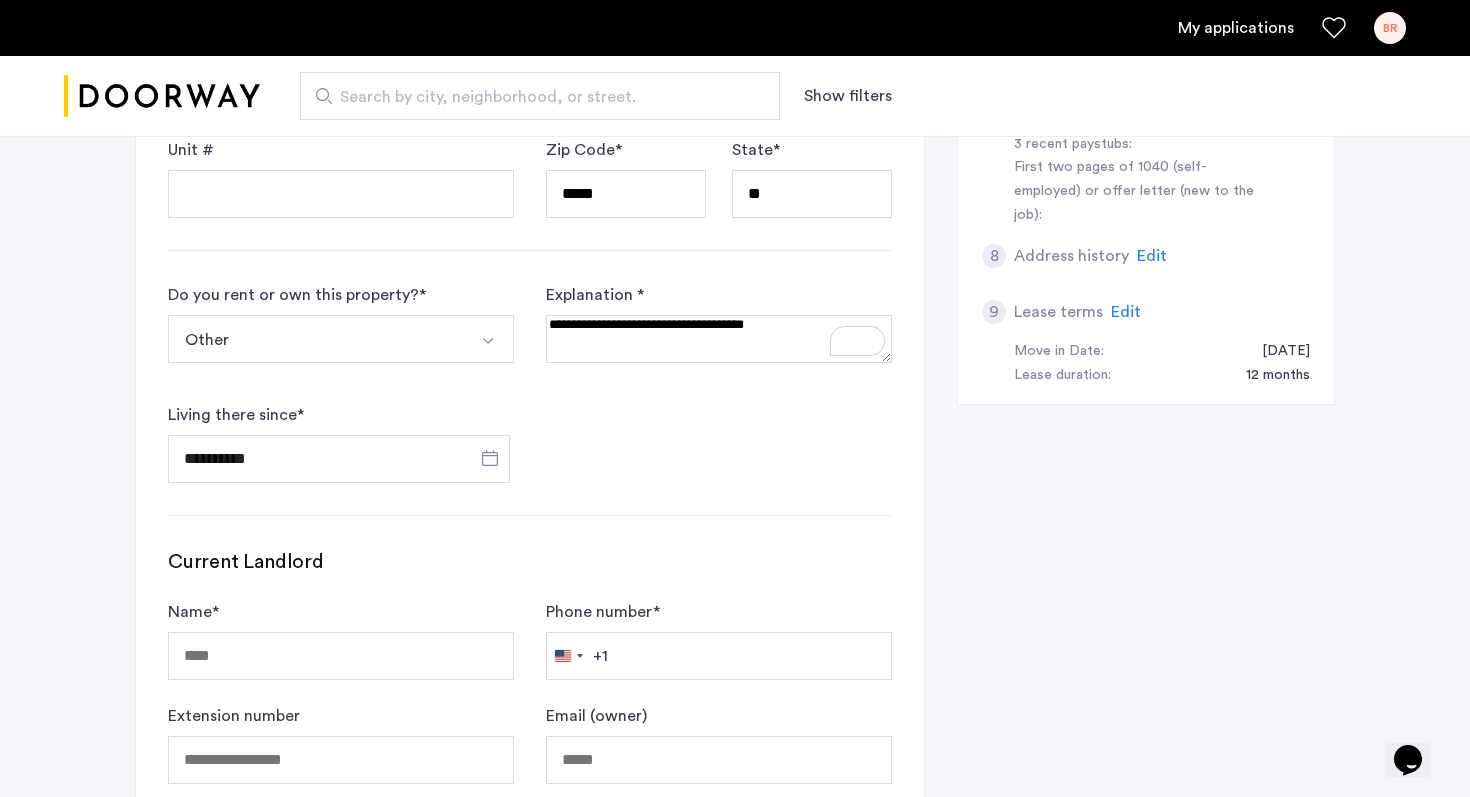 click on "**********" 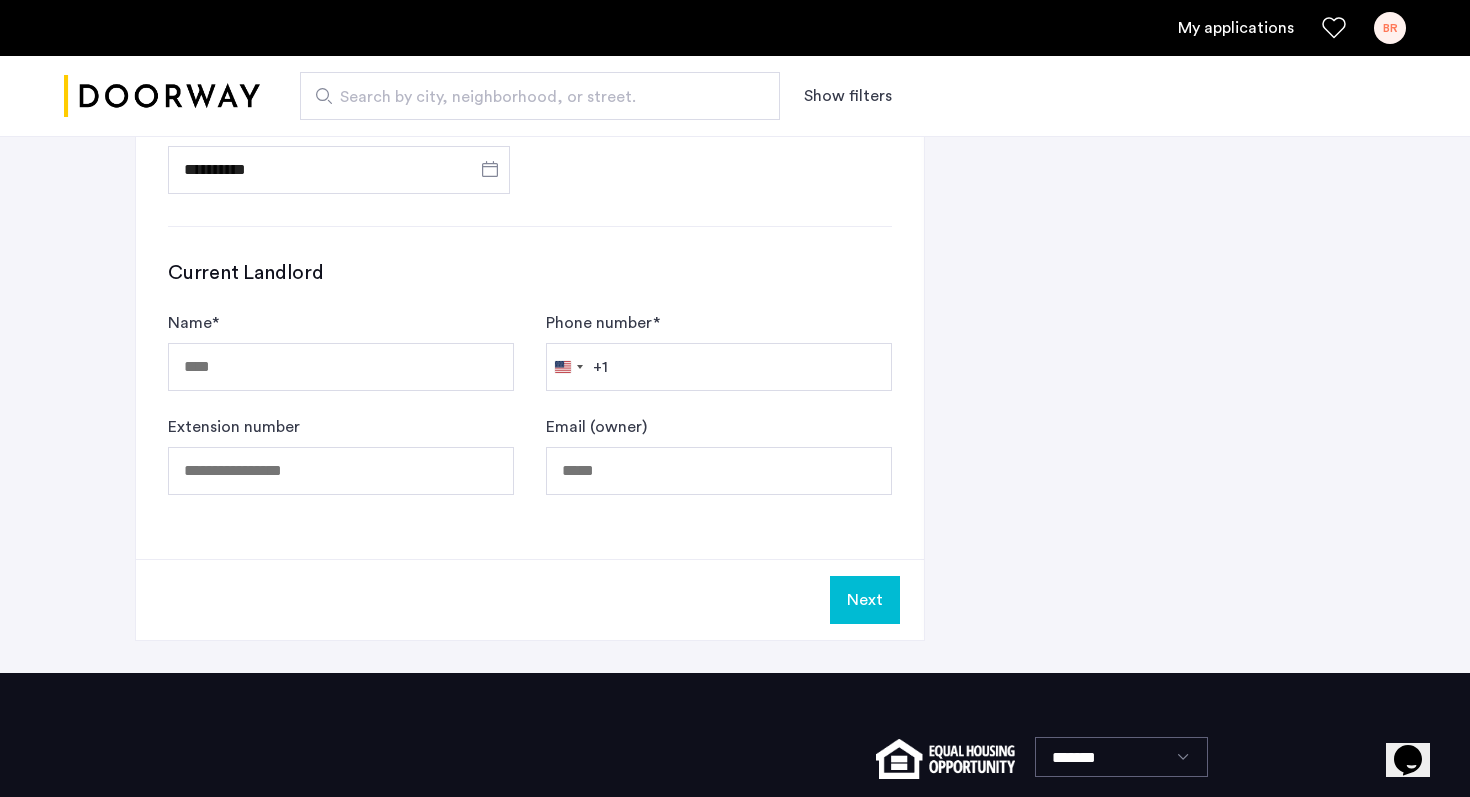 scroll, scrollTop: 1208, scrollLeft: 0, axis: vertical 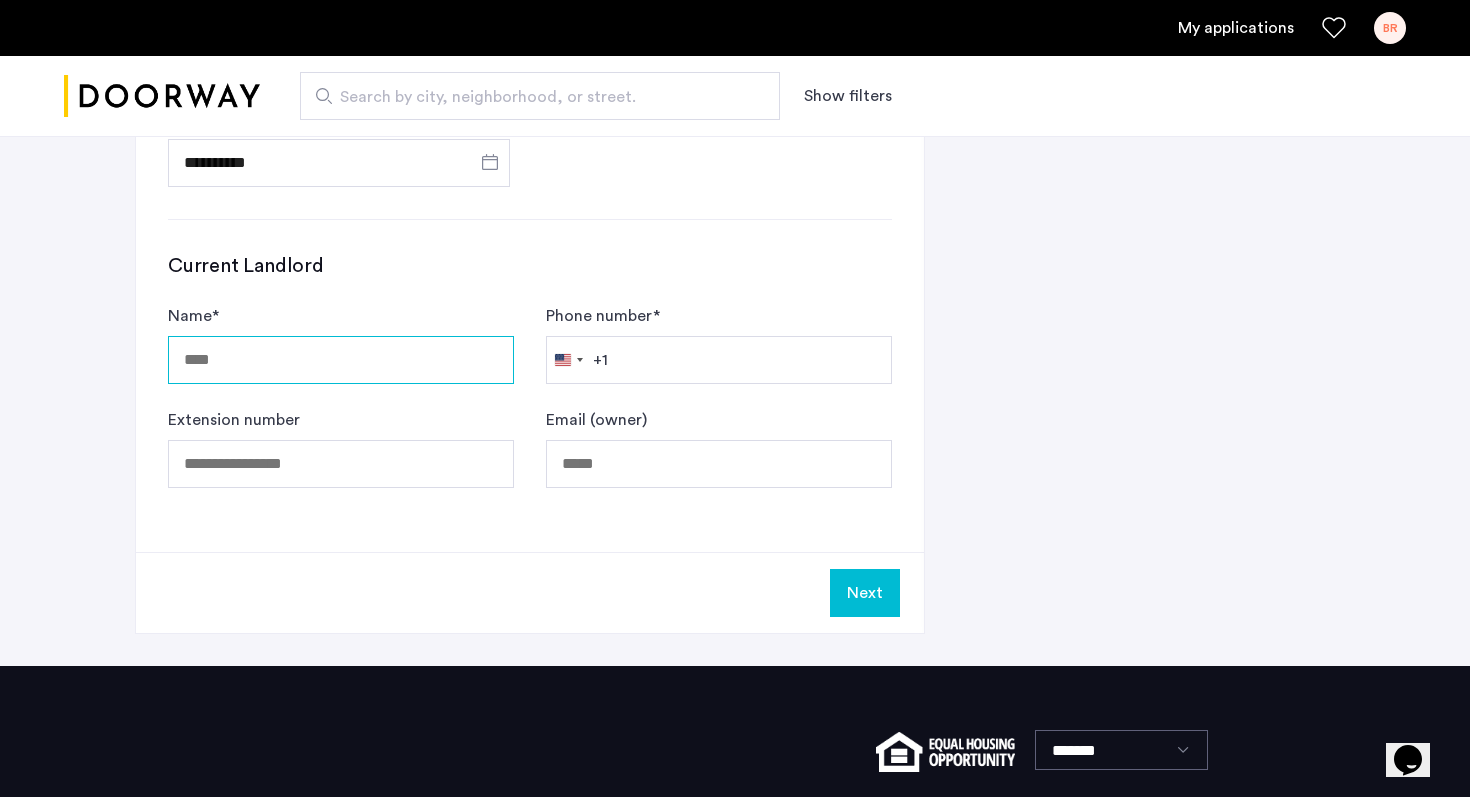 click on "Name  *" at bounding box center (341, 360) 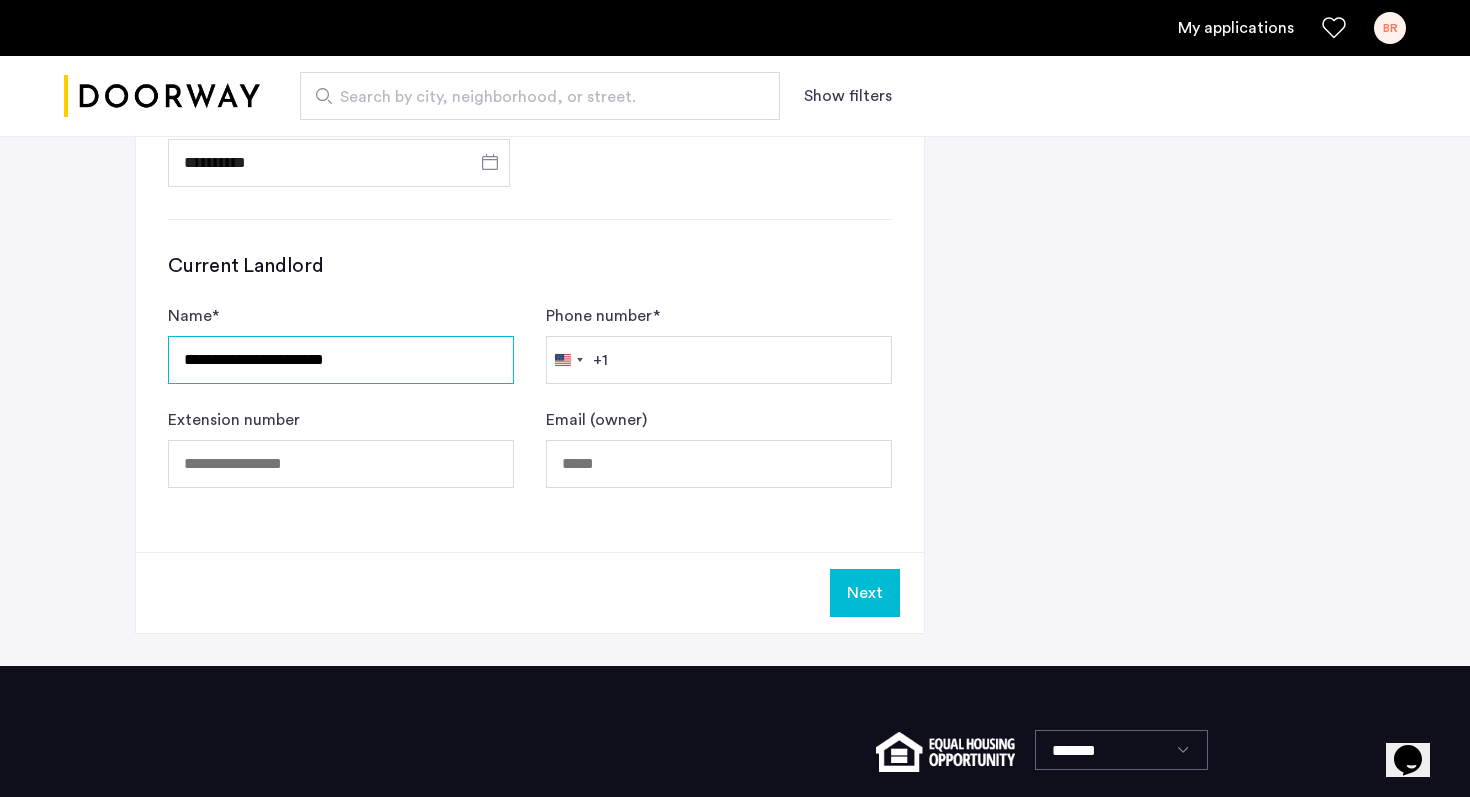 type on "**********" 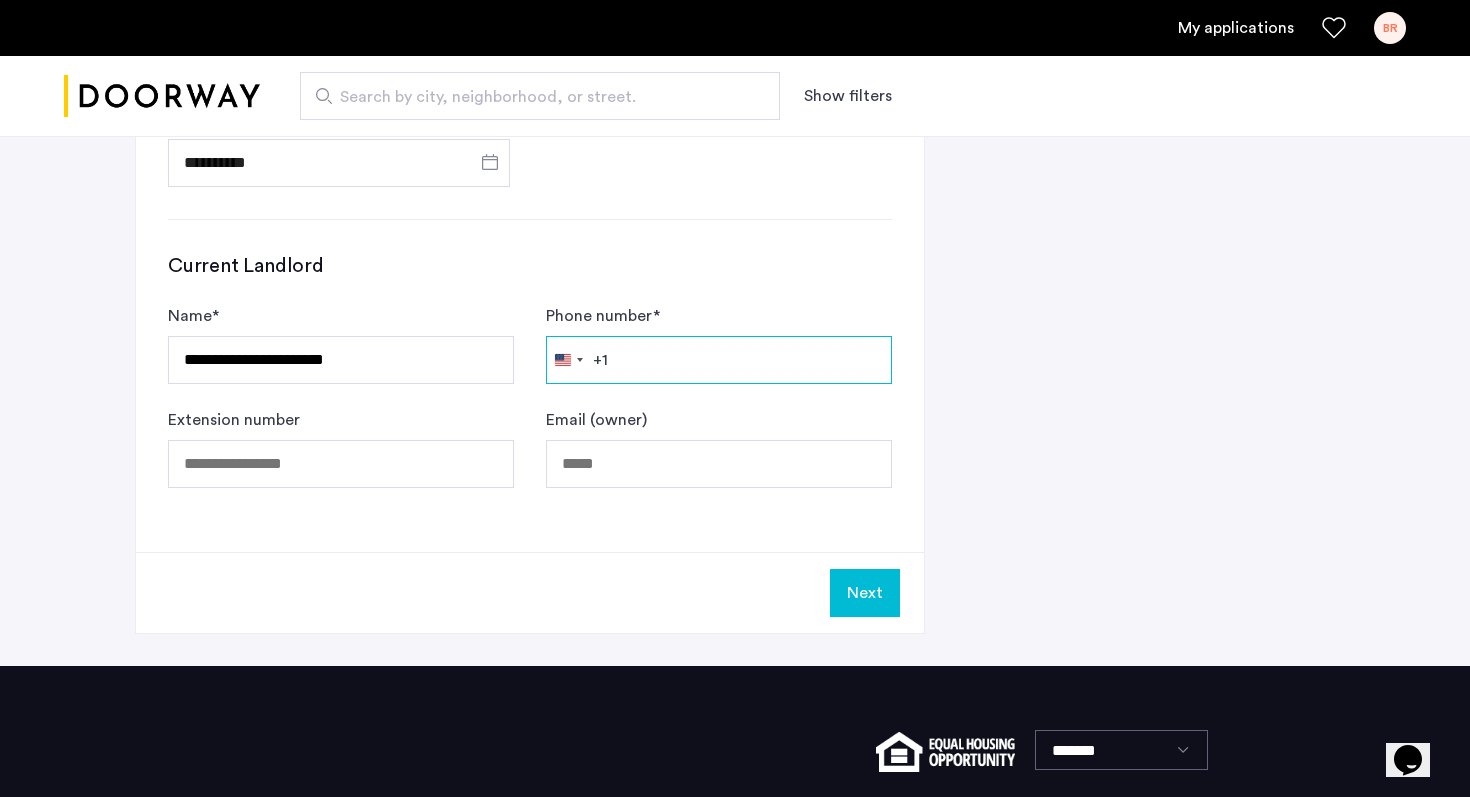 click on "Phone number  *" at bounding box center (719, 360) 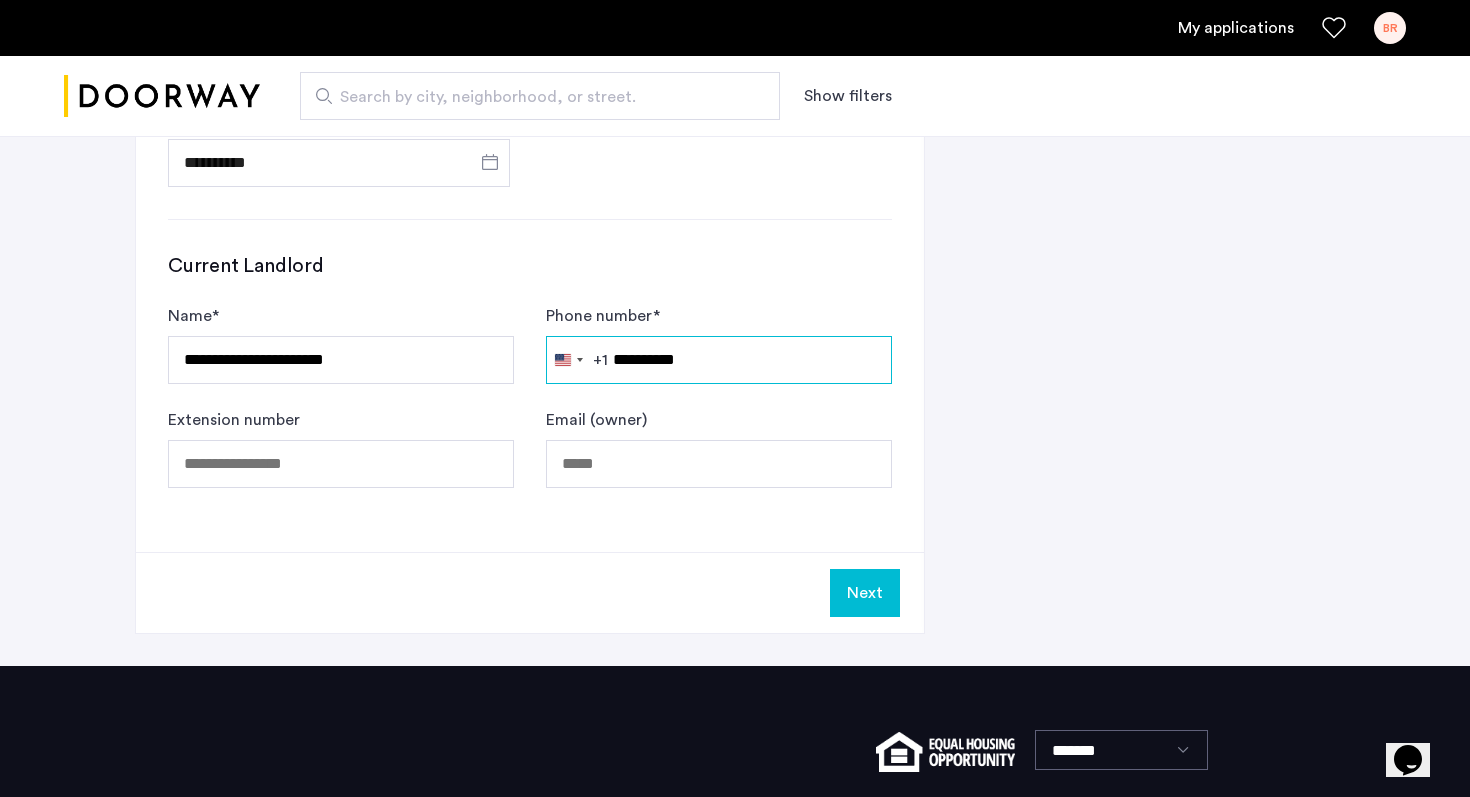 type on "**********" 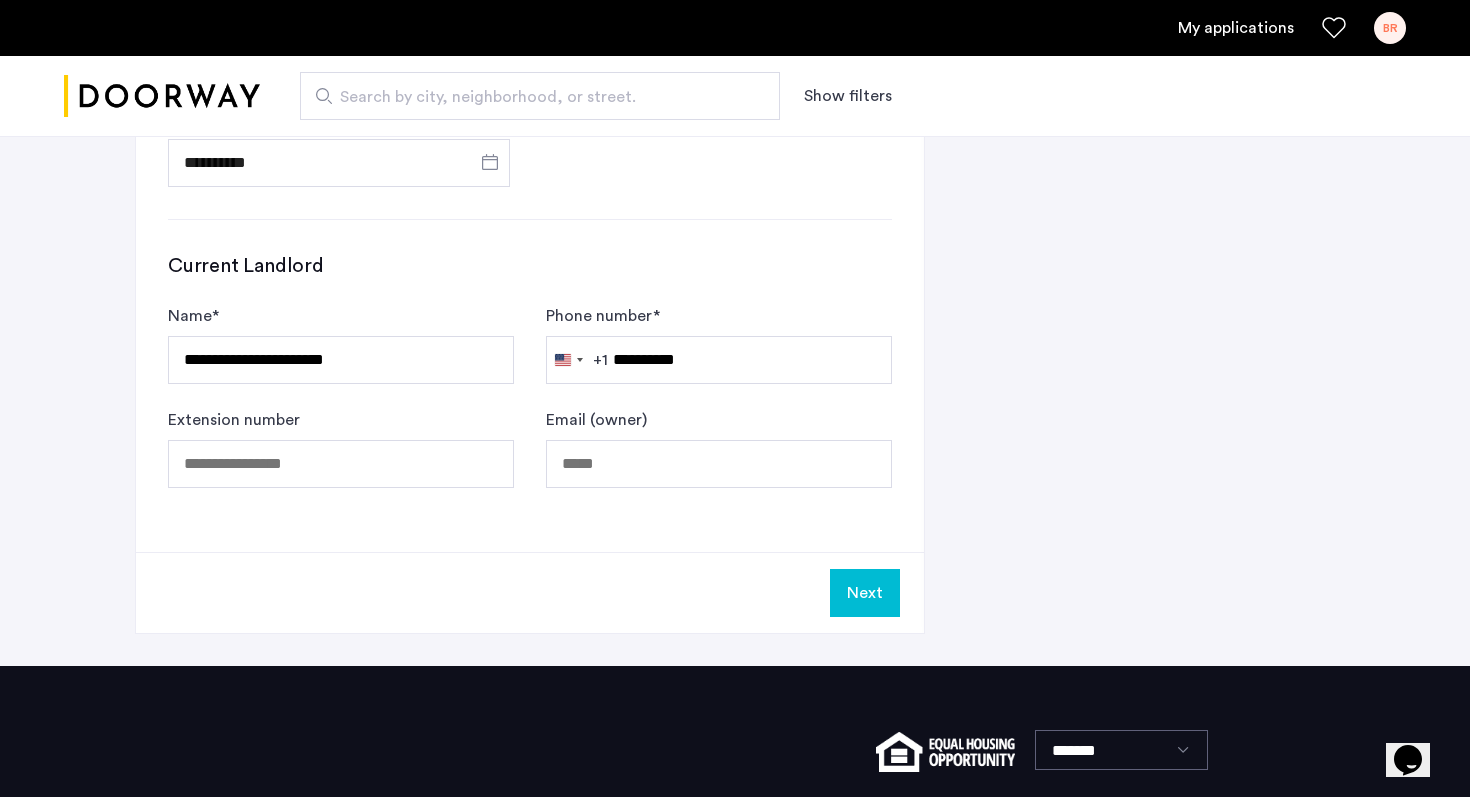 click on "Email (owner)" 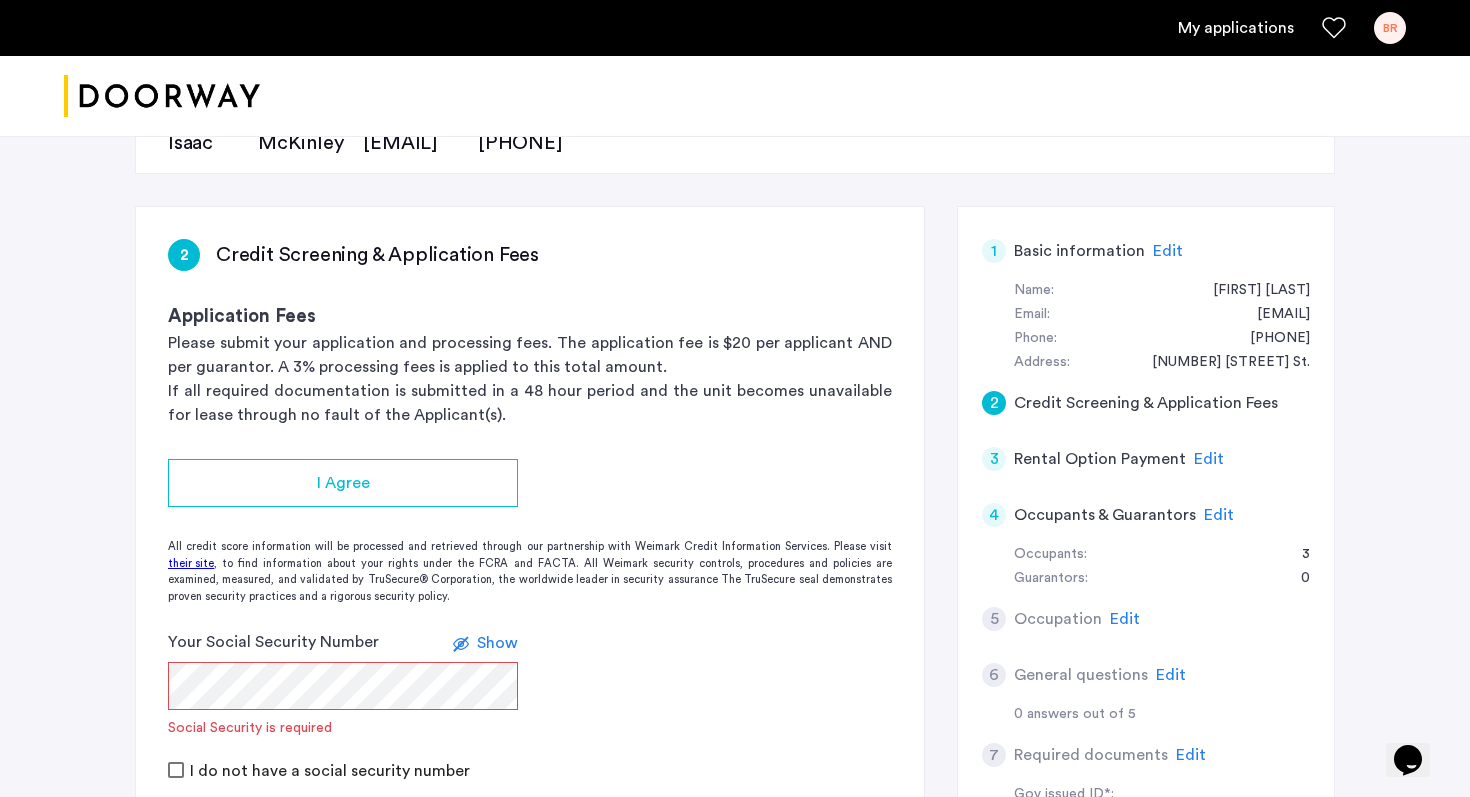scroll, scrollTop: 313, scrollLeft: 0, axis: vertical 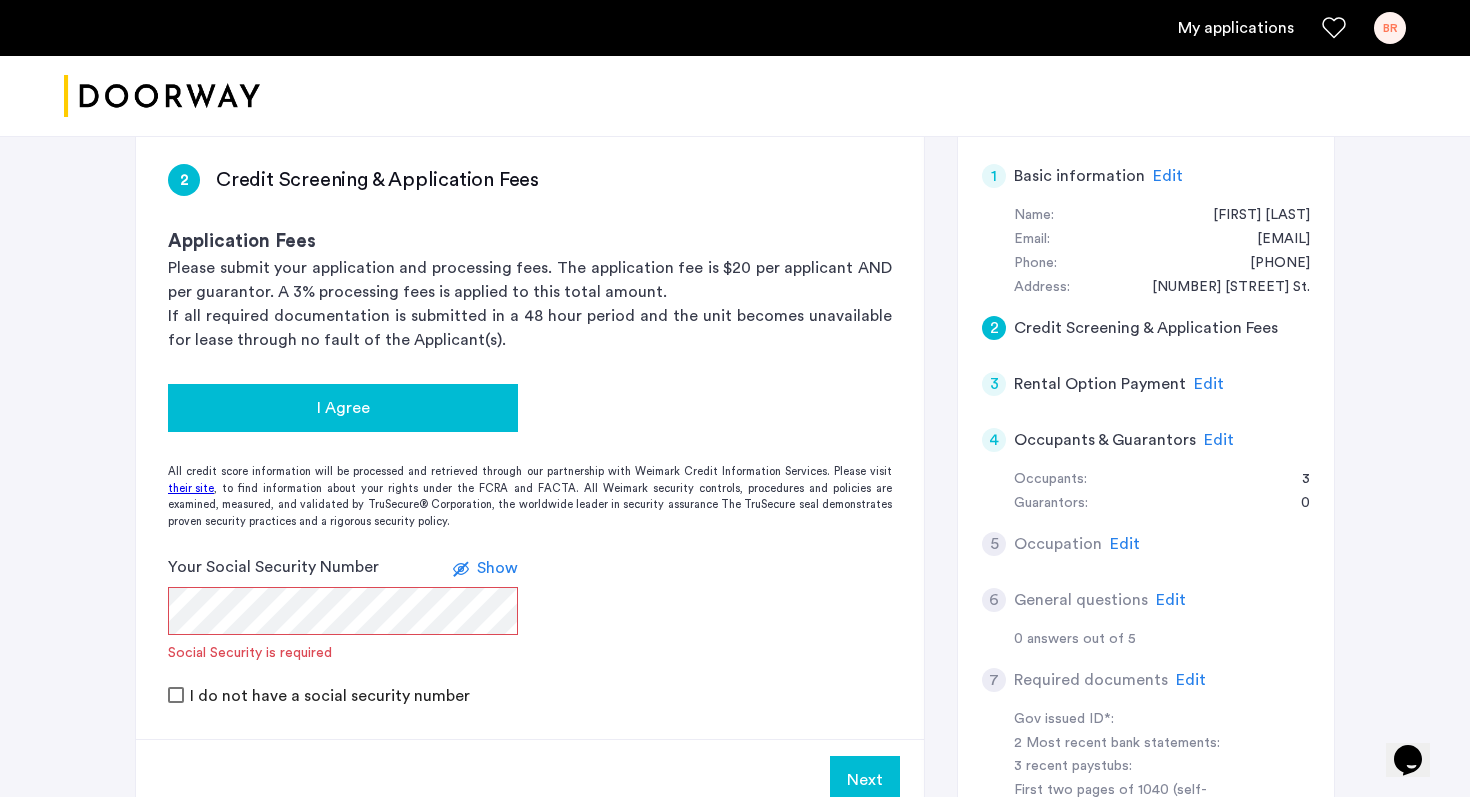 click on "I Agree" 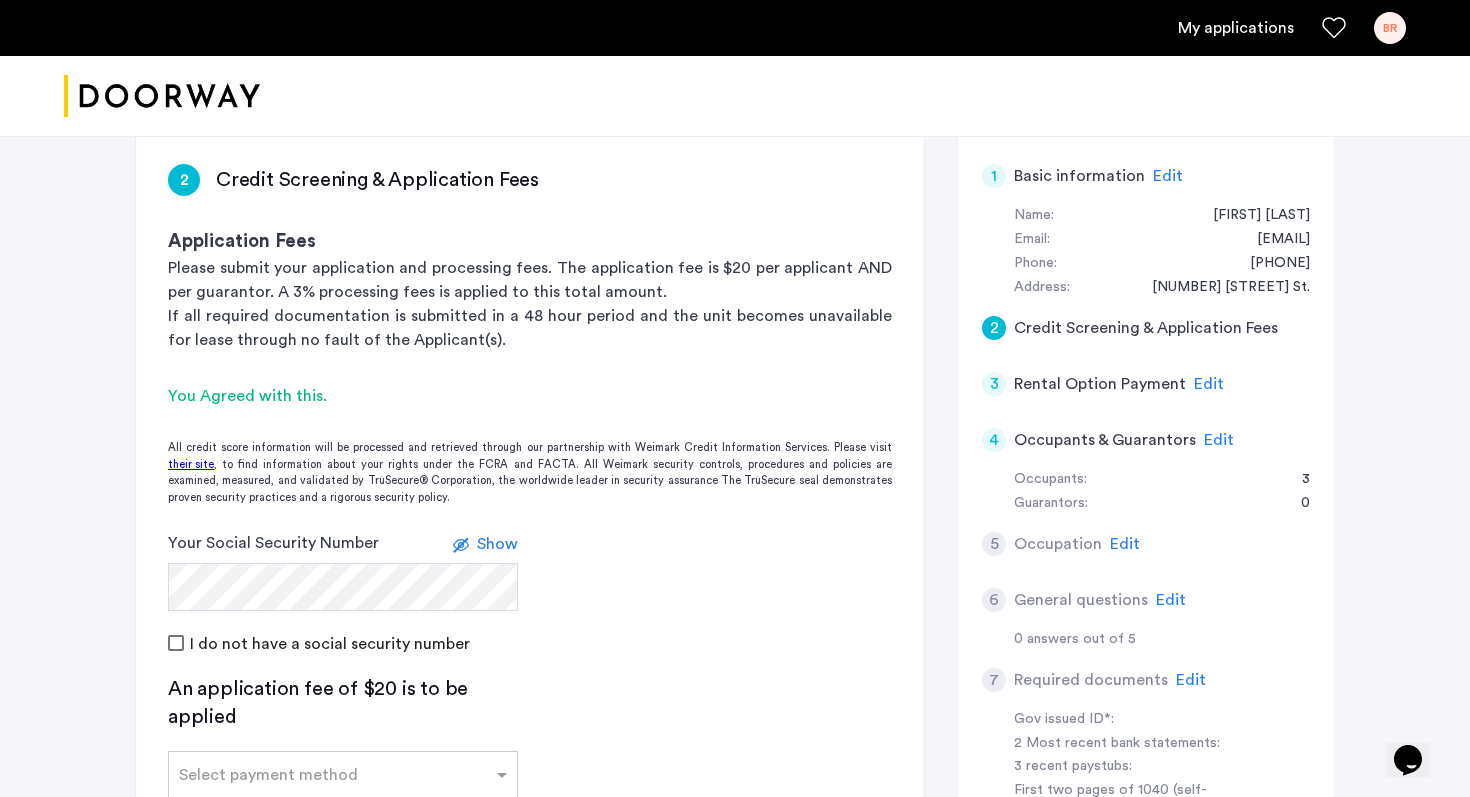 click on "Show" 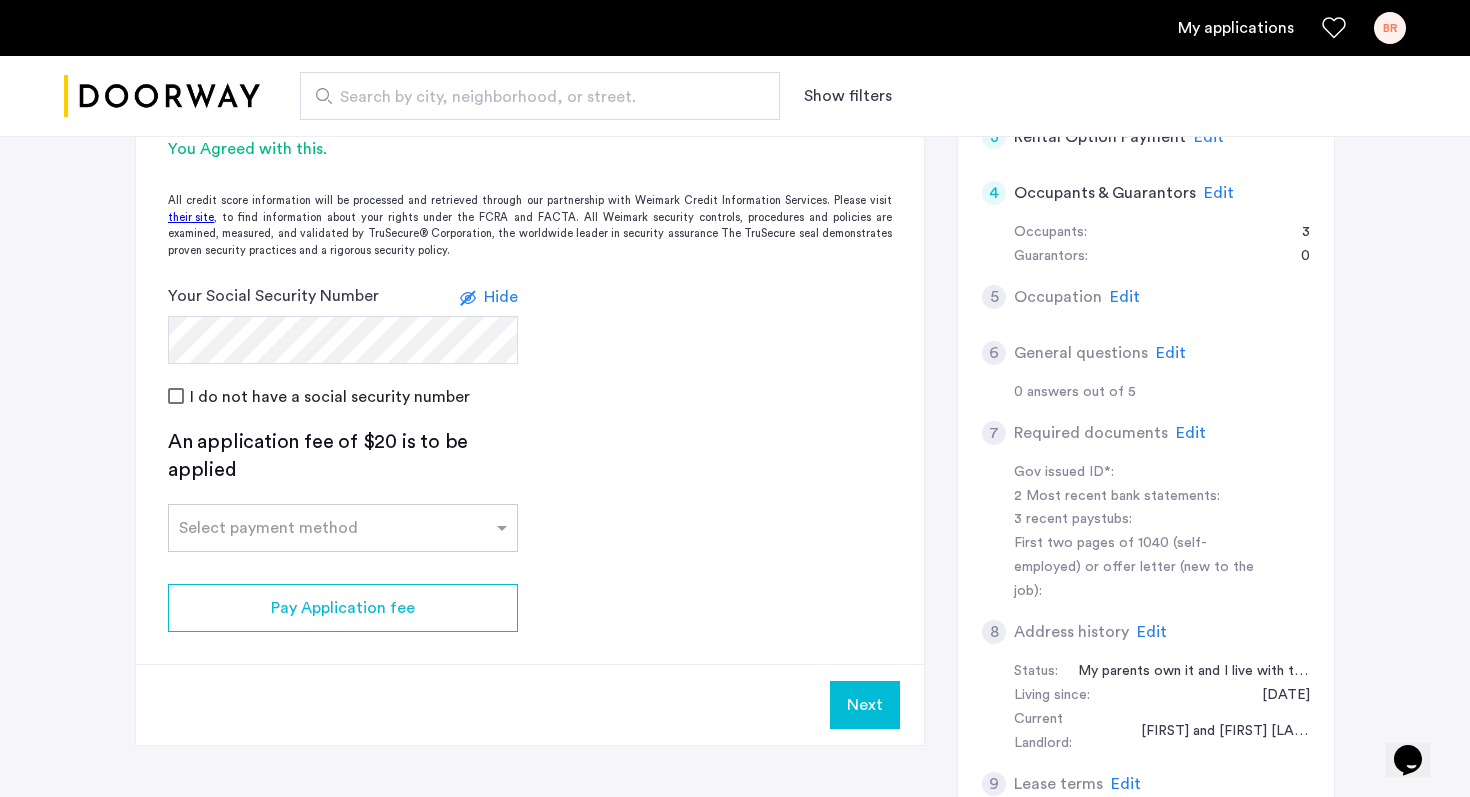 scroll, scrollTop: 584, scrollLeft: 0, axis: vertical 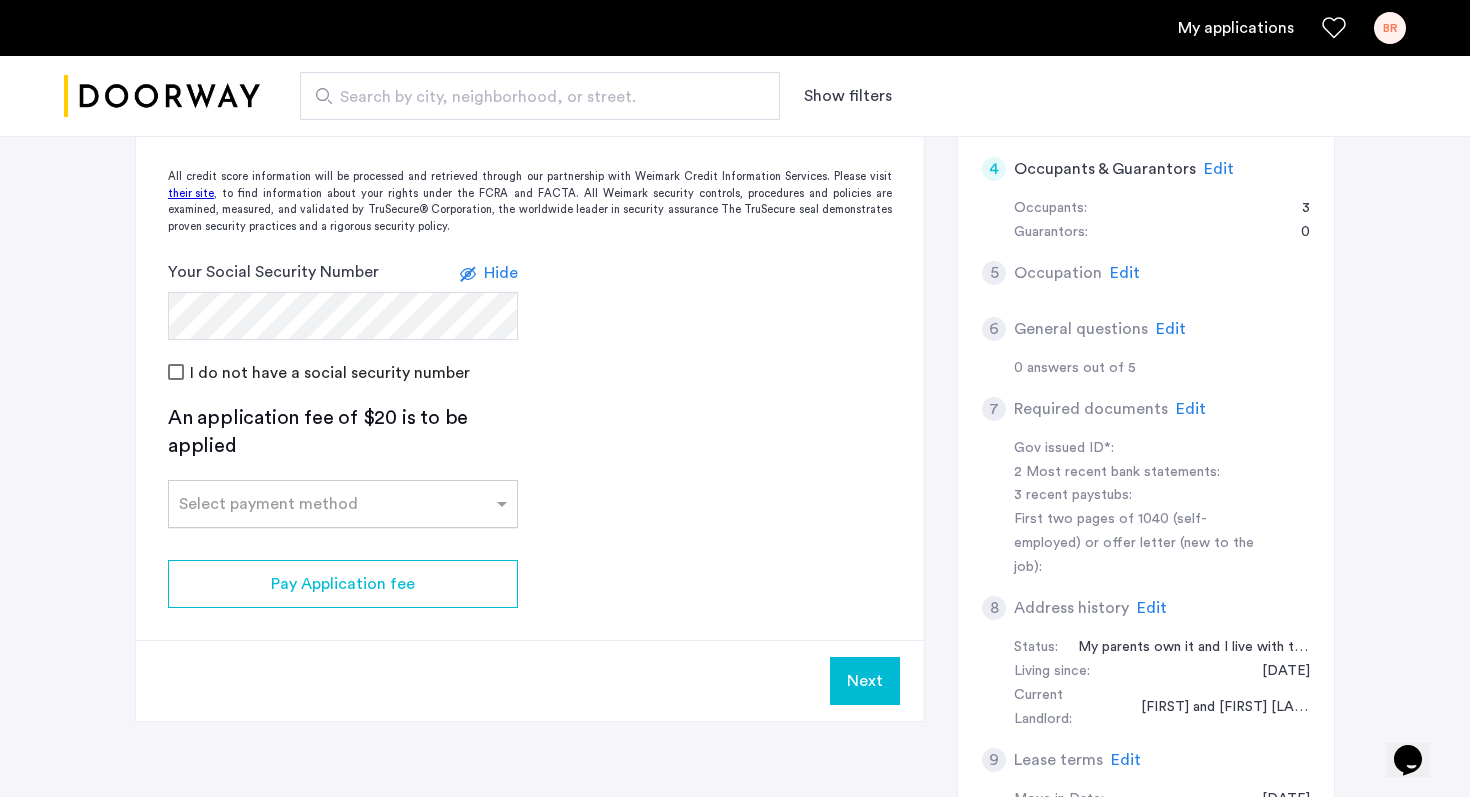 click 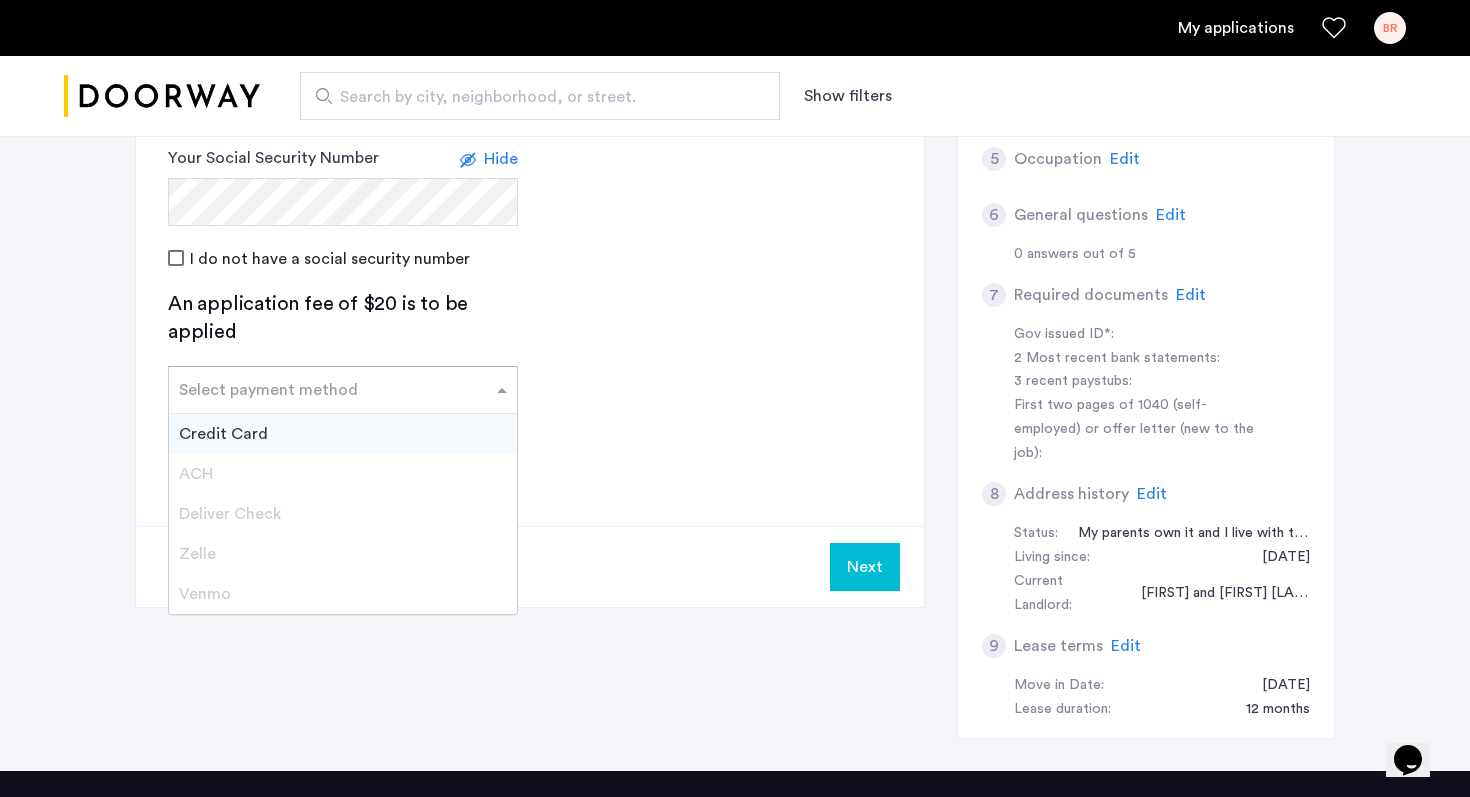 scroll, scrollTop: 719, scrollLeft: 0, axis: vertical 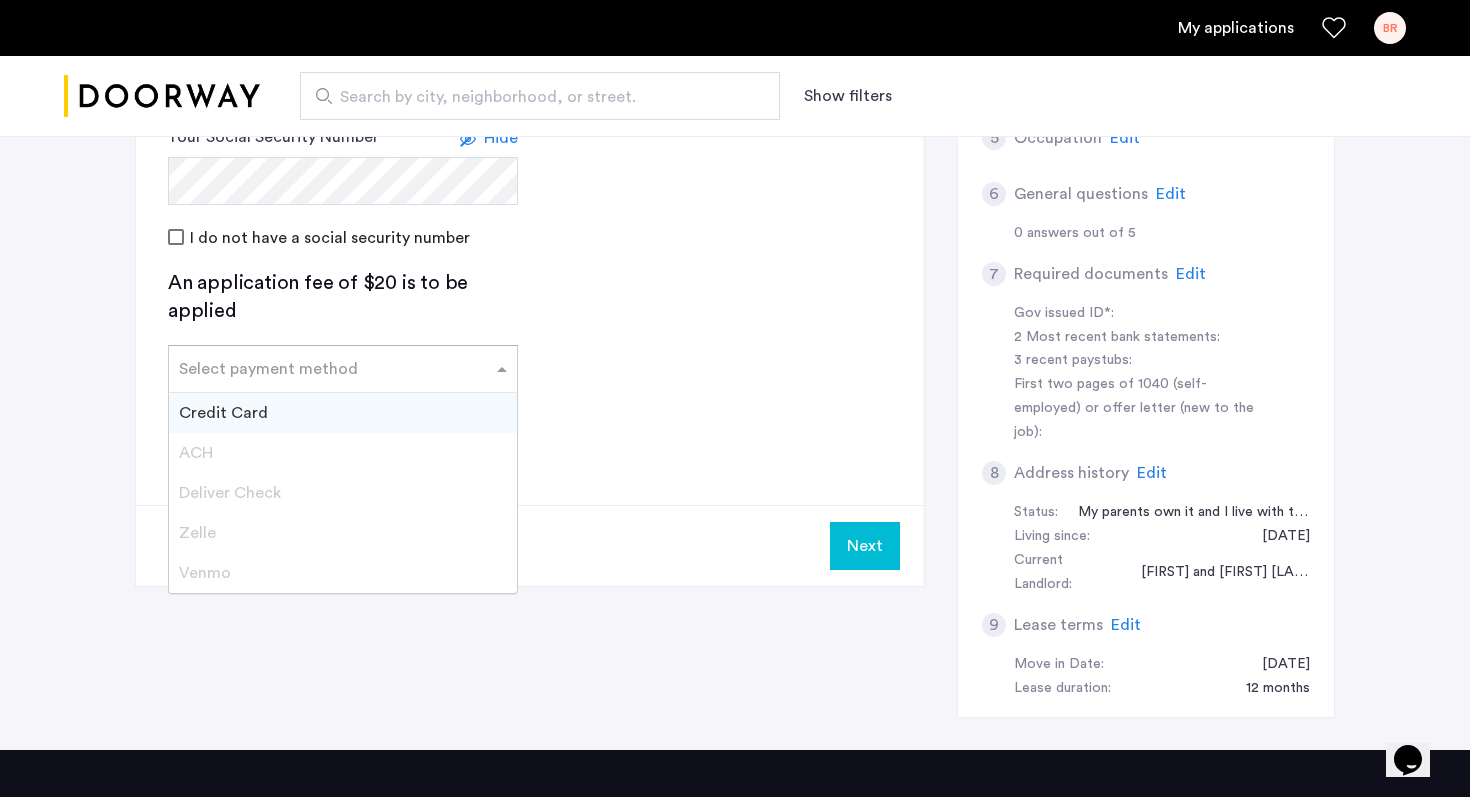 click on "Deliver Check" at bounding box center [343, 493] 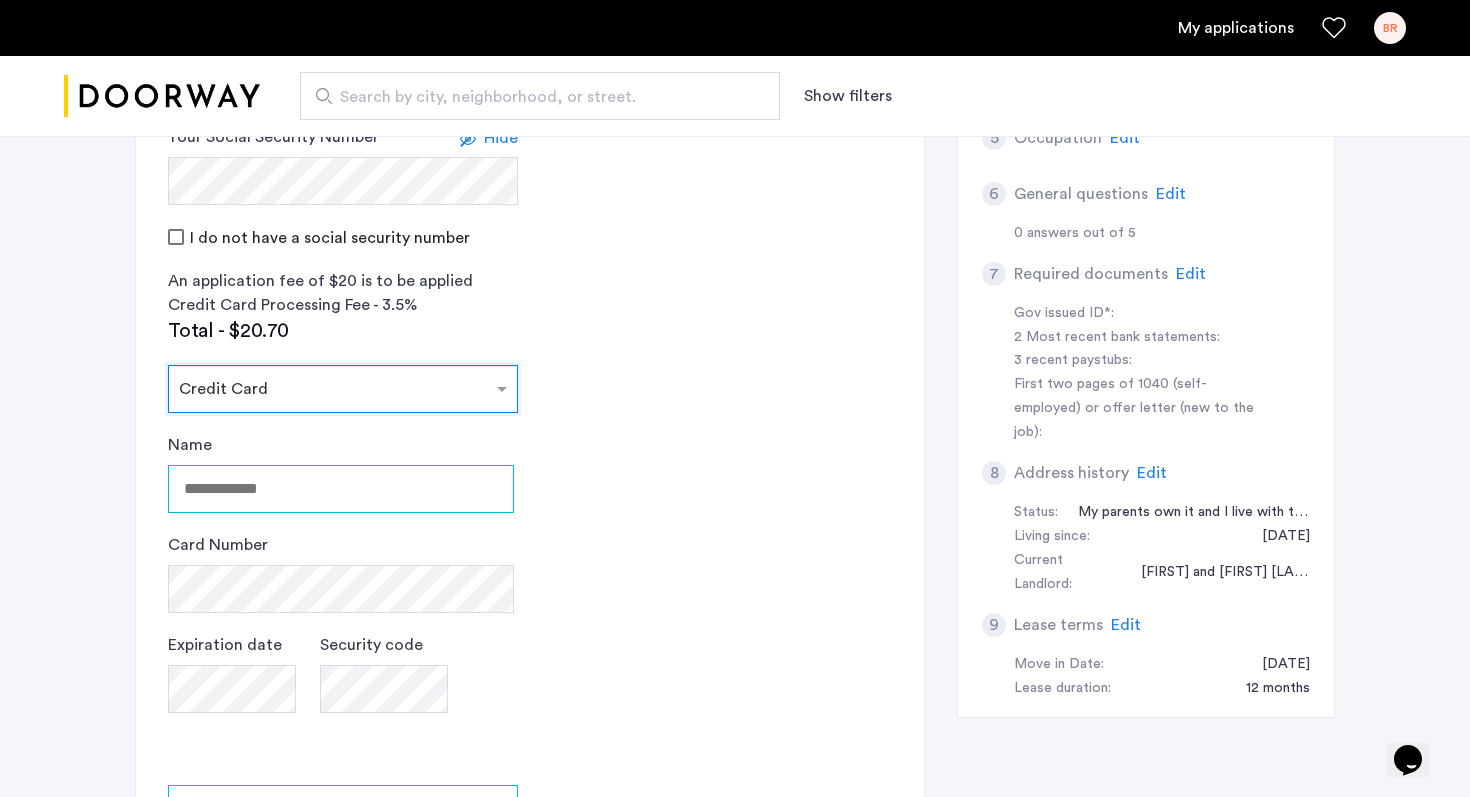 click on "Name" at bounding box center [341, 489] 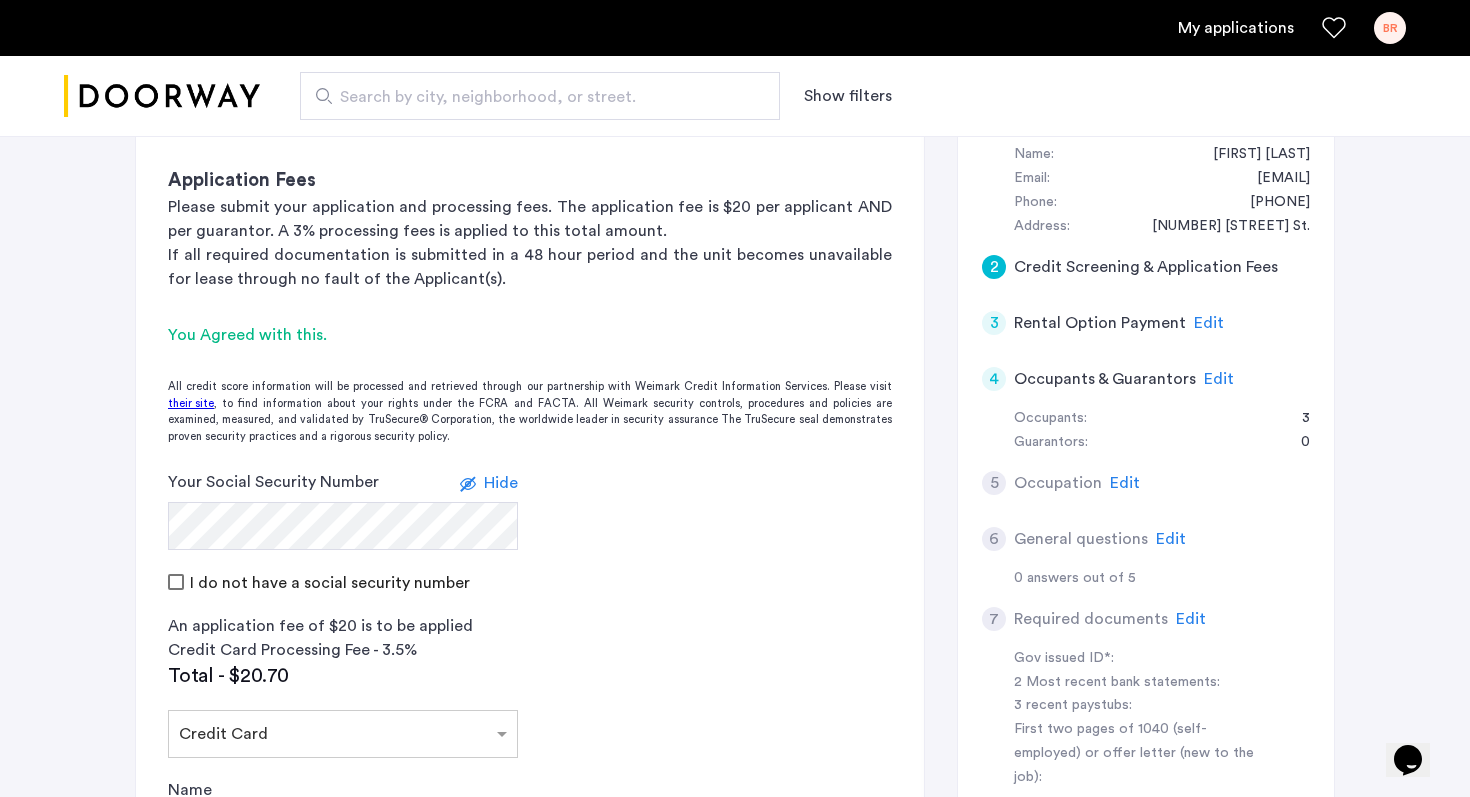 scroll, scrollTop: 375, scrollLeft: 0, axis: vertical 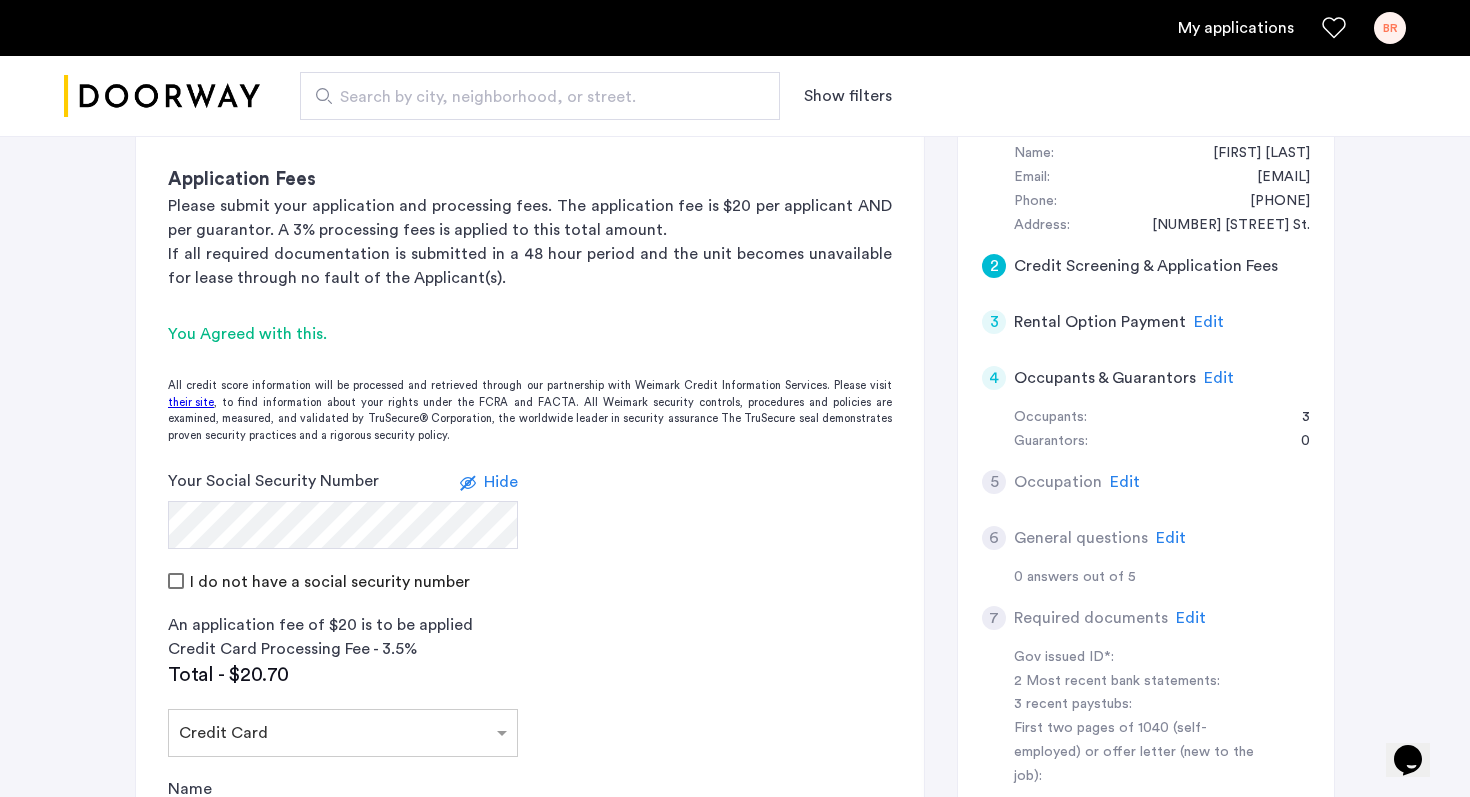 click on "Edit" 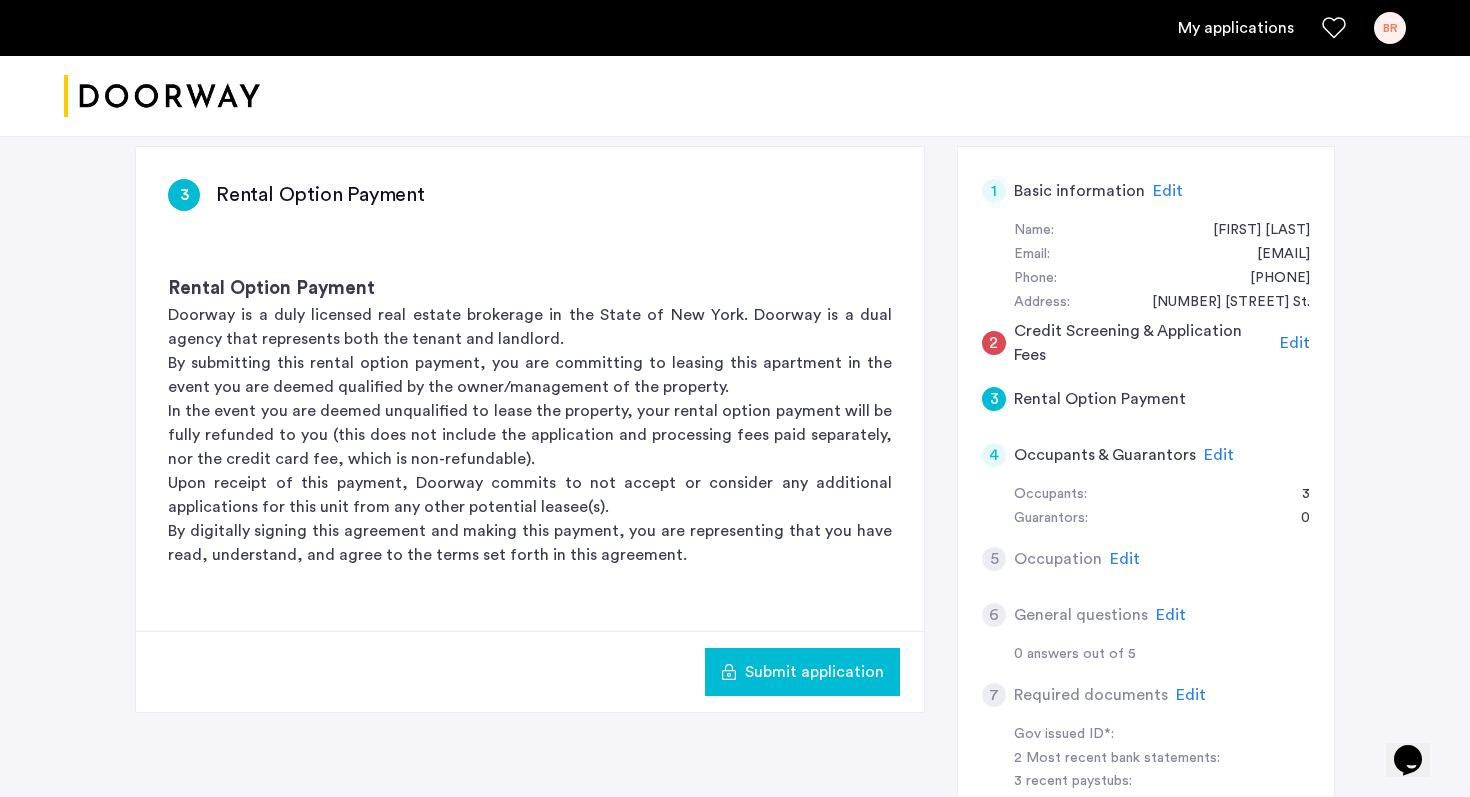 scroll, scrollTop: 283, scrollLeft: 0, axis: vertical 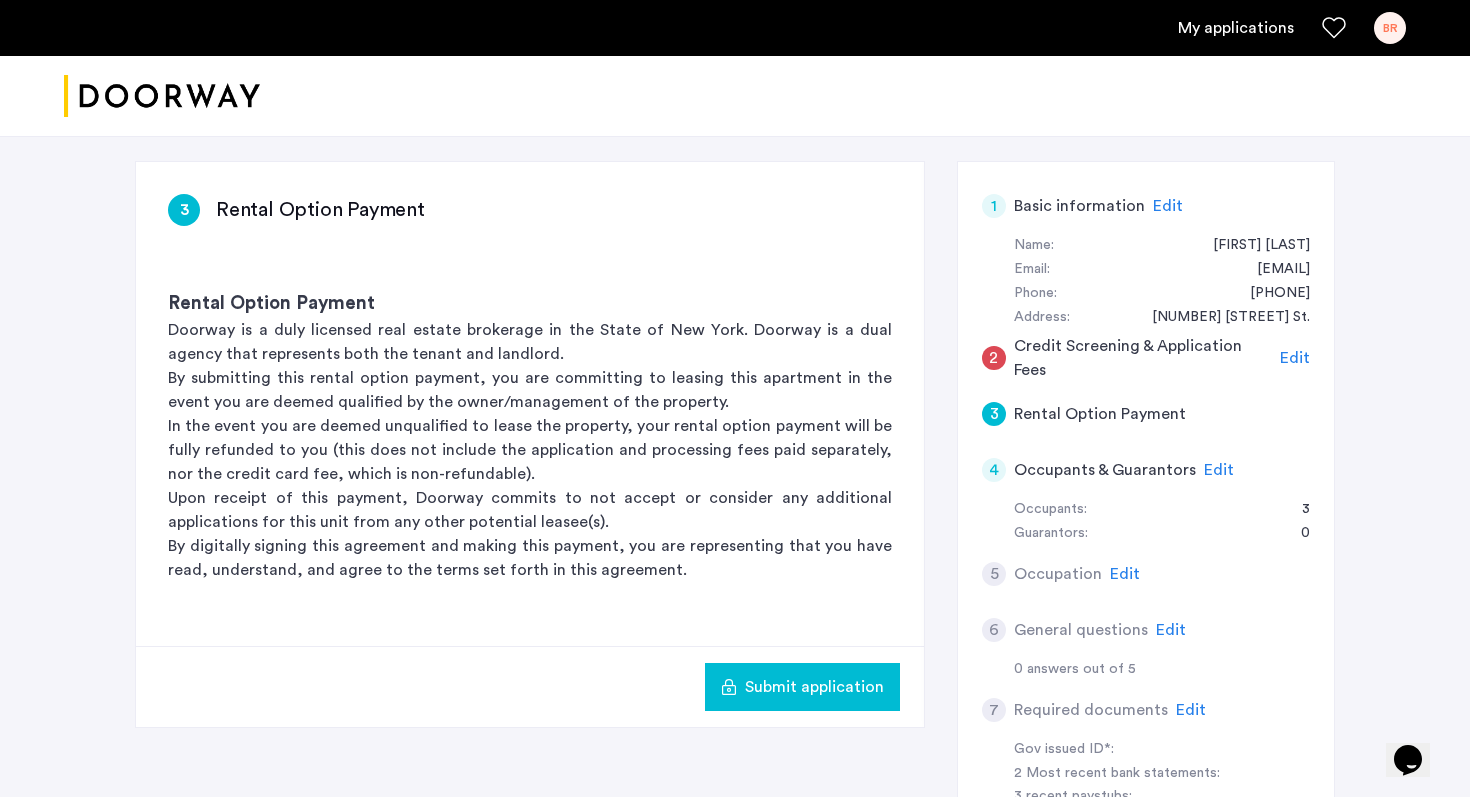 click on "Edit" 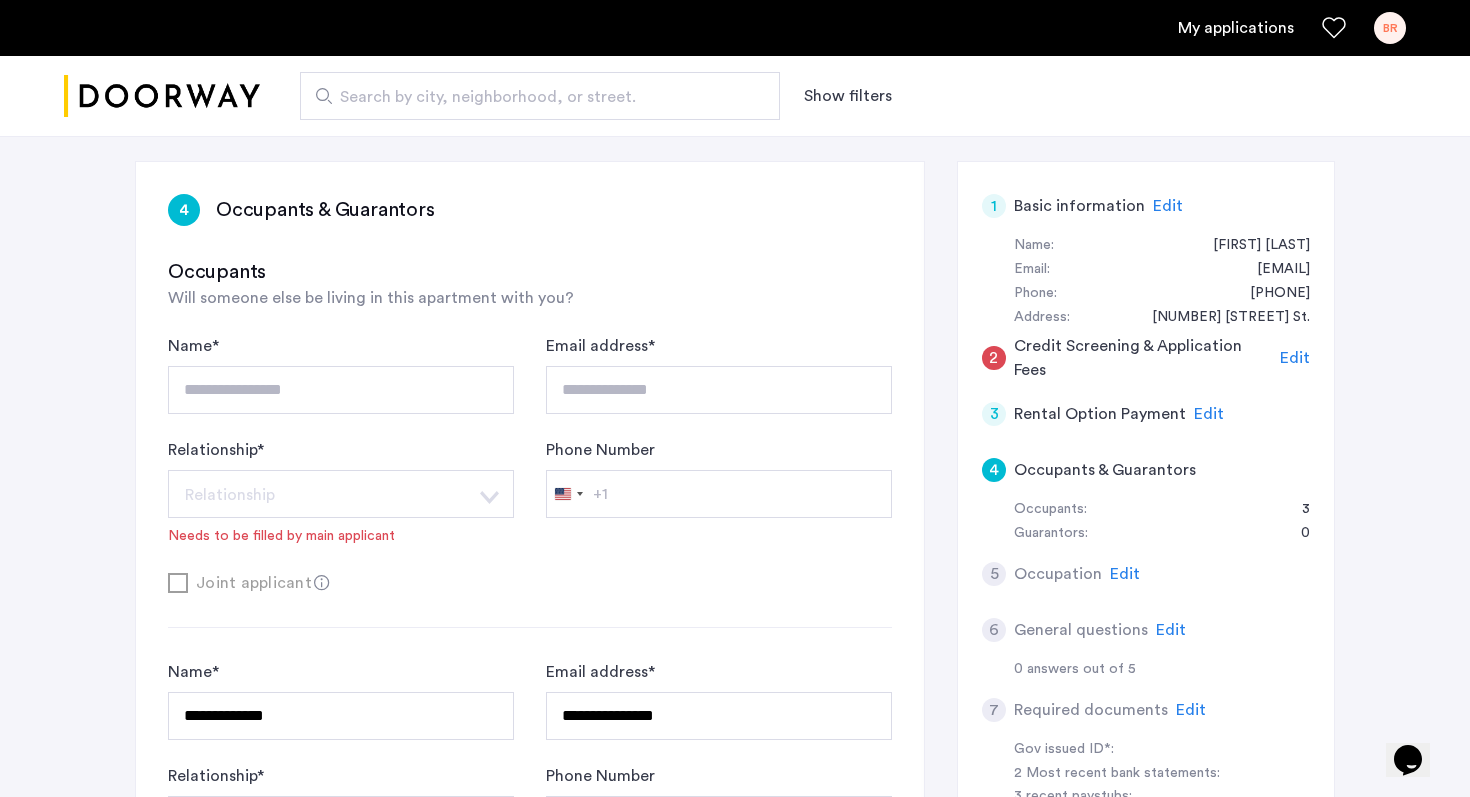 scroll, scrollTop: 509, scrollLeft: 0, axis: vertical 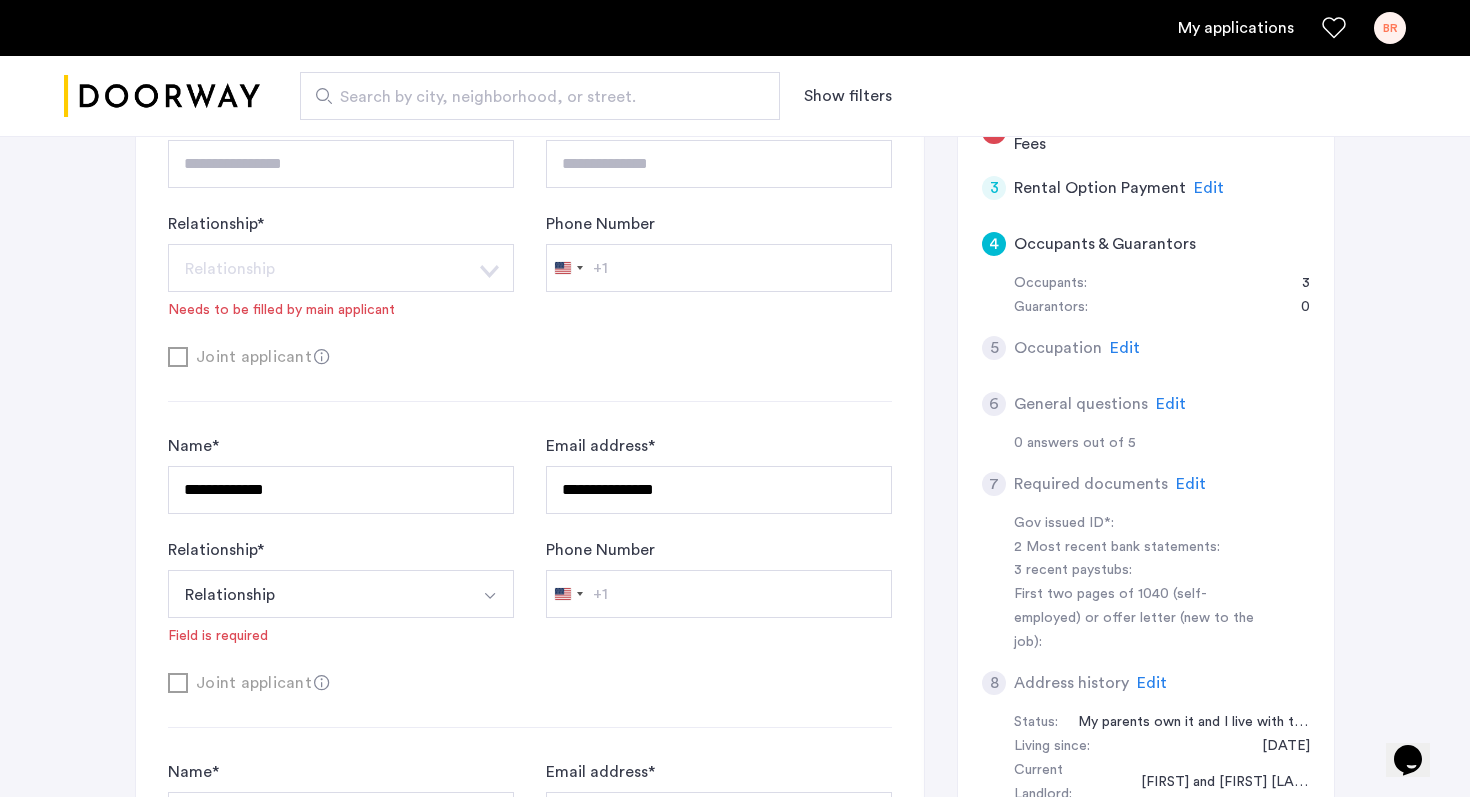 click on "Relationship  * Relationship Husband Wife Son Daughter Mother Father Friend Other Field is required" 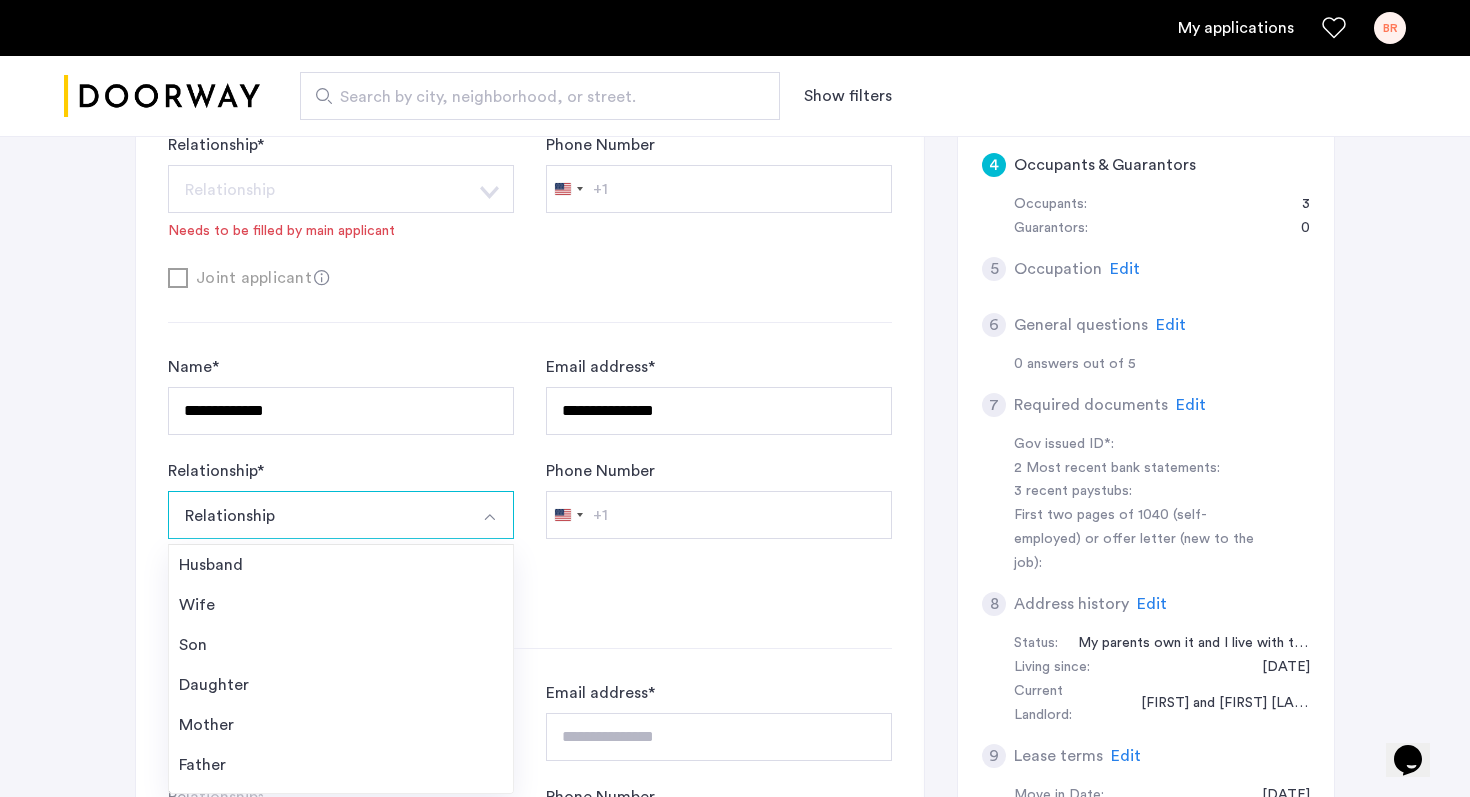 scroll, scrollTop: 605, scrollLeft: 0, axis: vertical 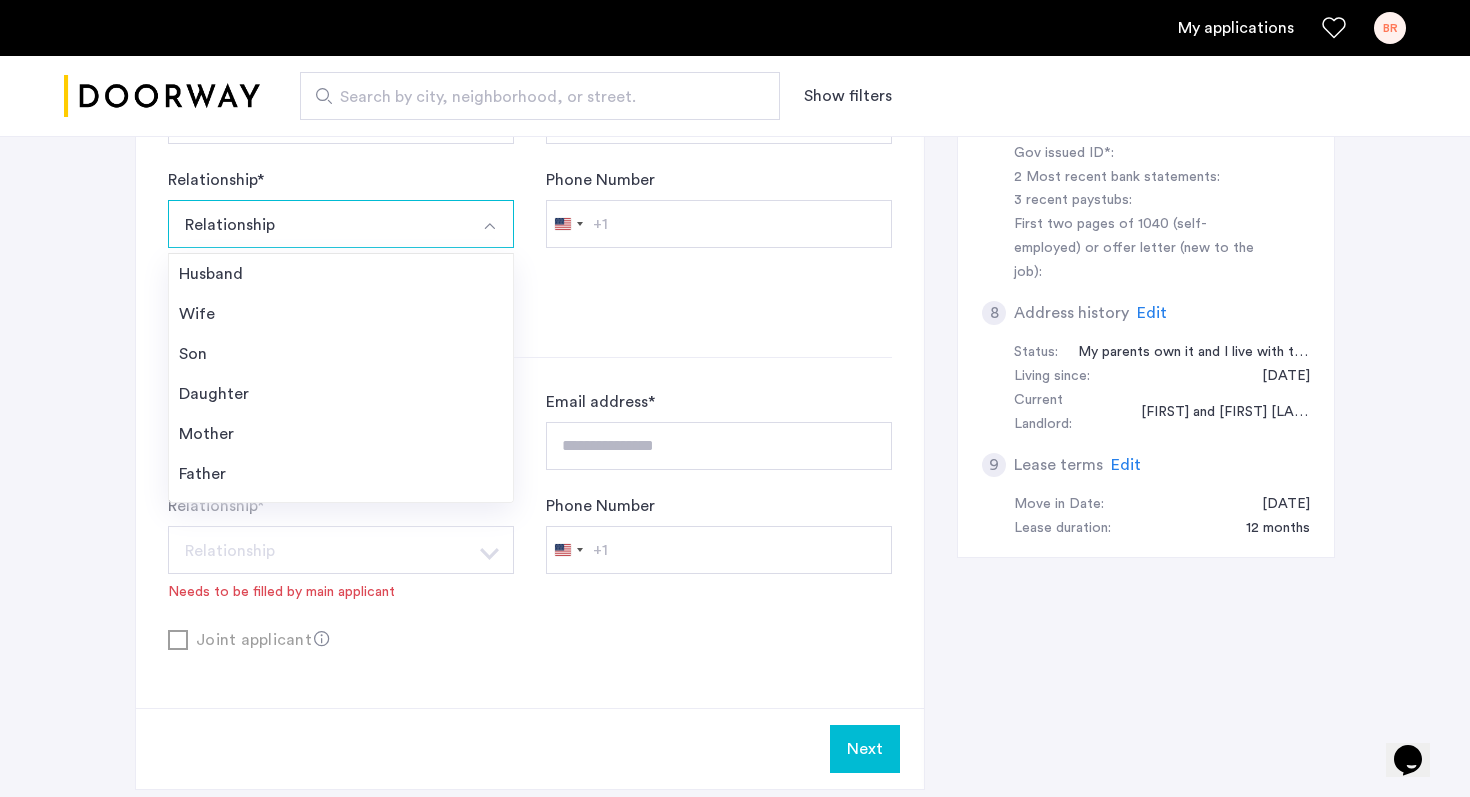 click on "**********" 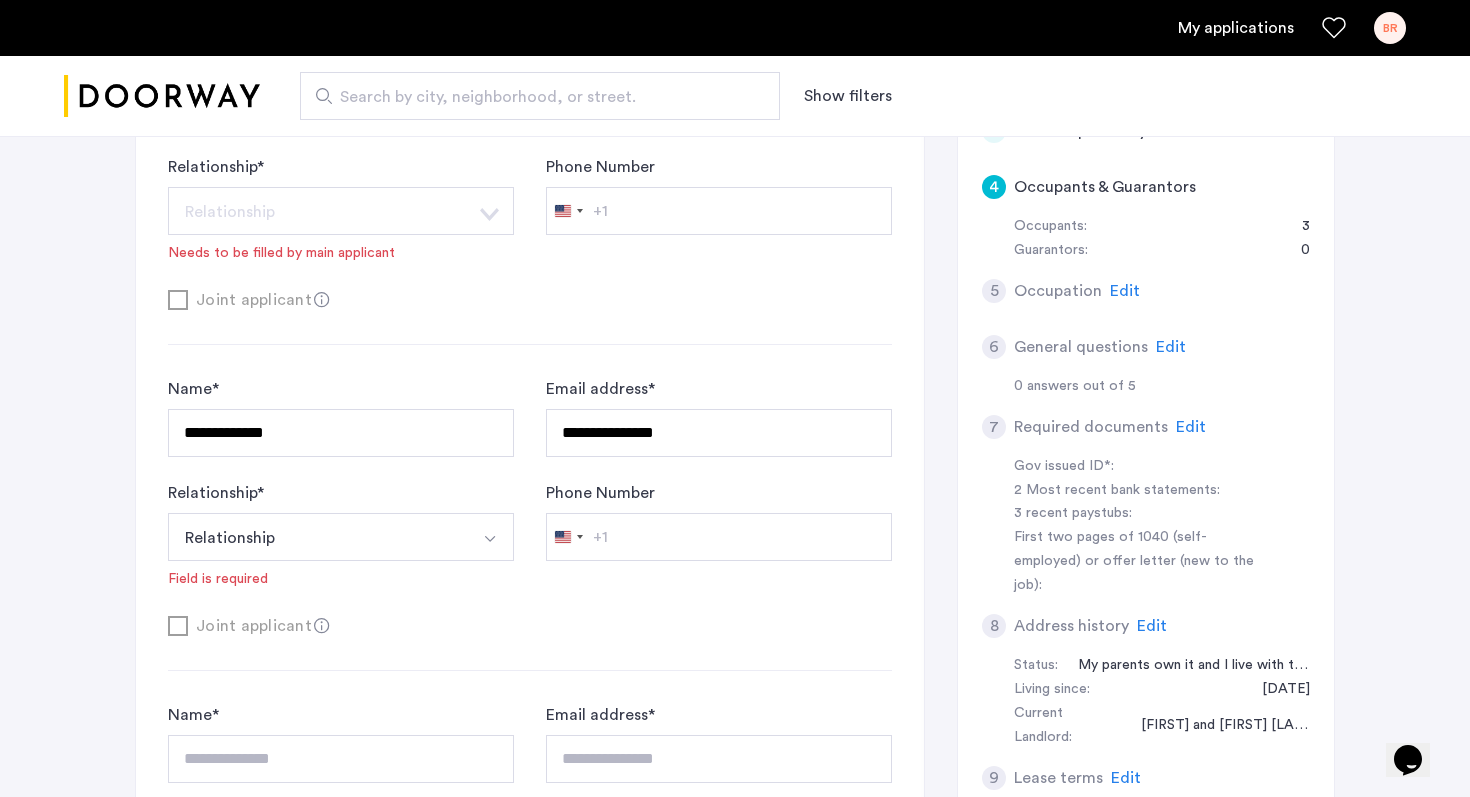 scroll, scrollTop: 505, scrollLeft: 0, axis: vertical 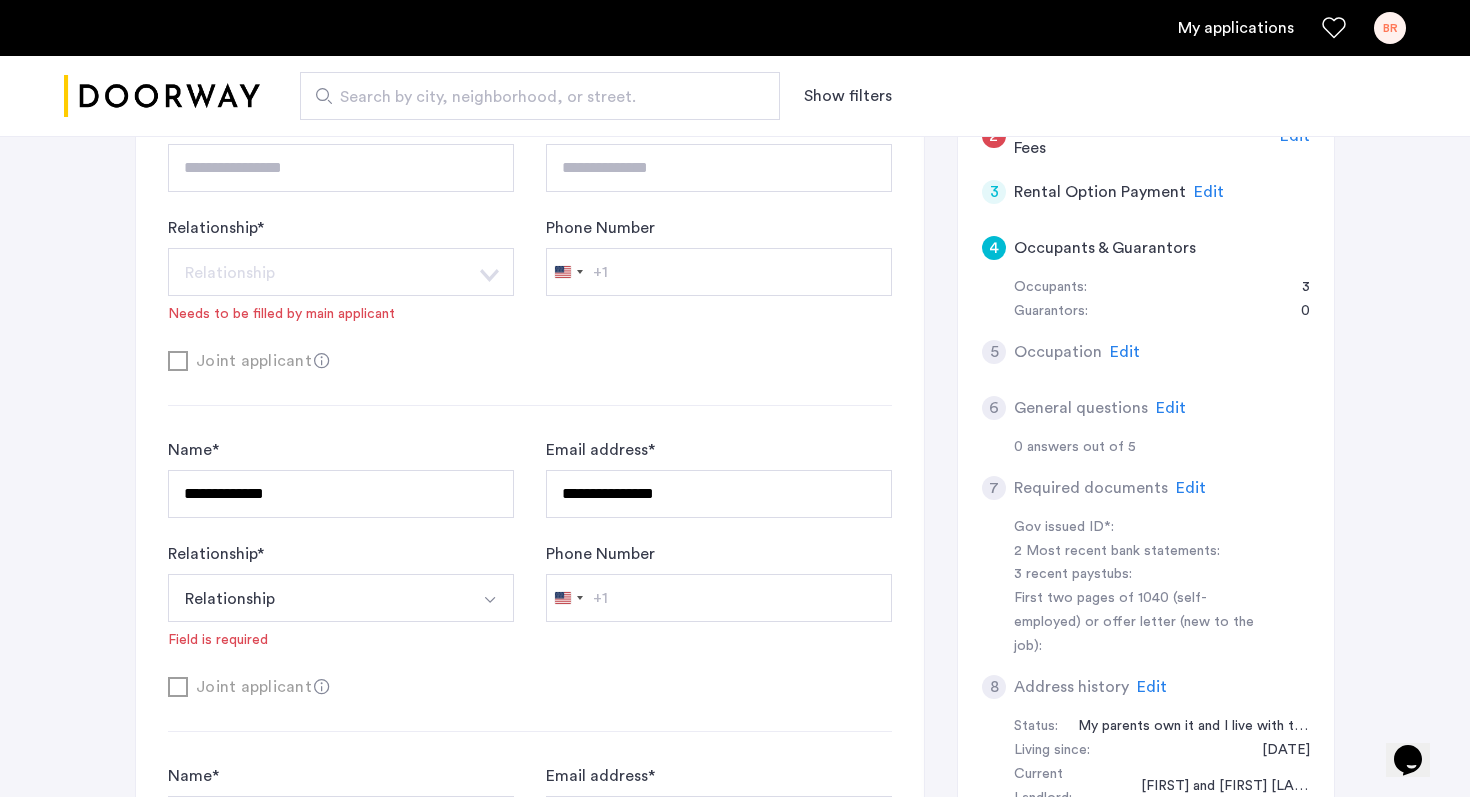 click on "Edit" 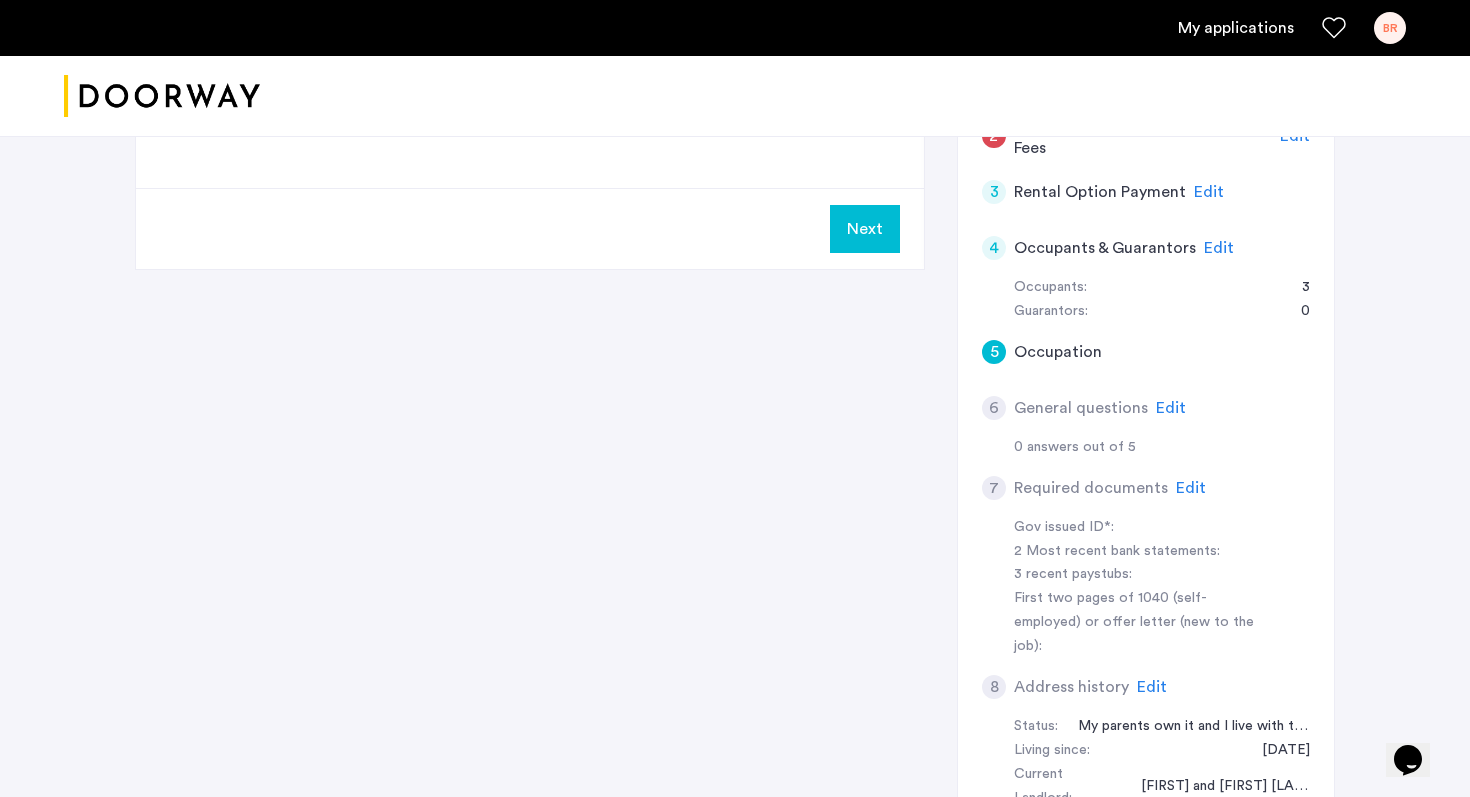 scroll, scrollTop: 216, scrollLeft: 0, axis: vertical 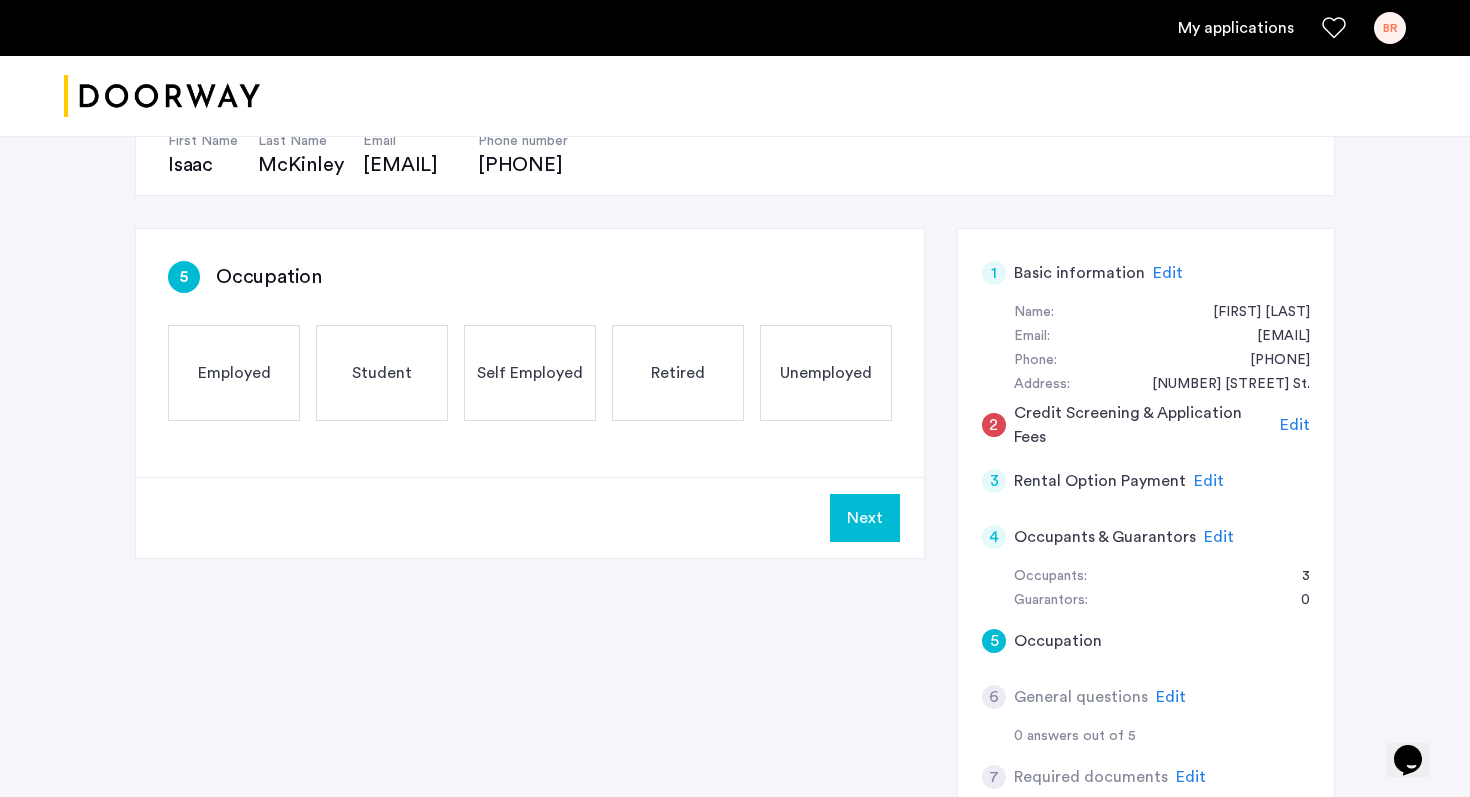click on "Student" 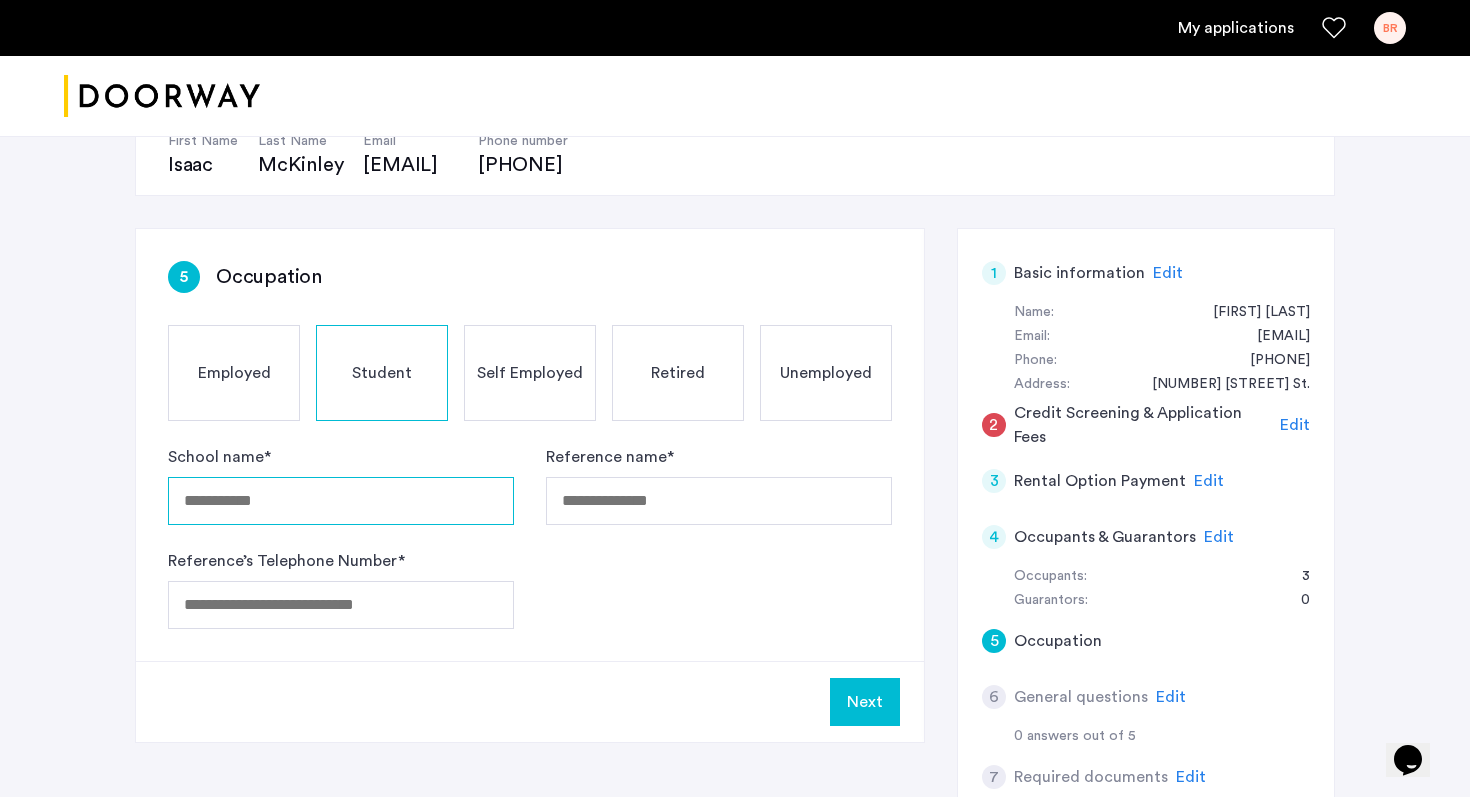 click on "School name  *" at bounding box center (341, 501) 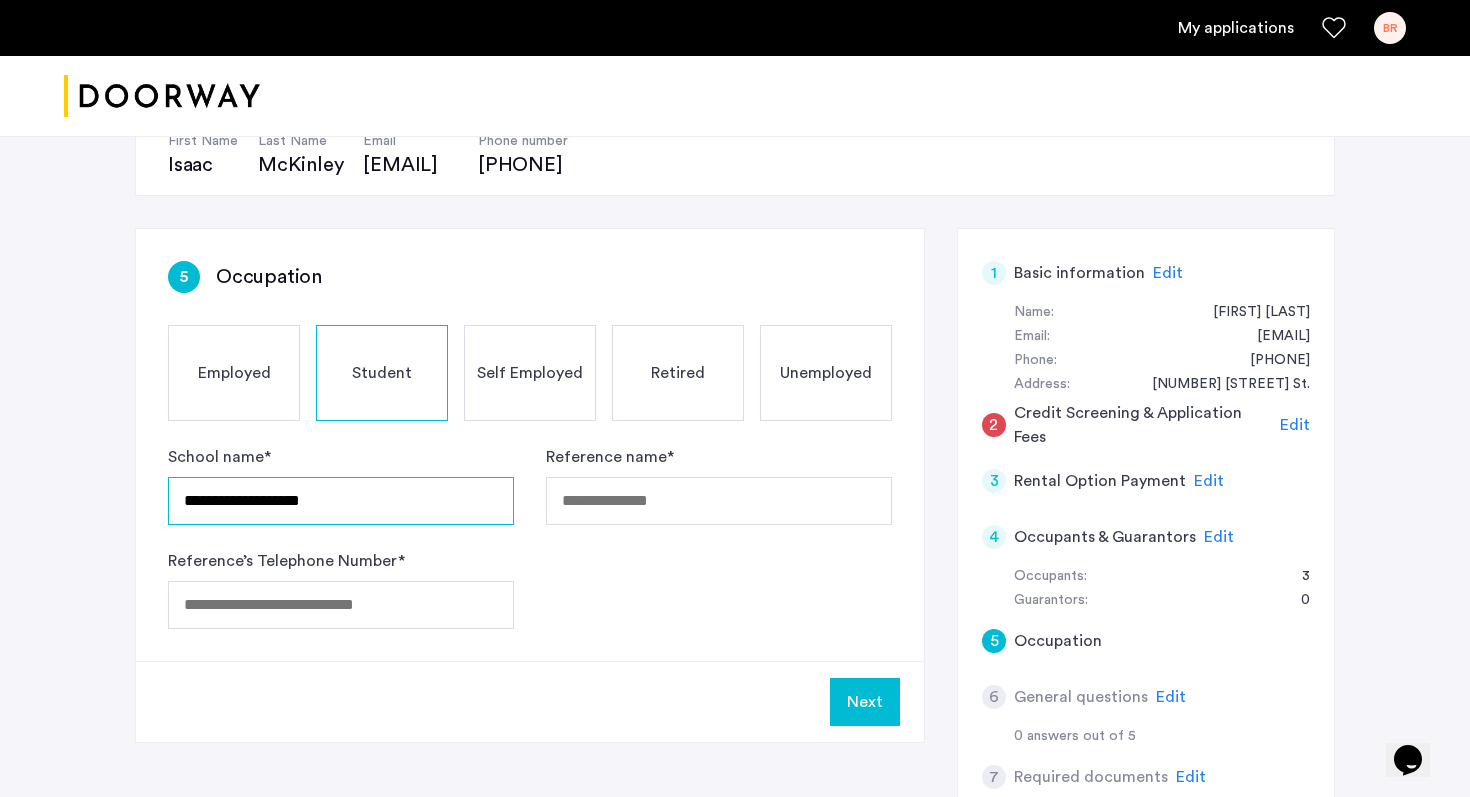 type on "**********" 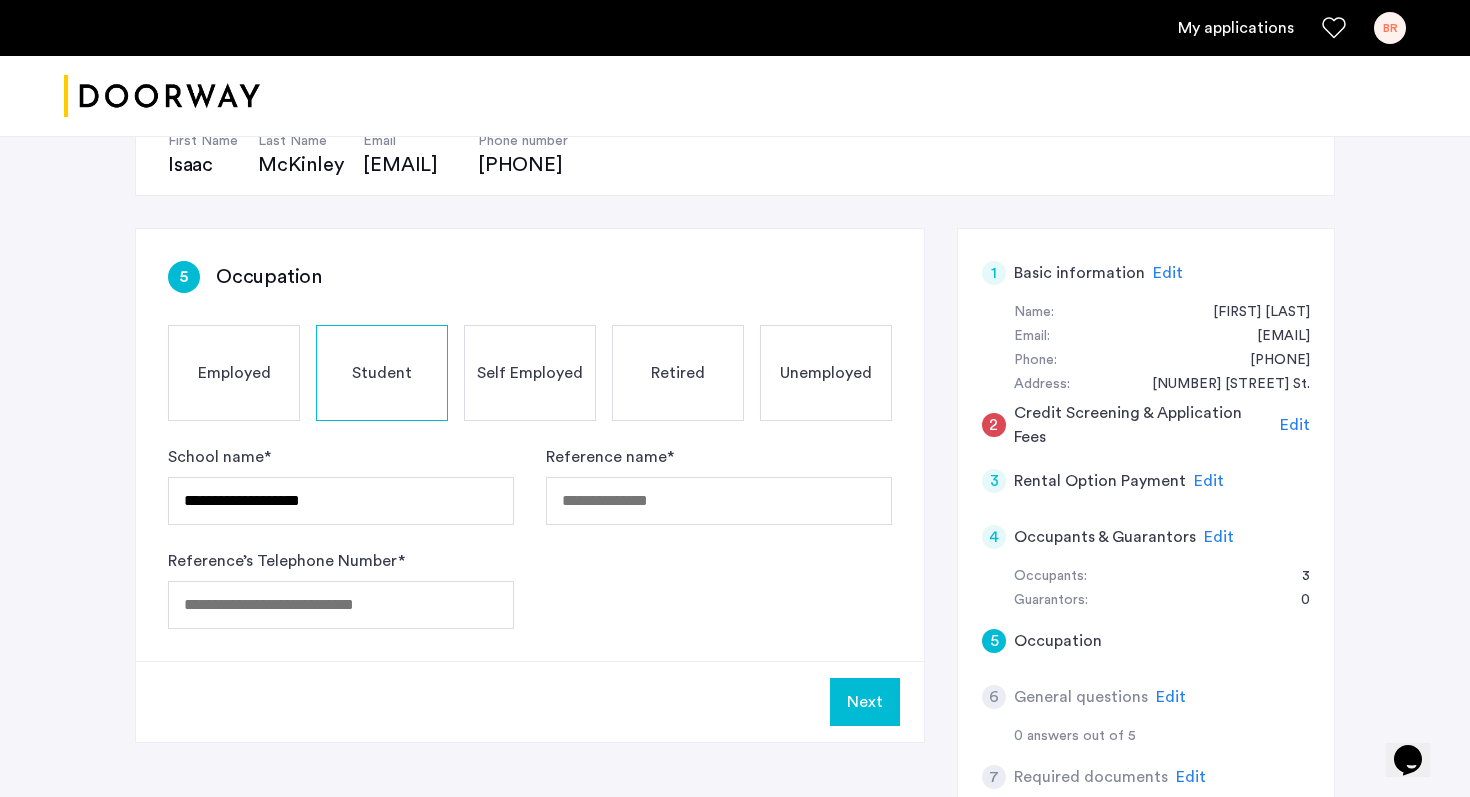 click on "**********" 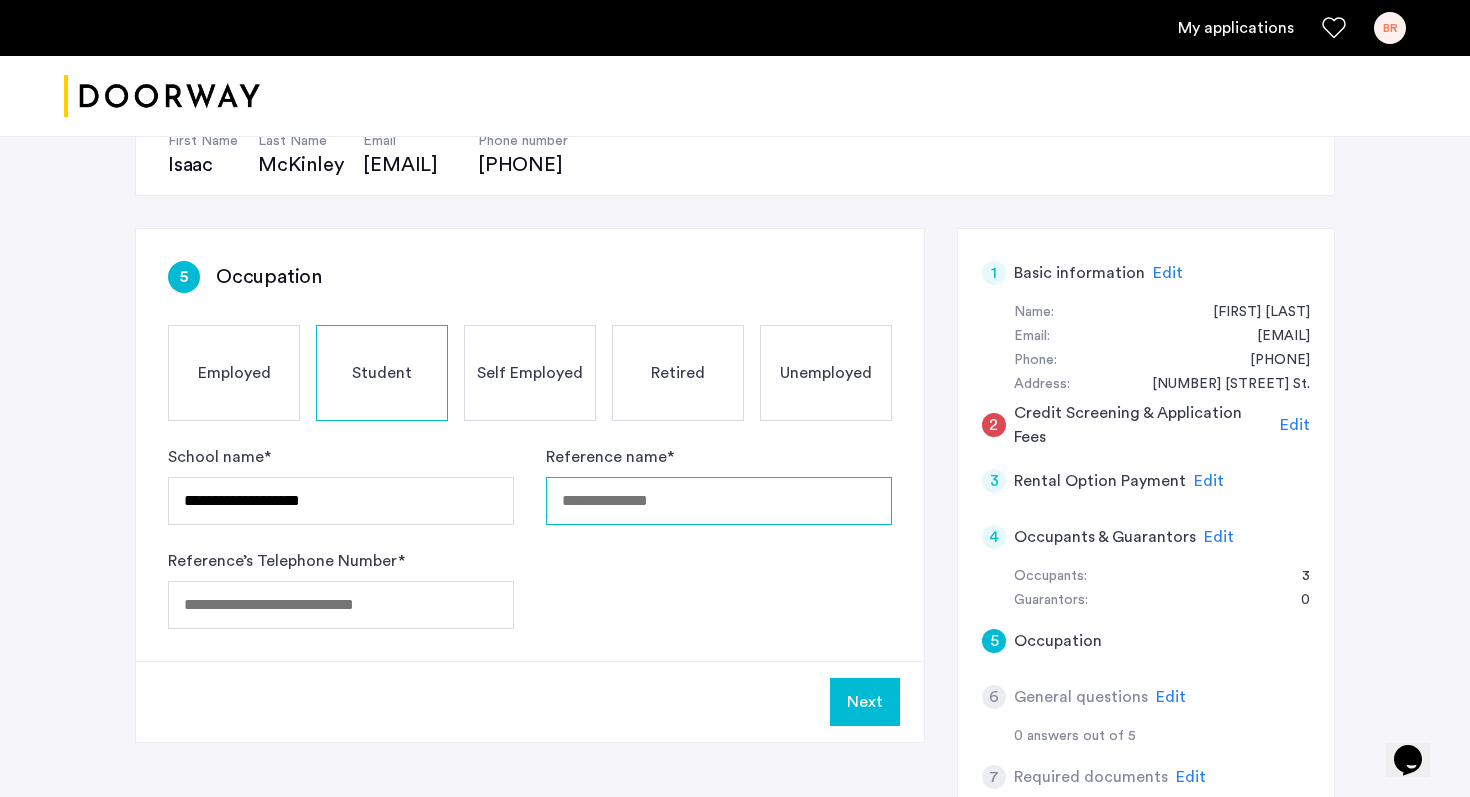 click on "Reference name  *" at bounding box center (719, 501) 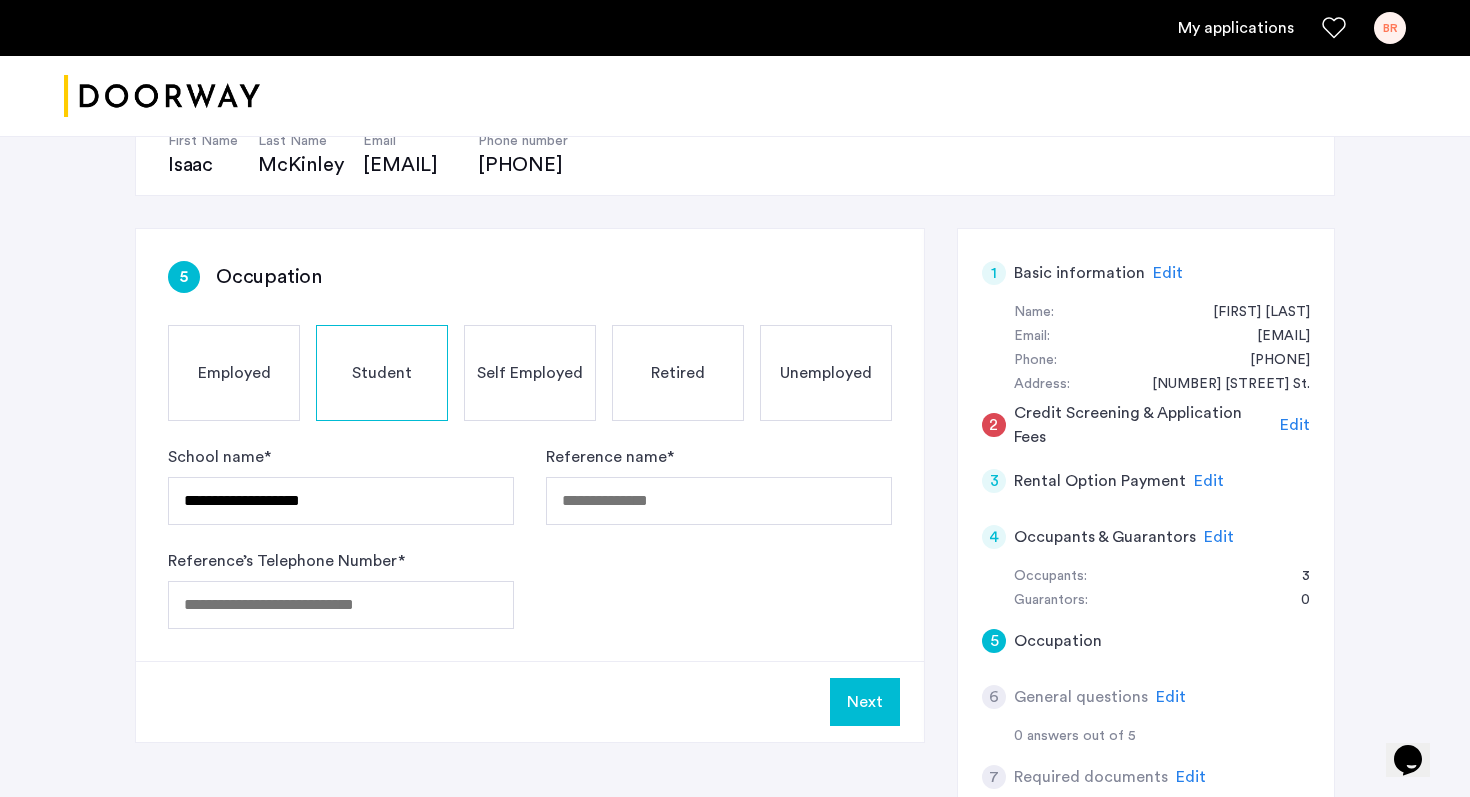 click on "**********" 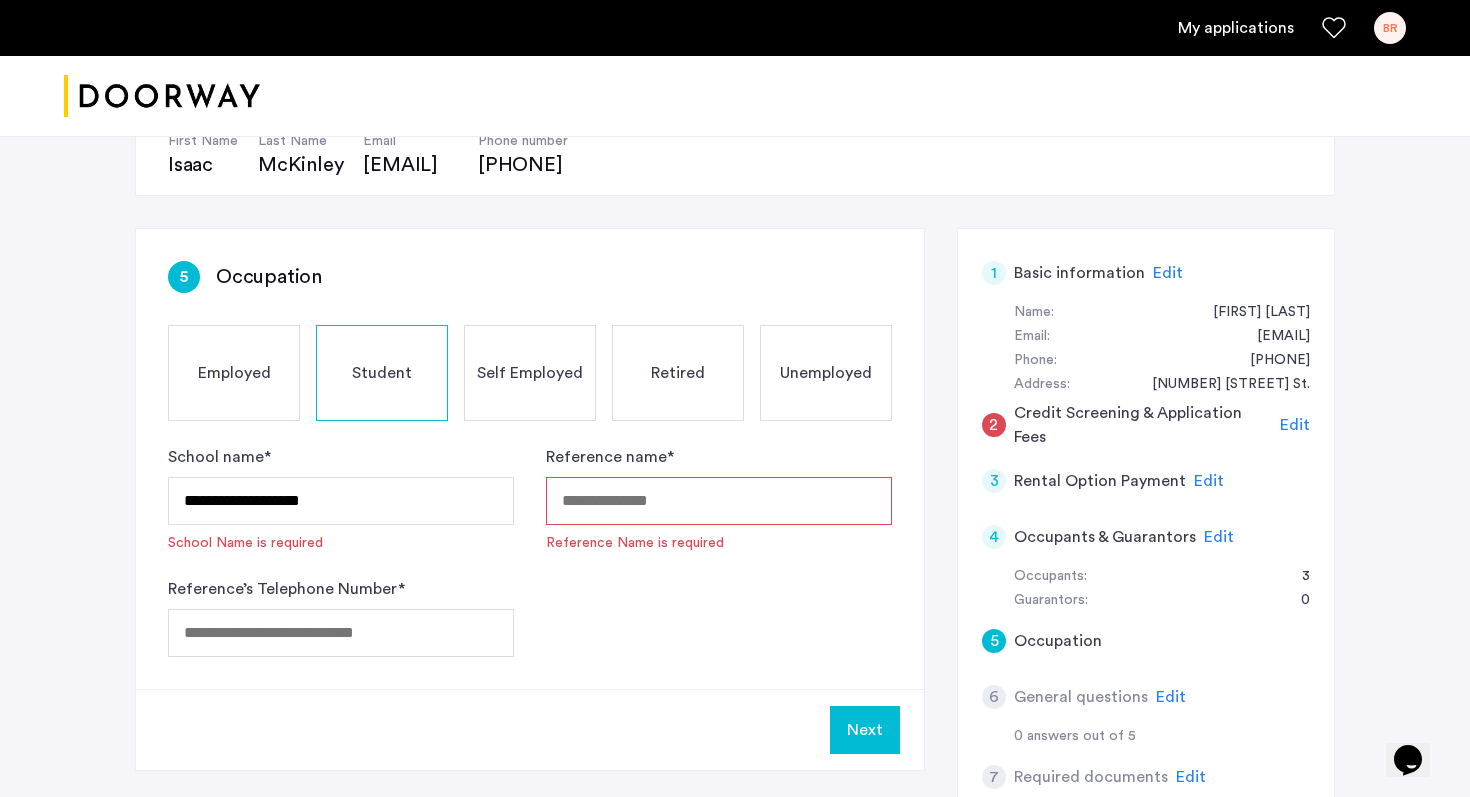 click on "Reference name  *" at bounding box center (719, 501) 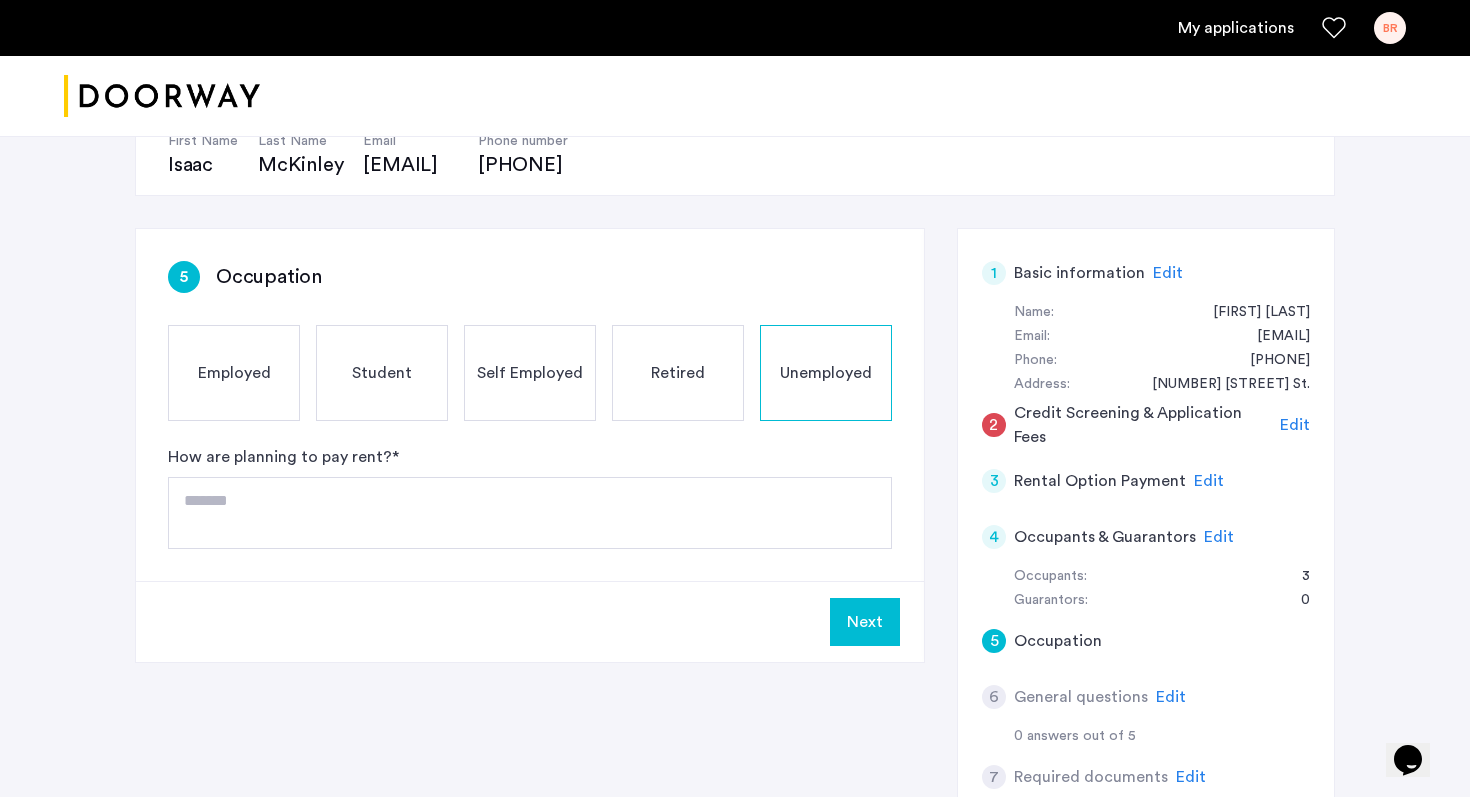 click on "Student" 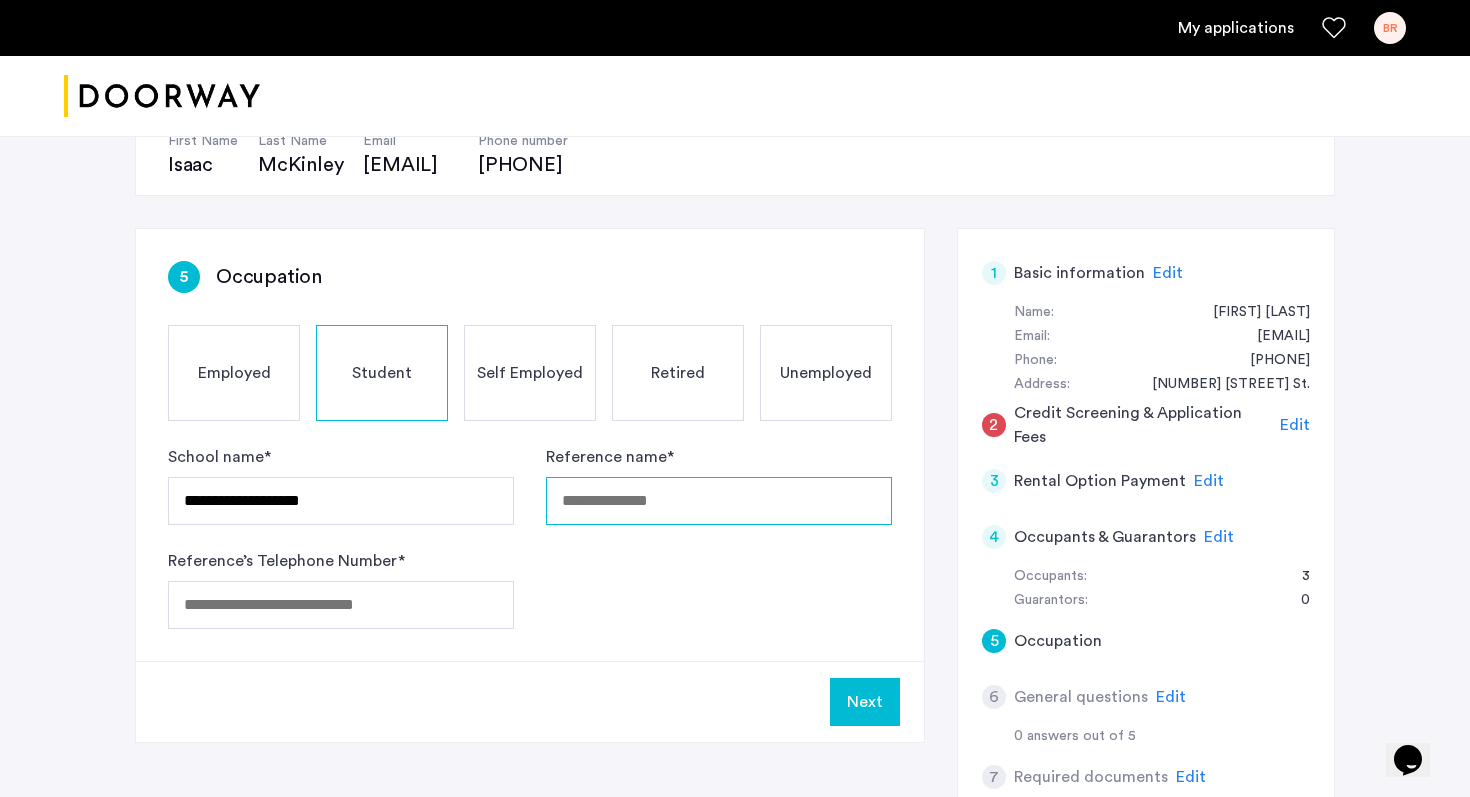click on "Reference name  *" at bounding box center [719, 501] 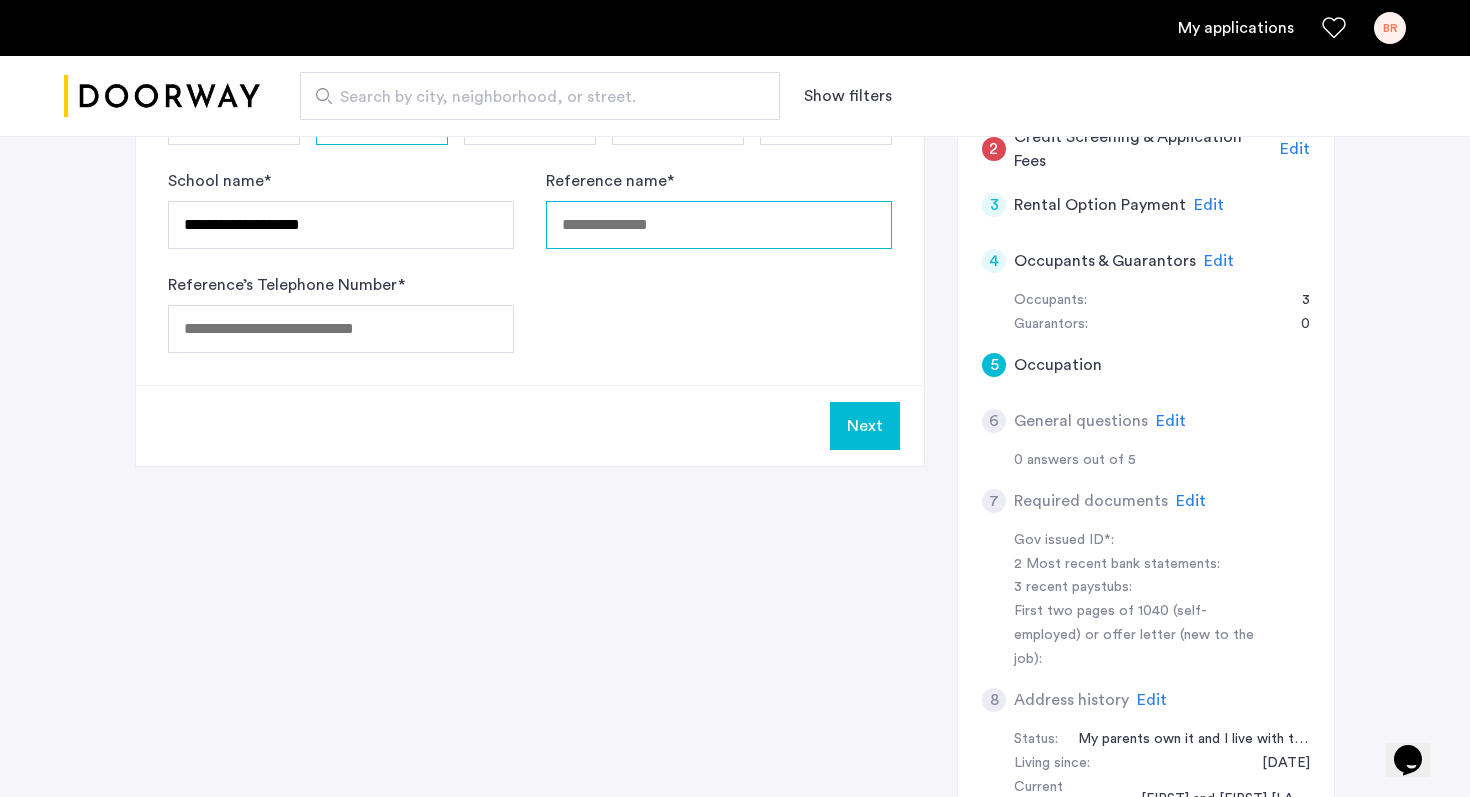 scroll, scrollTop: 491, scrollLeft: 0, axis: vertical 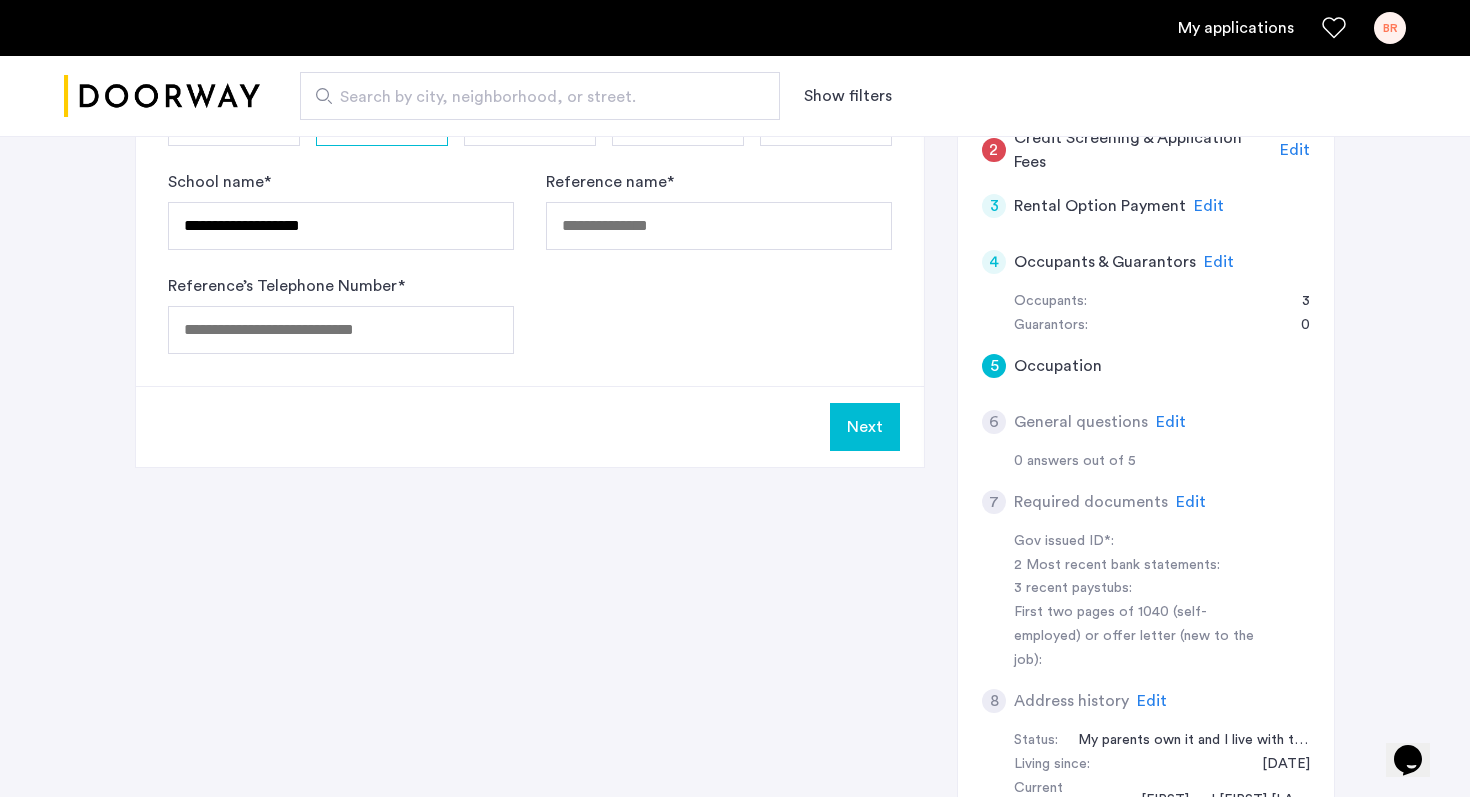 click on "Edit" 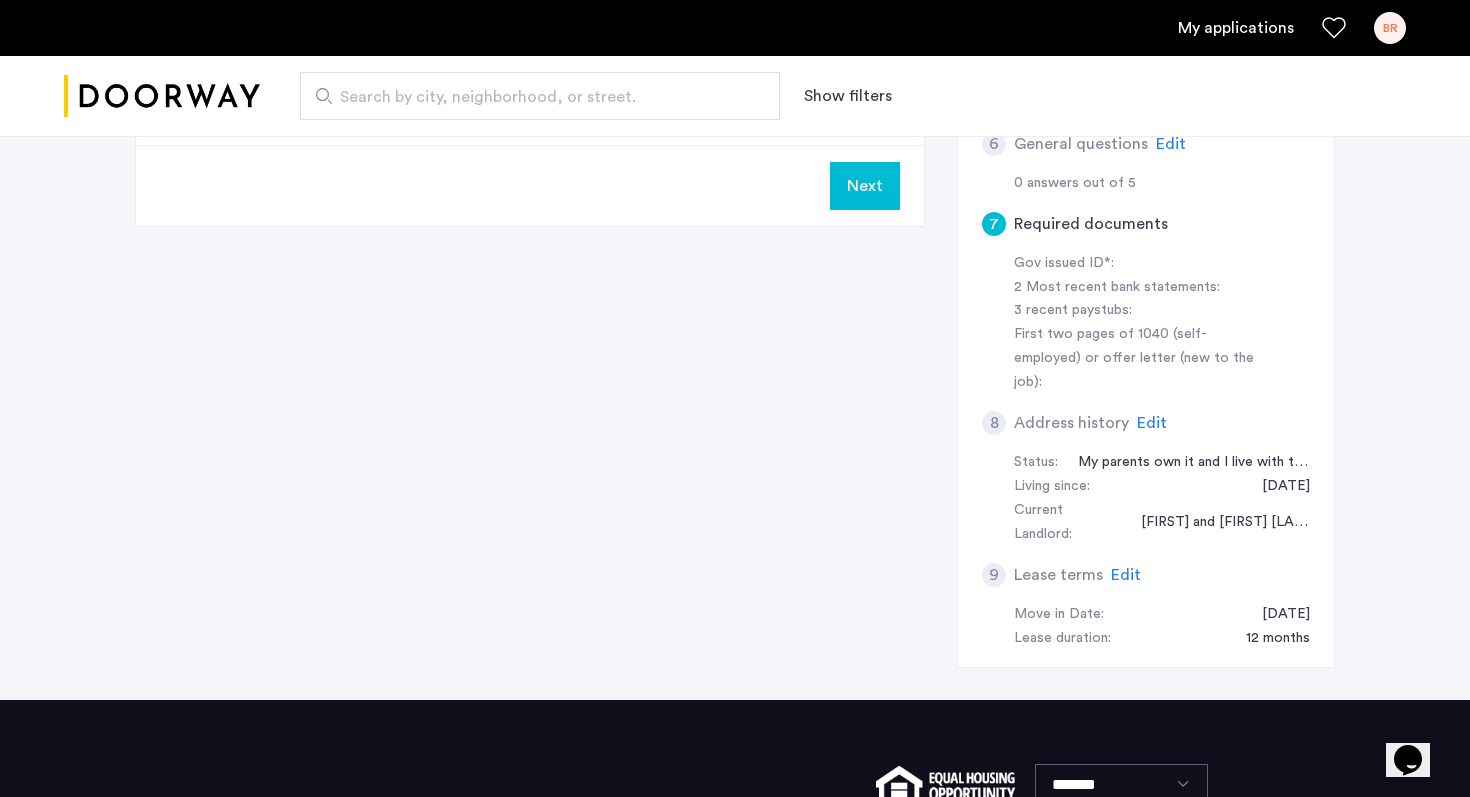 scroll, scrollTop: 761, scrollLeft: 0, axis: vertical 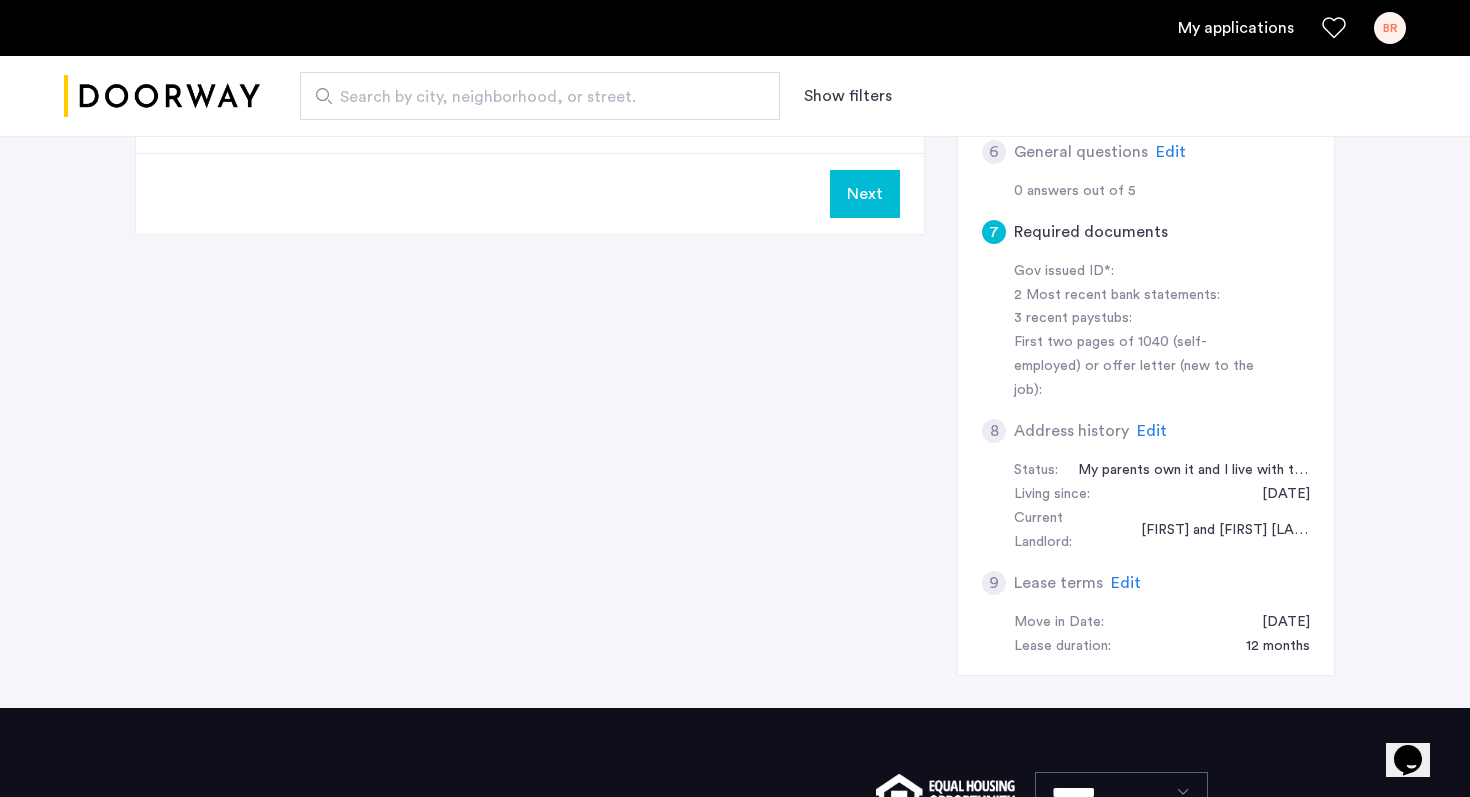 click on "Edit" 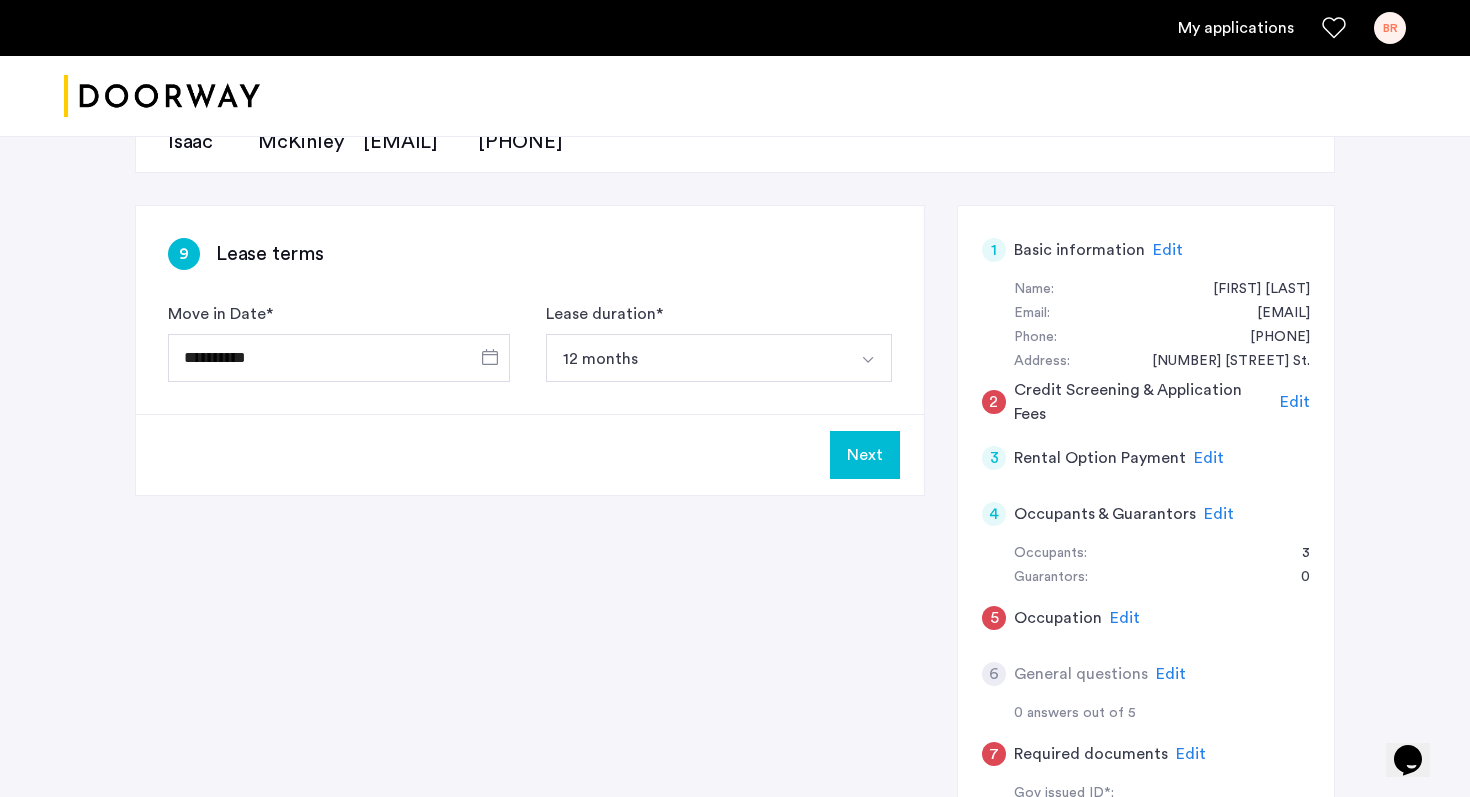 scroll, scrollTop: 235, scrollLeft: 0, axis: vertical 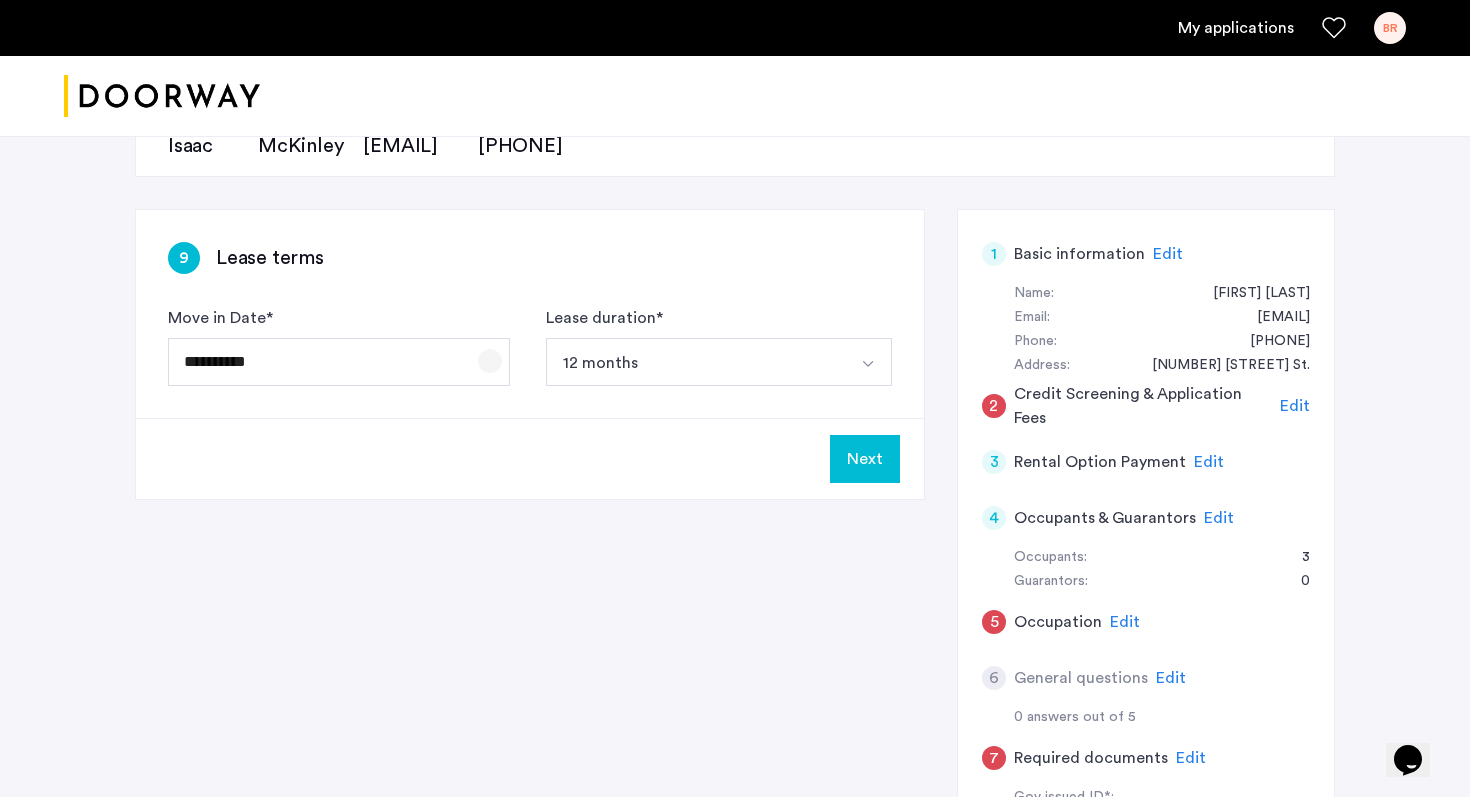click 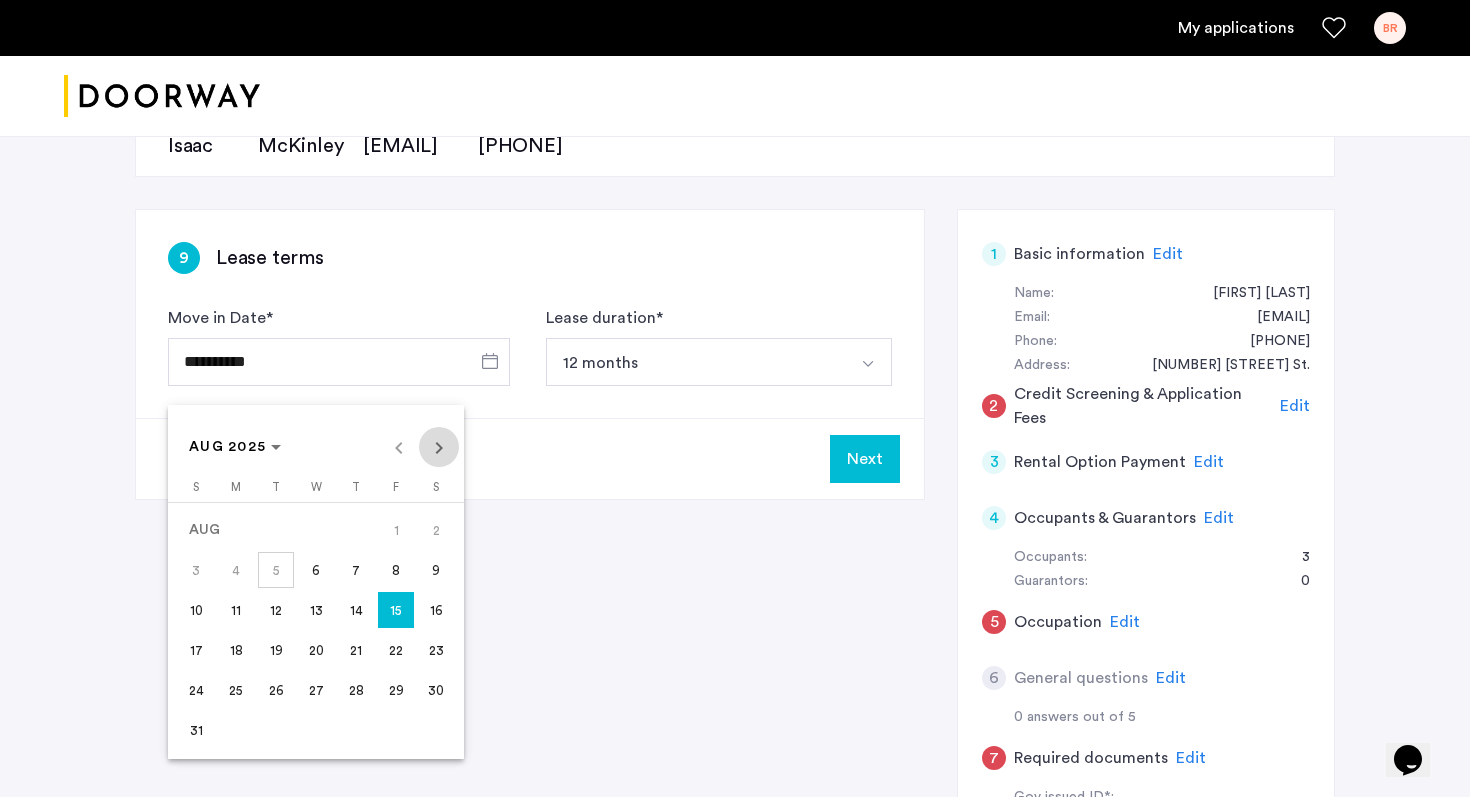 click at bounding box center [439, 447] 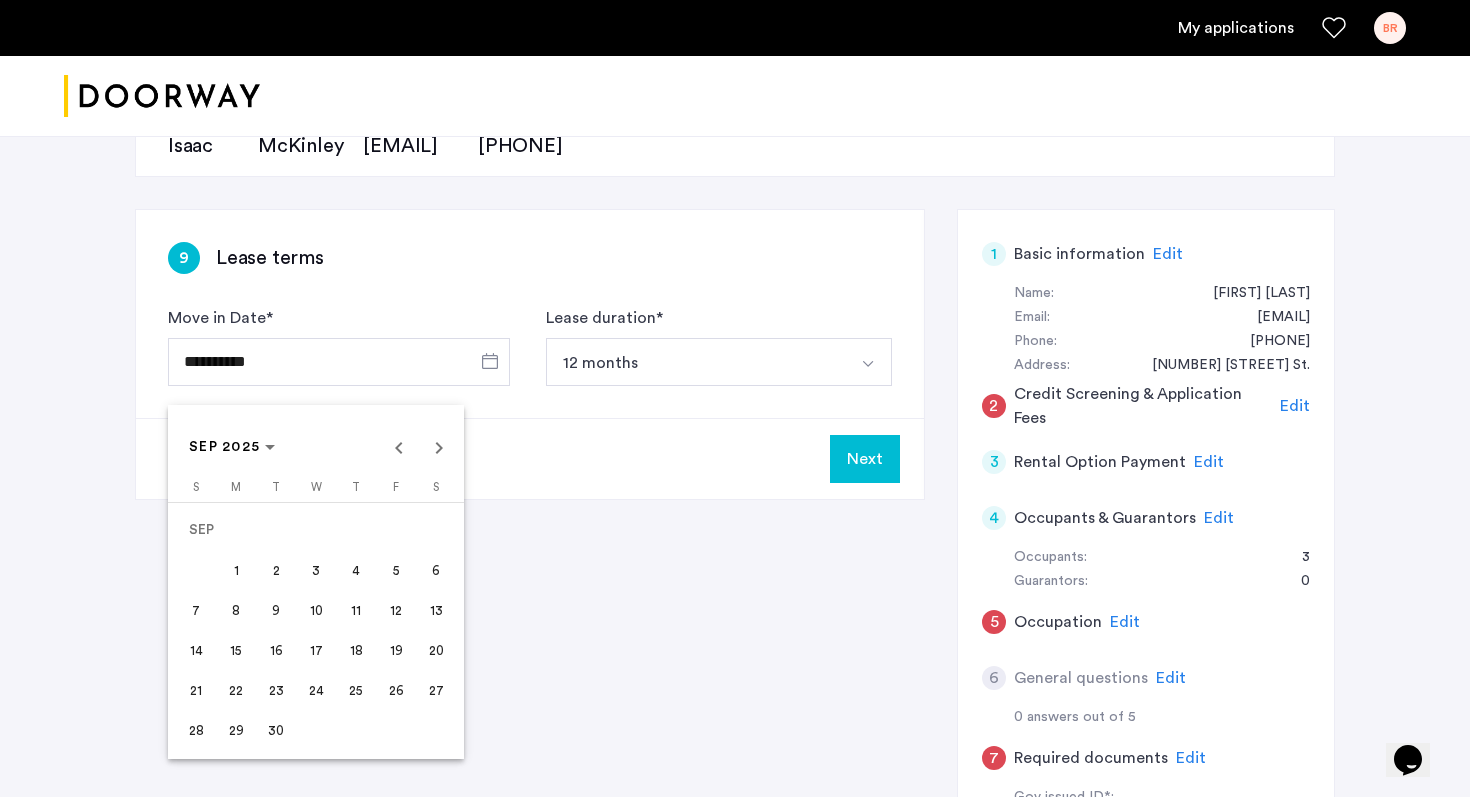 click on "1" at bounding box center (236, 570) 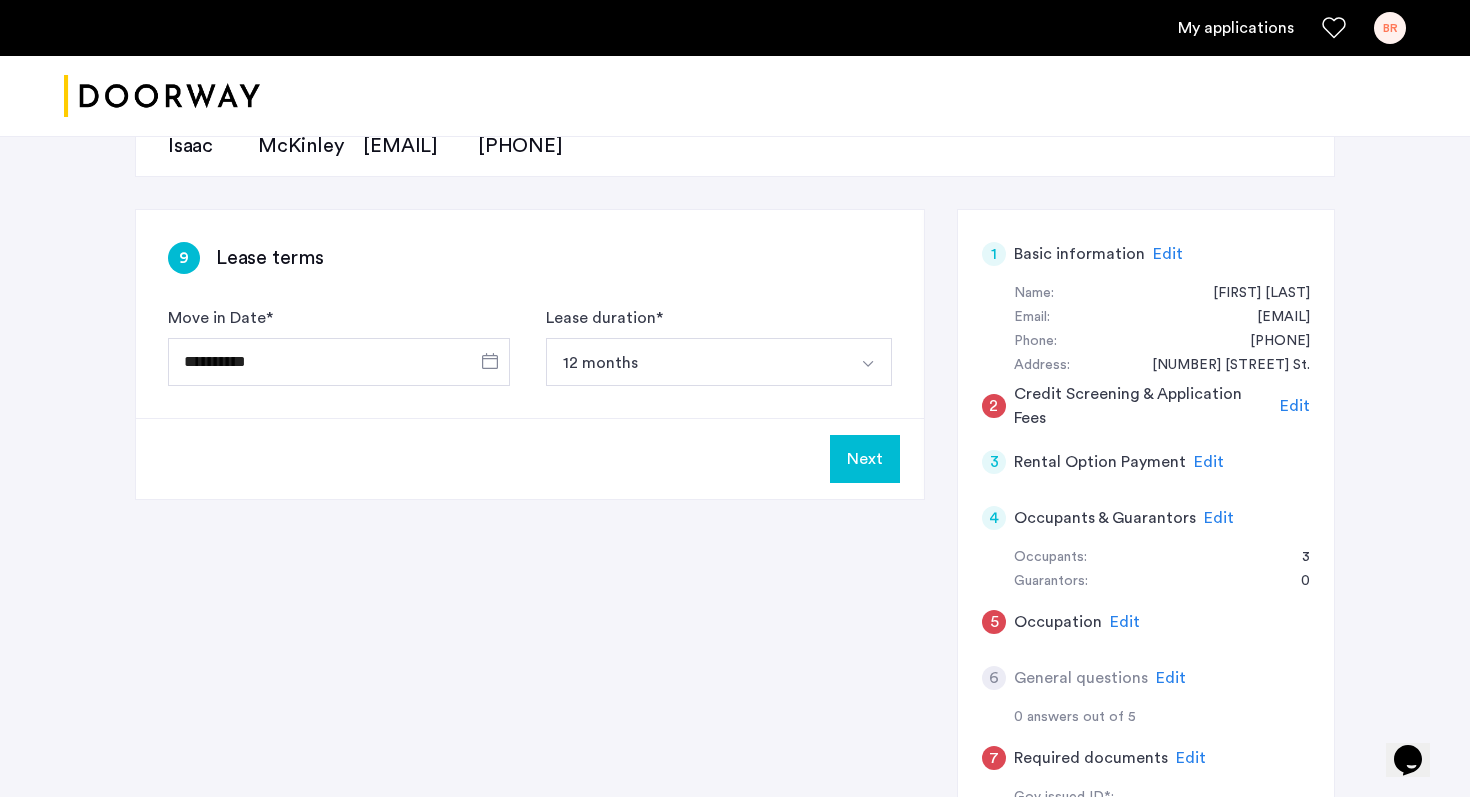 type on "**********" 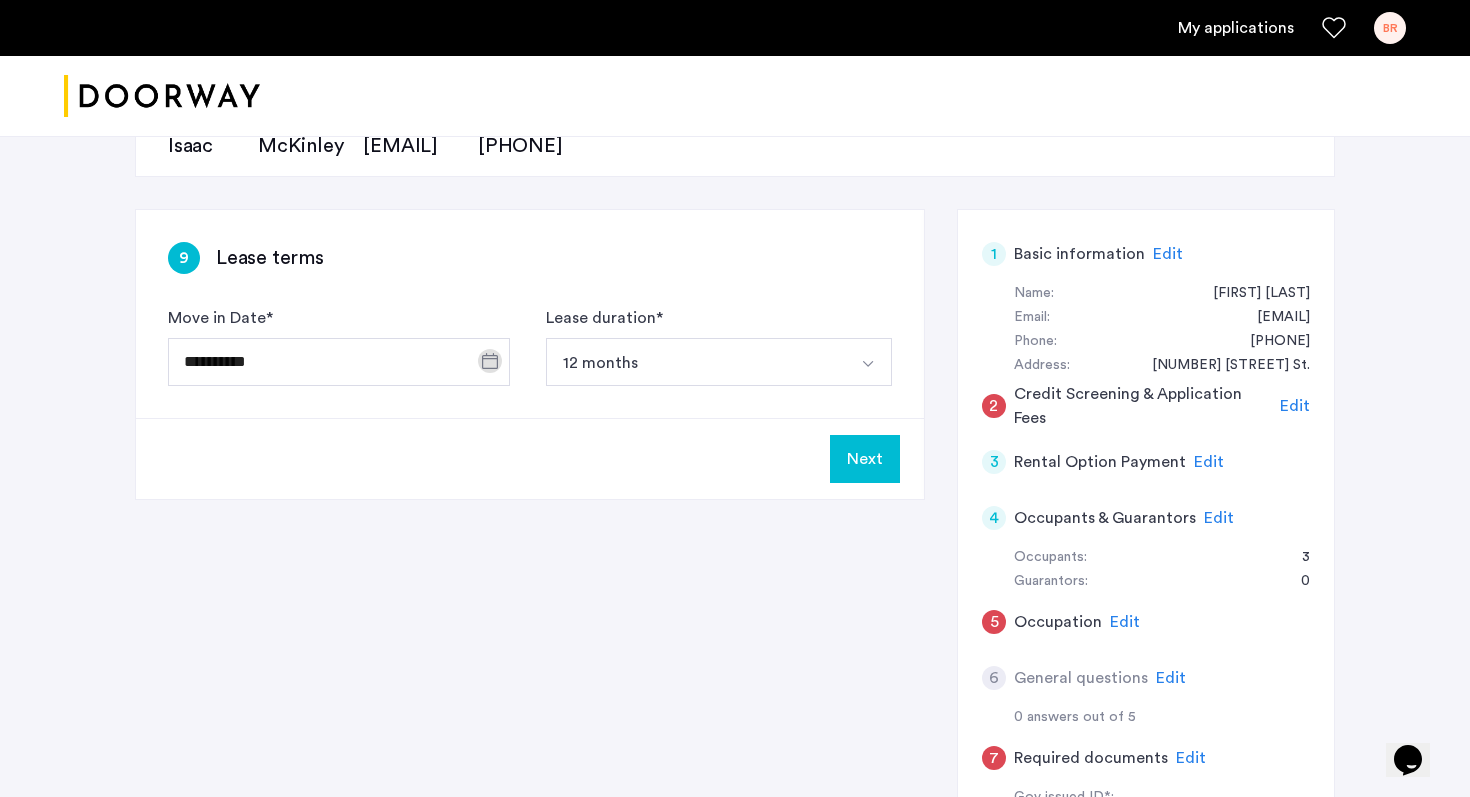 click on "Next" 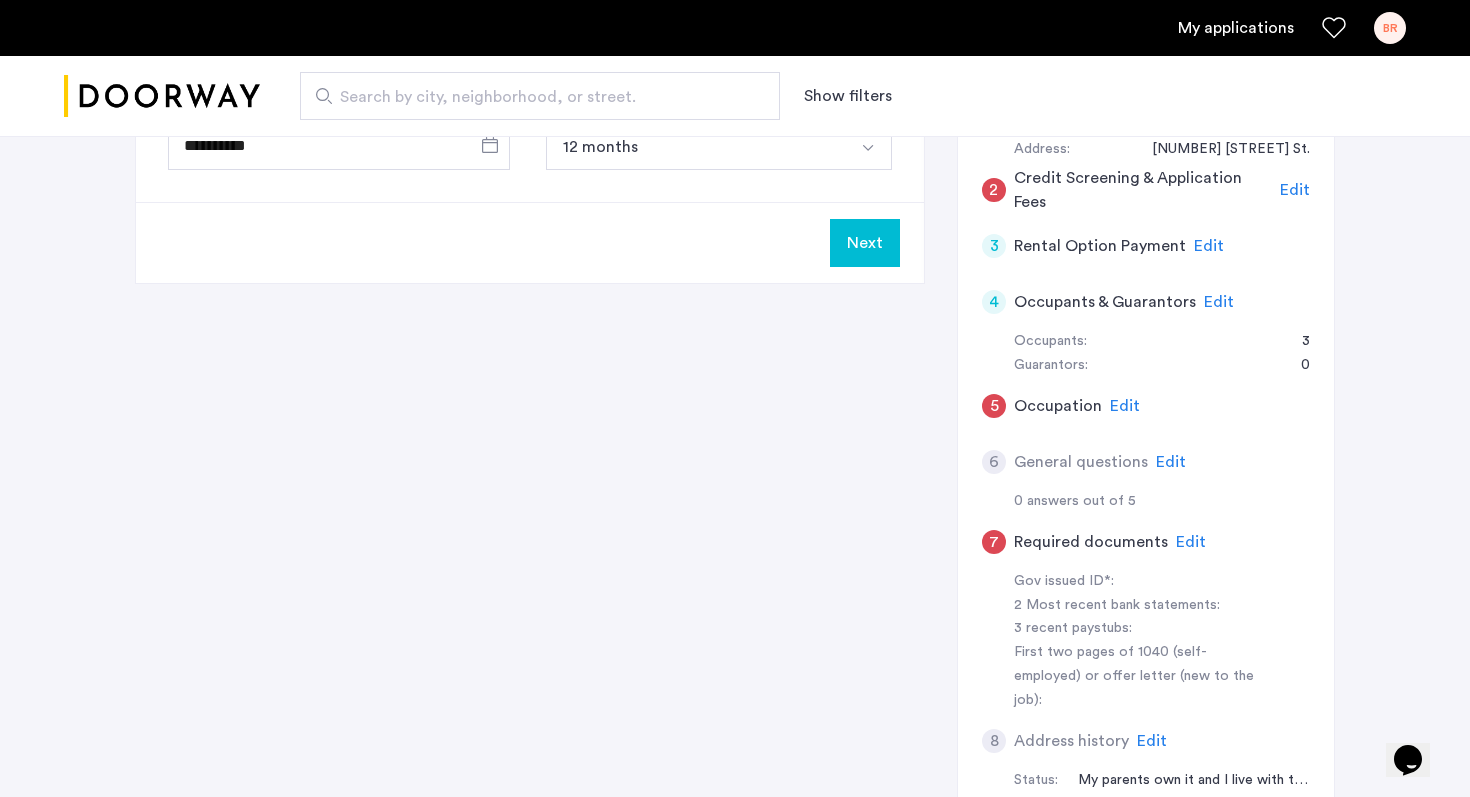 scroll, scrollTop: 380, scrollLeft: 0, axis: vertical 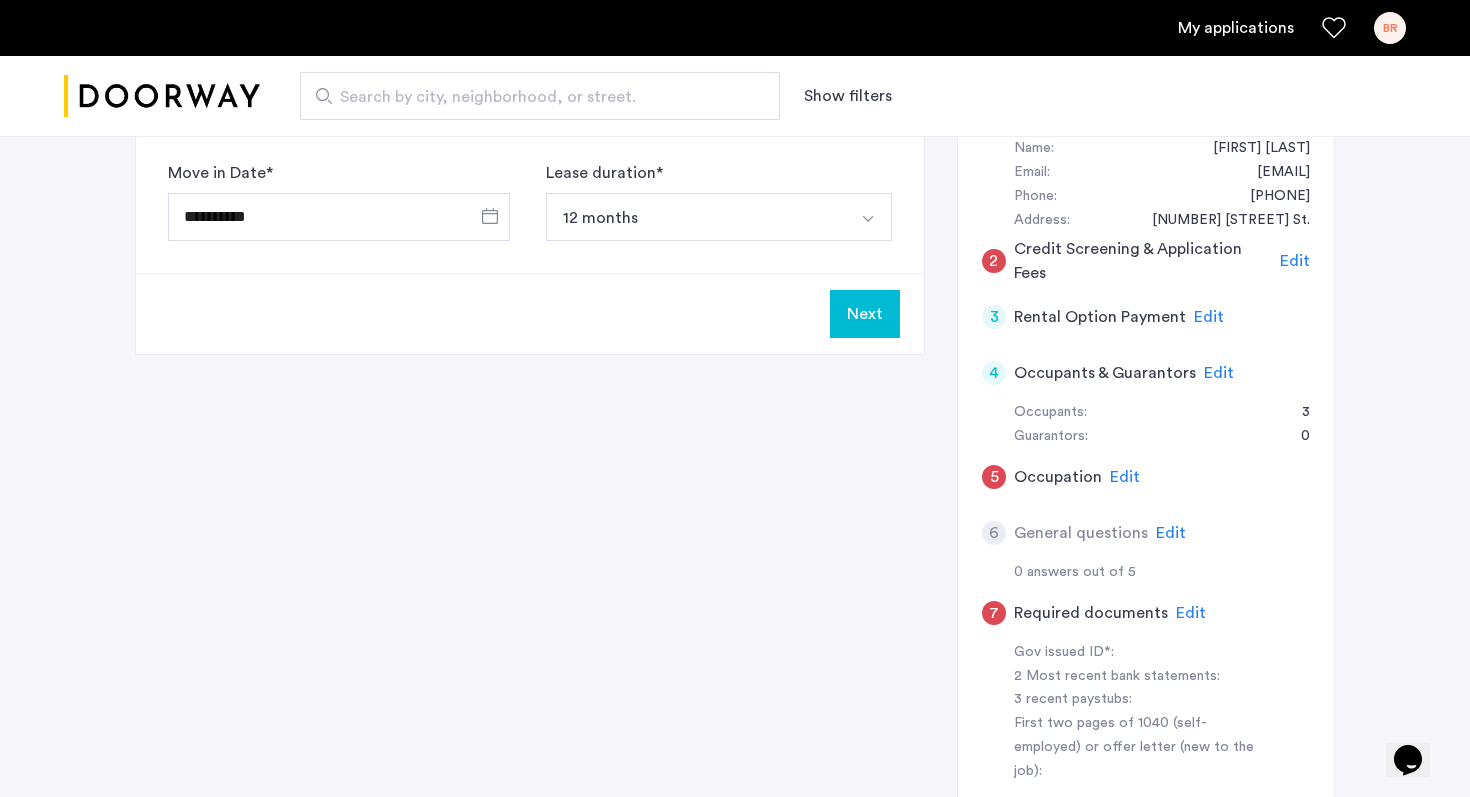 click on "Next" 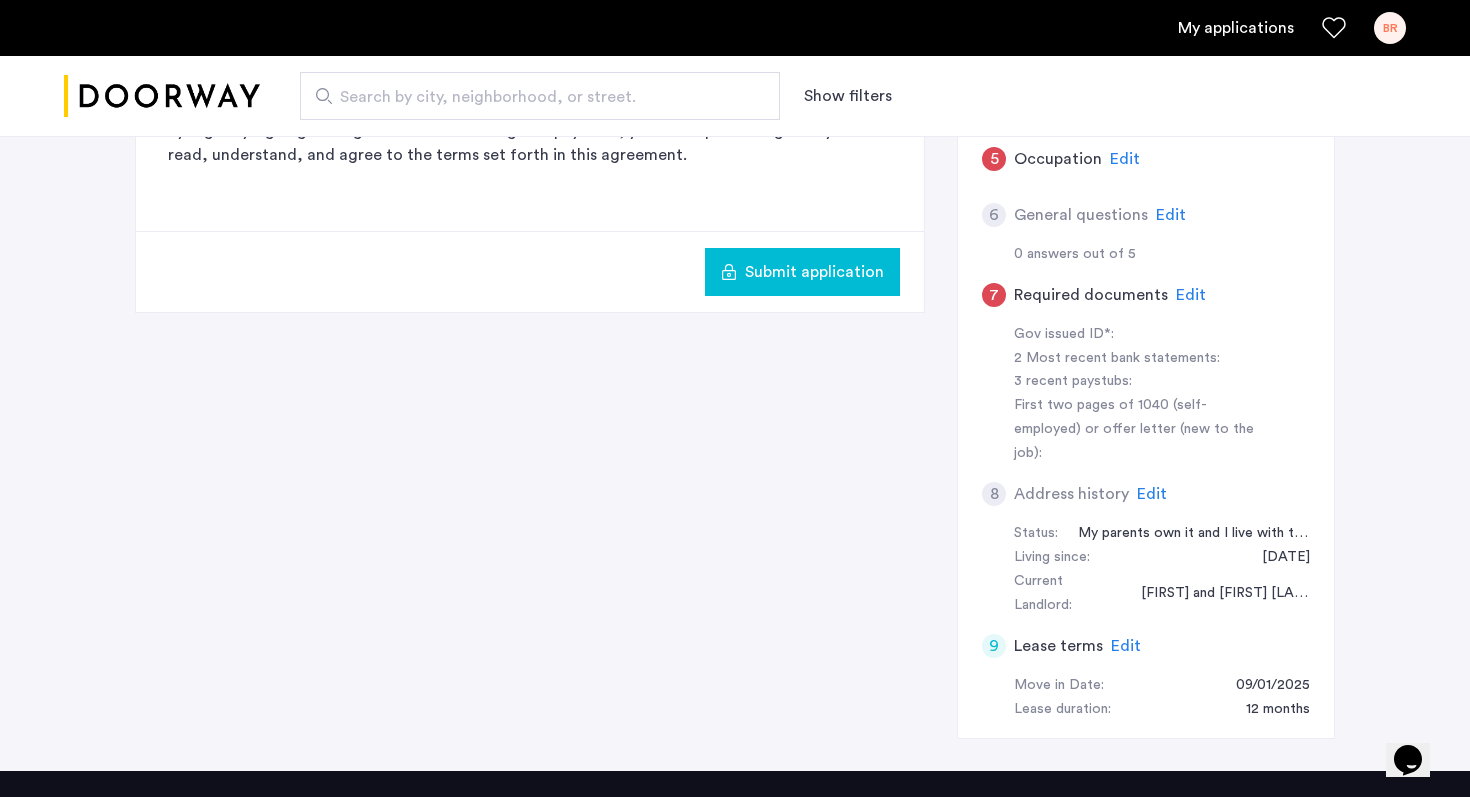 scroll, scrollTop: 684, scrollLeft: 0, axis: vertical 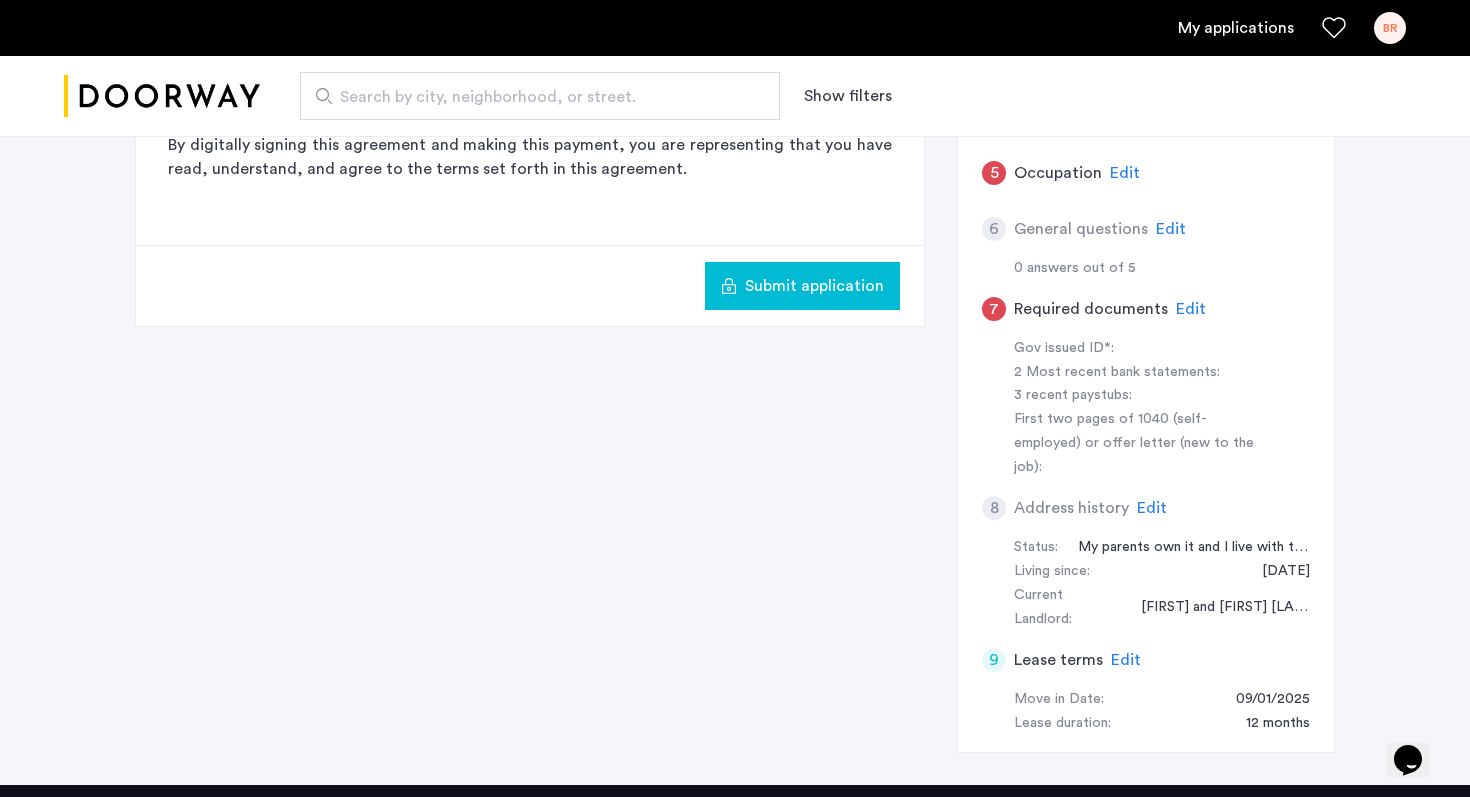 click on "Edit" 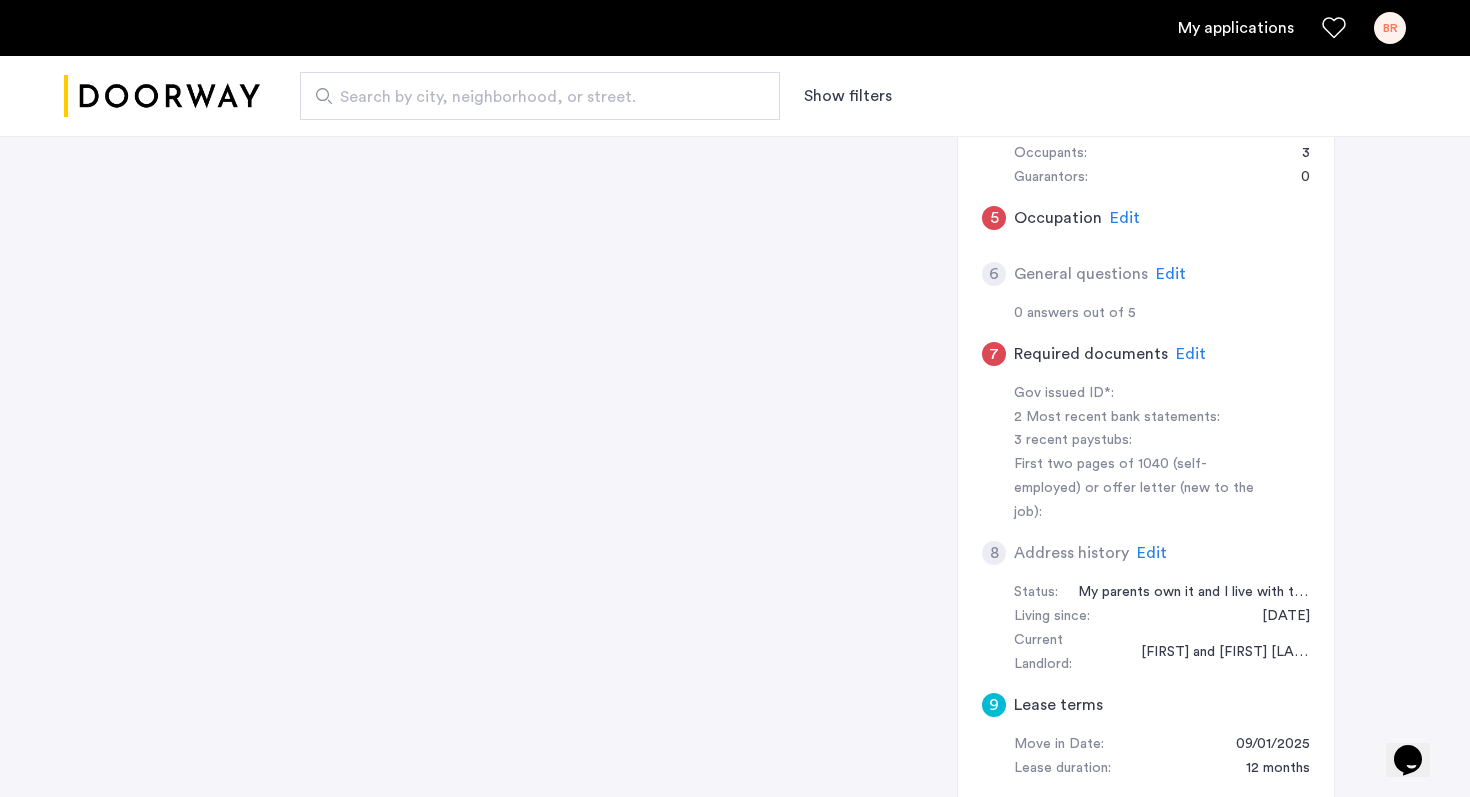 scroll, scrollTop: 645, scrollLeft: 0, axis: vertical 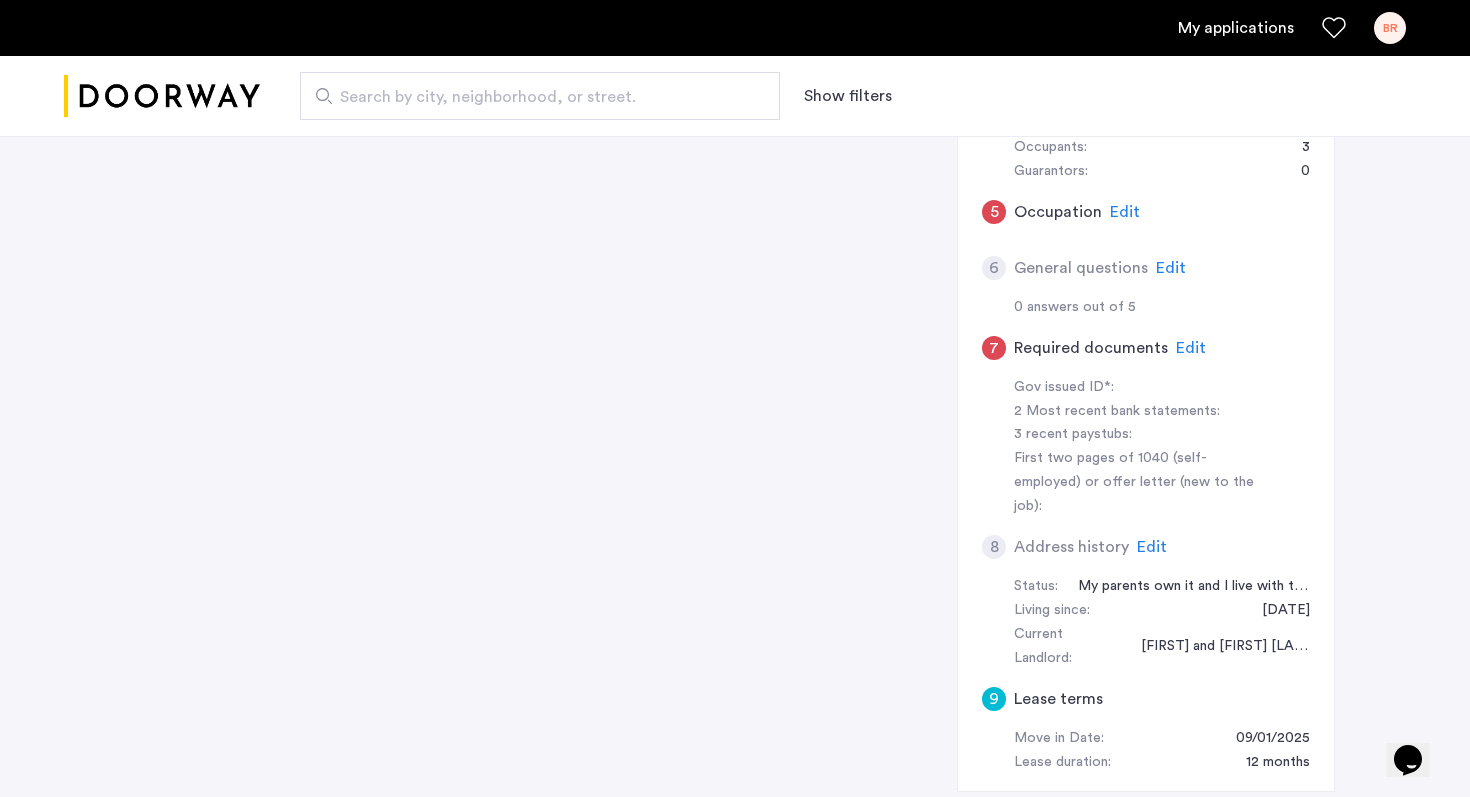click on "Edit" 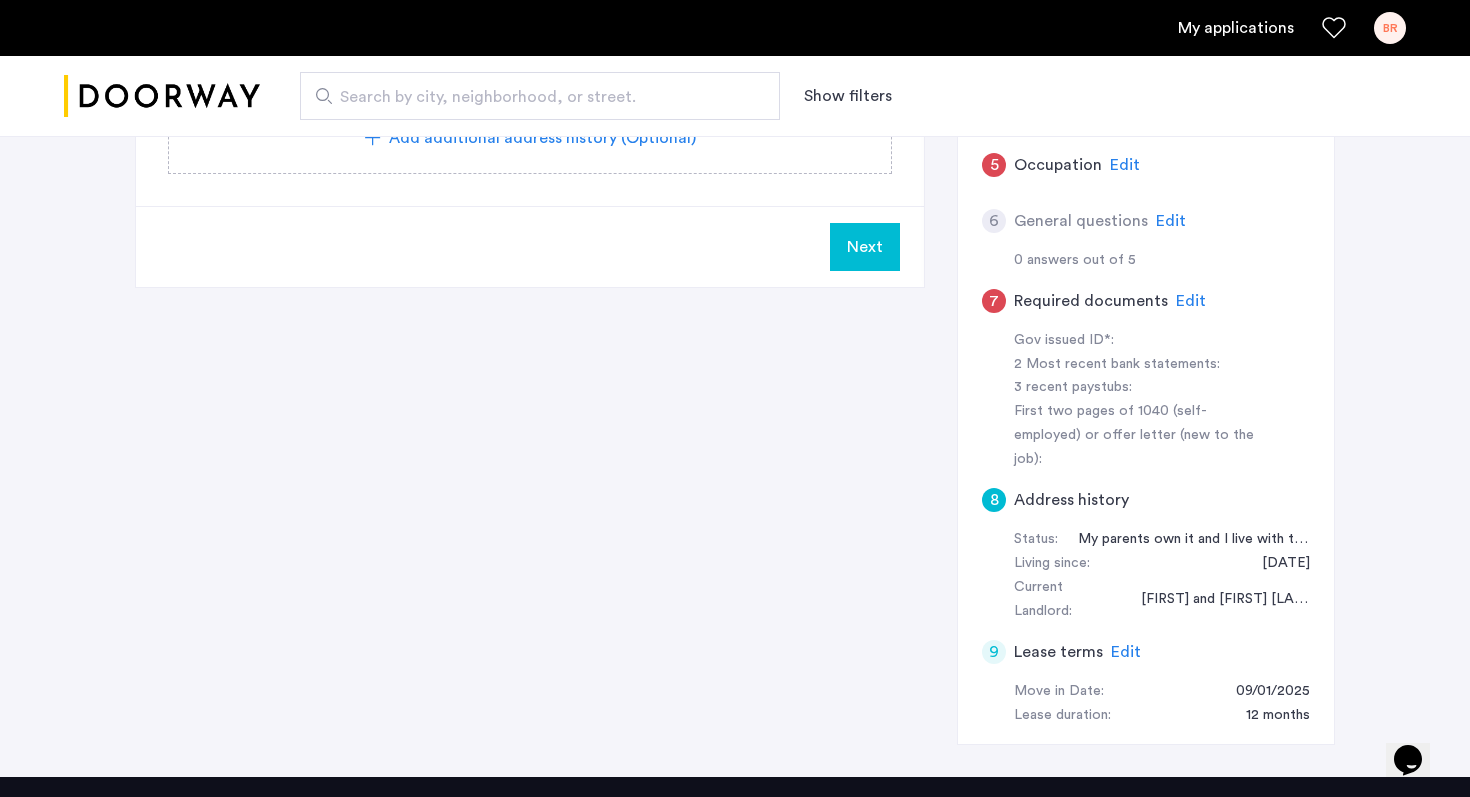 scroll, scrollTop: 710, scrollLeft: 0, axis: vertical 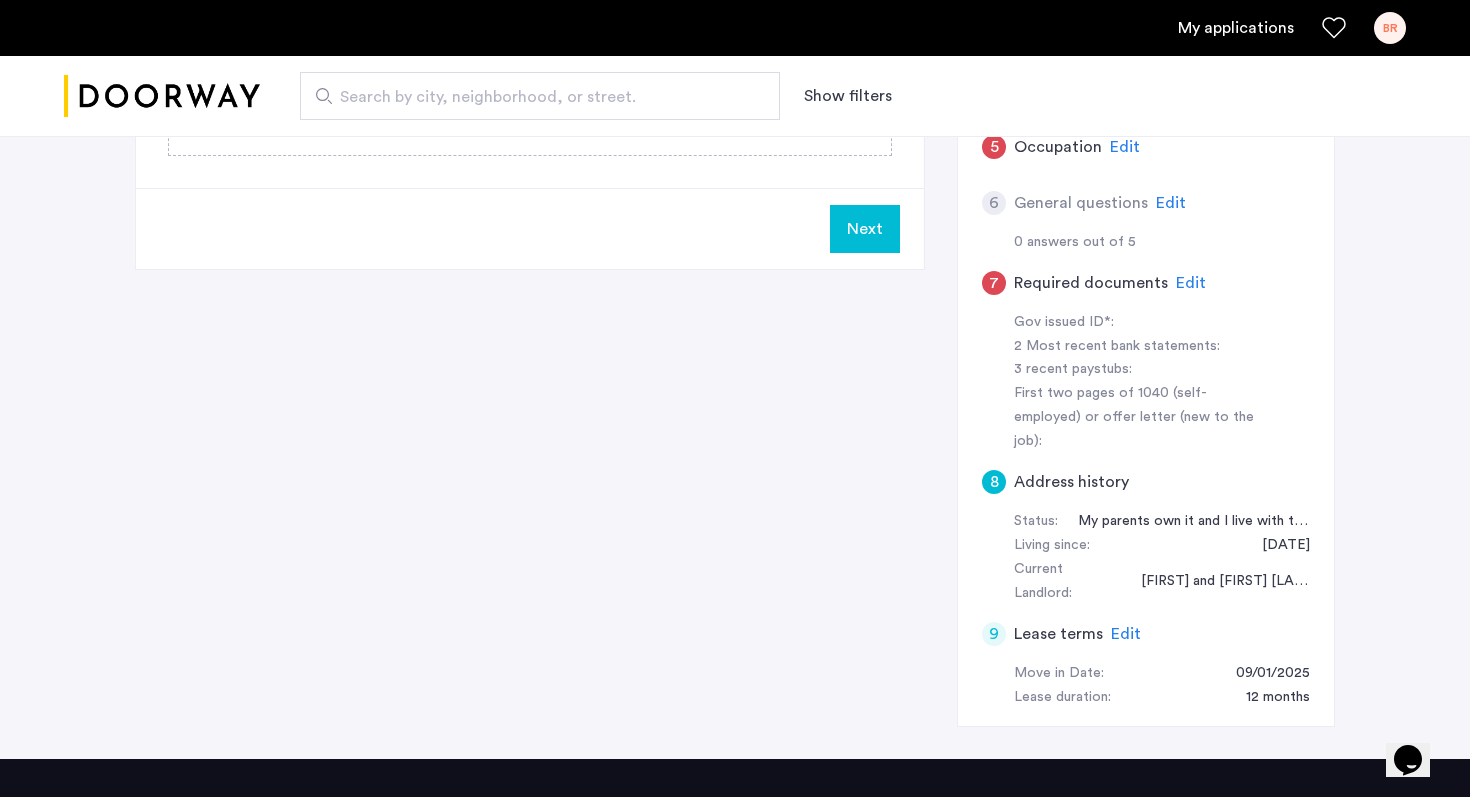 click on "Next" 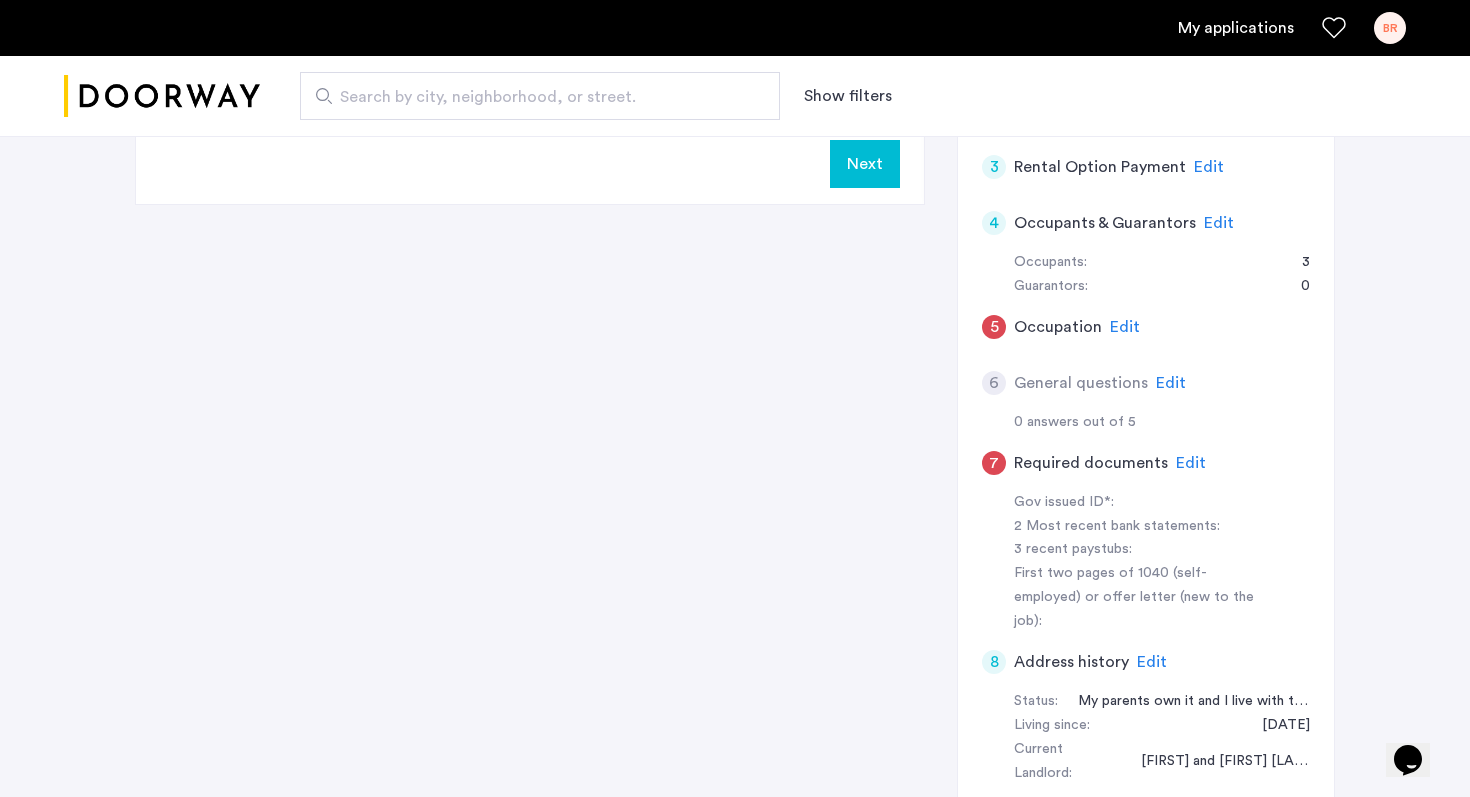 scroll, scrollTop: 525, scrollLeft: 0, axis: vertical 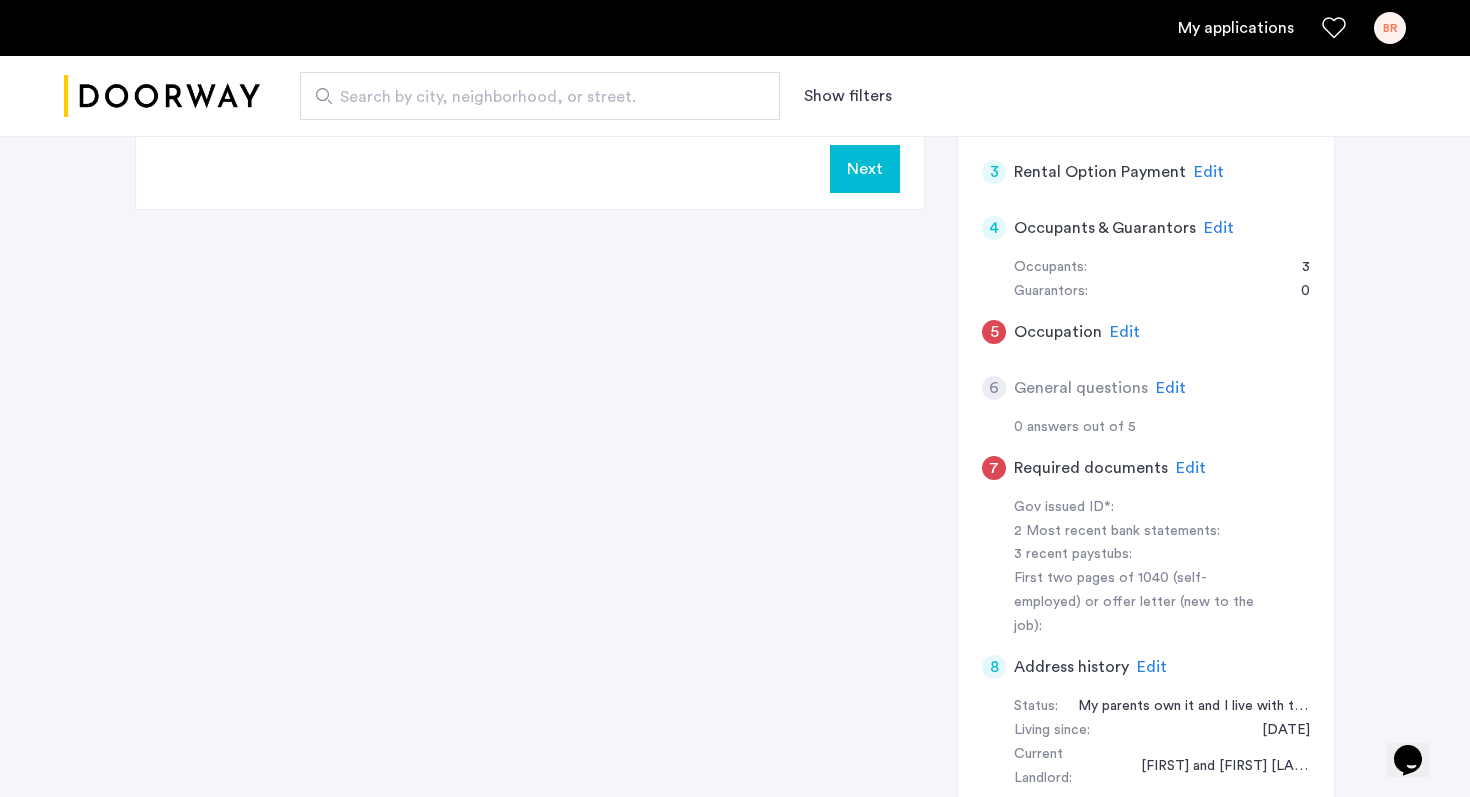 click on "Edit" 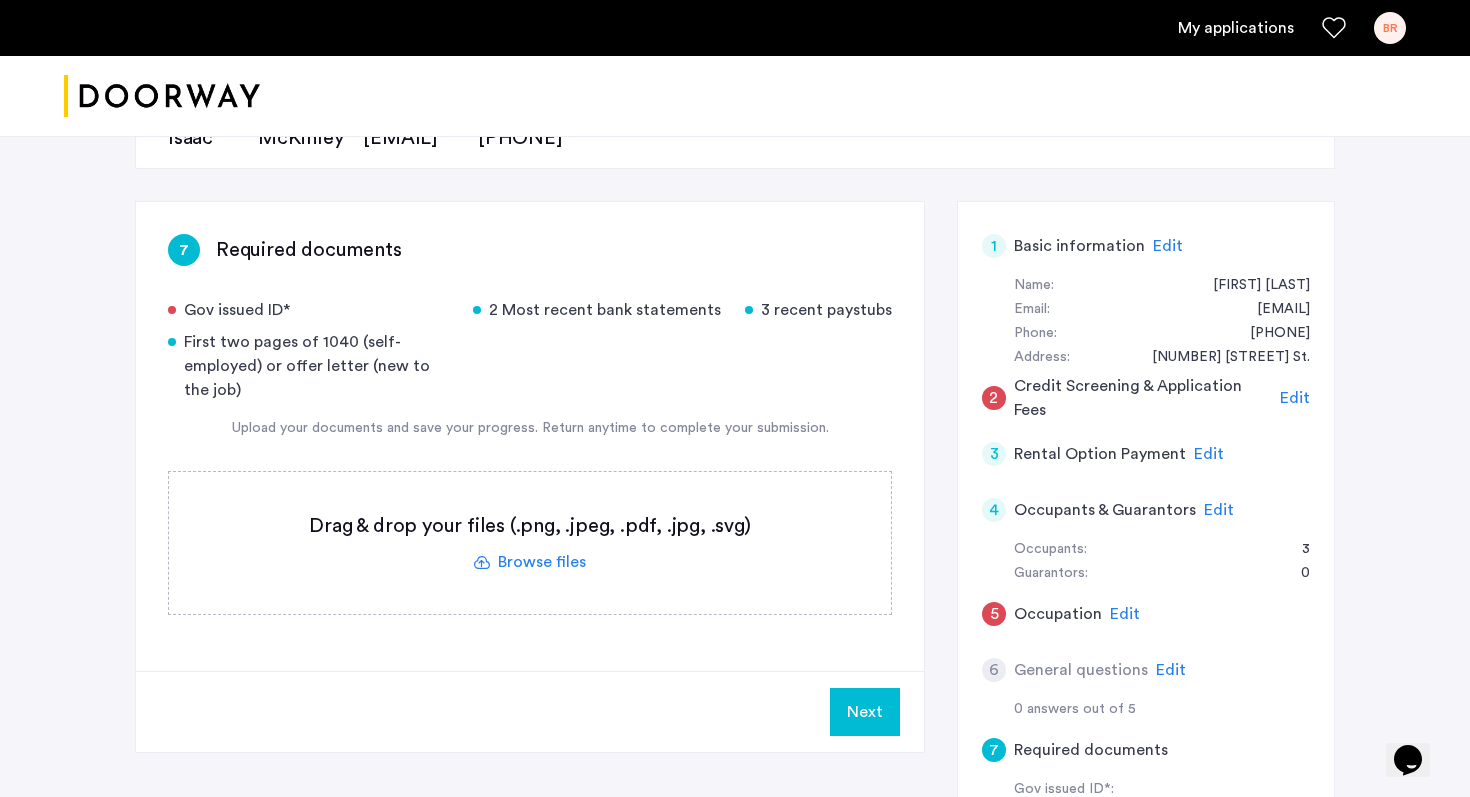 scroll, scrollTop: 242, scrollLeft: 0, axis: vertical 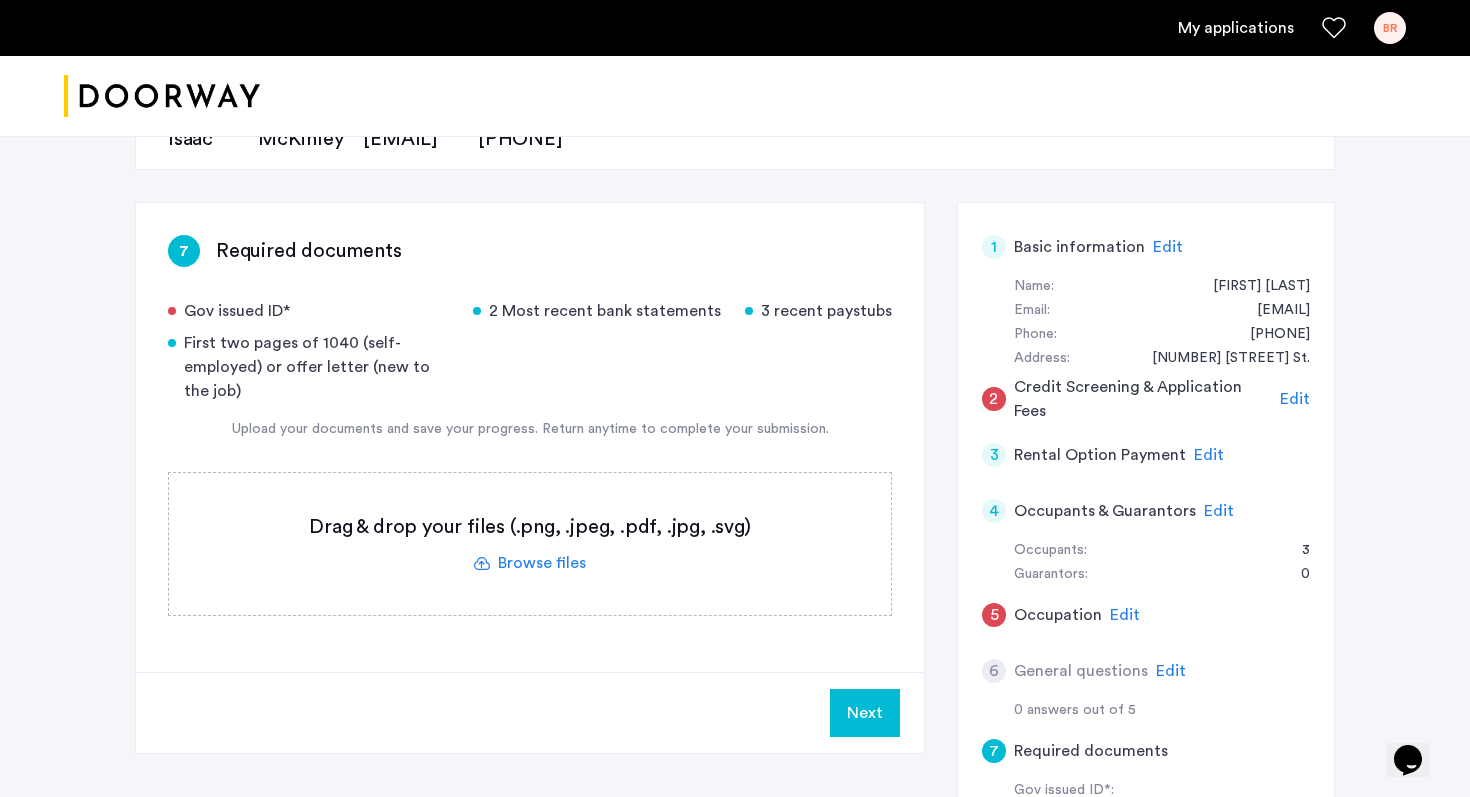 click 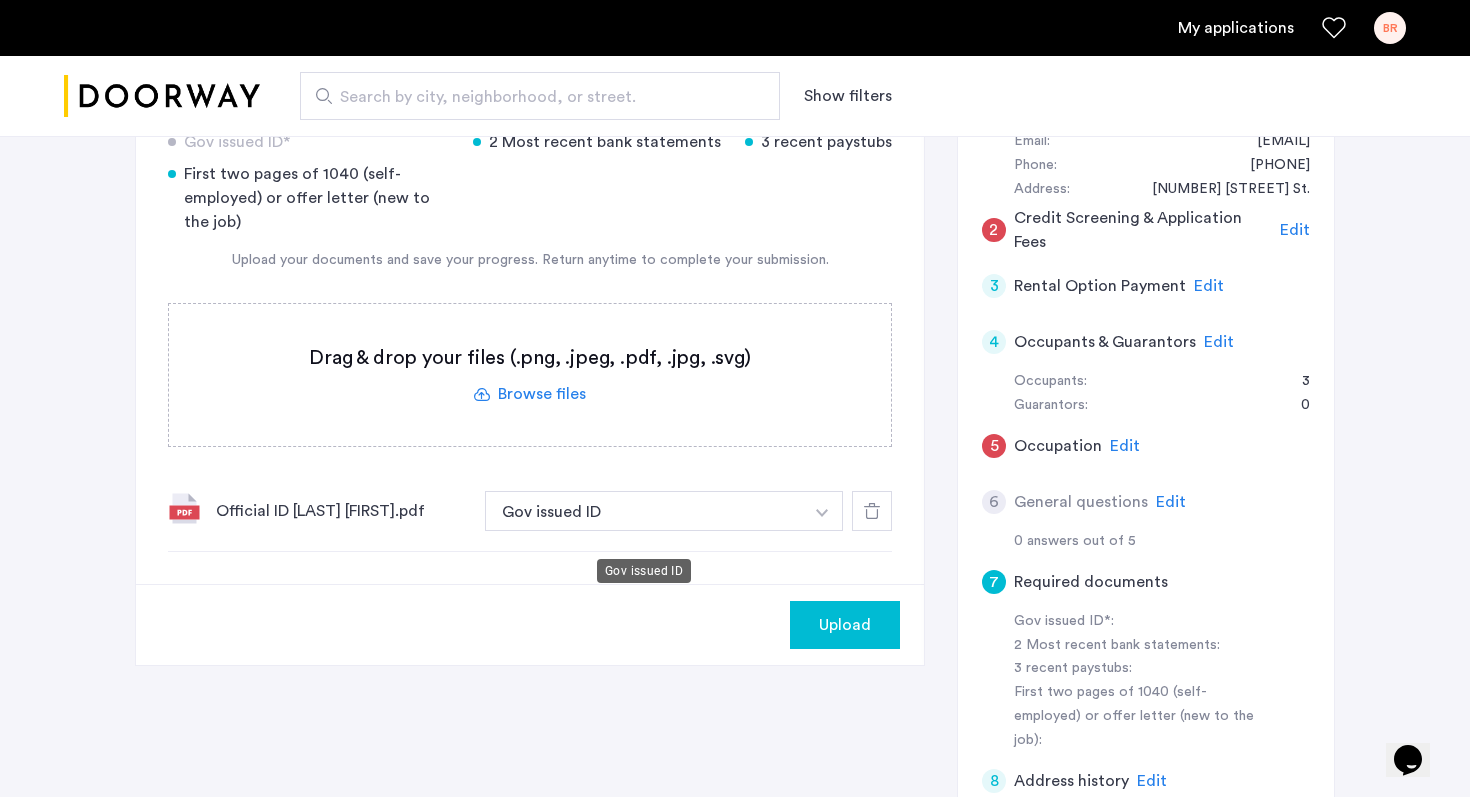 scroll, scrollTop: 425, scrollLeft: 0, axis: vertical 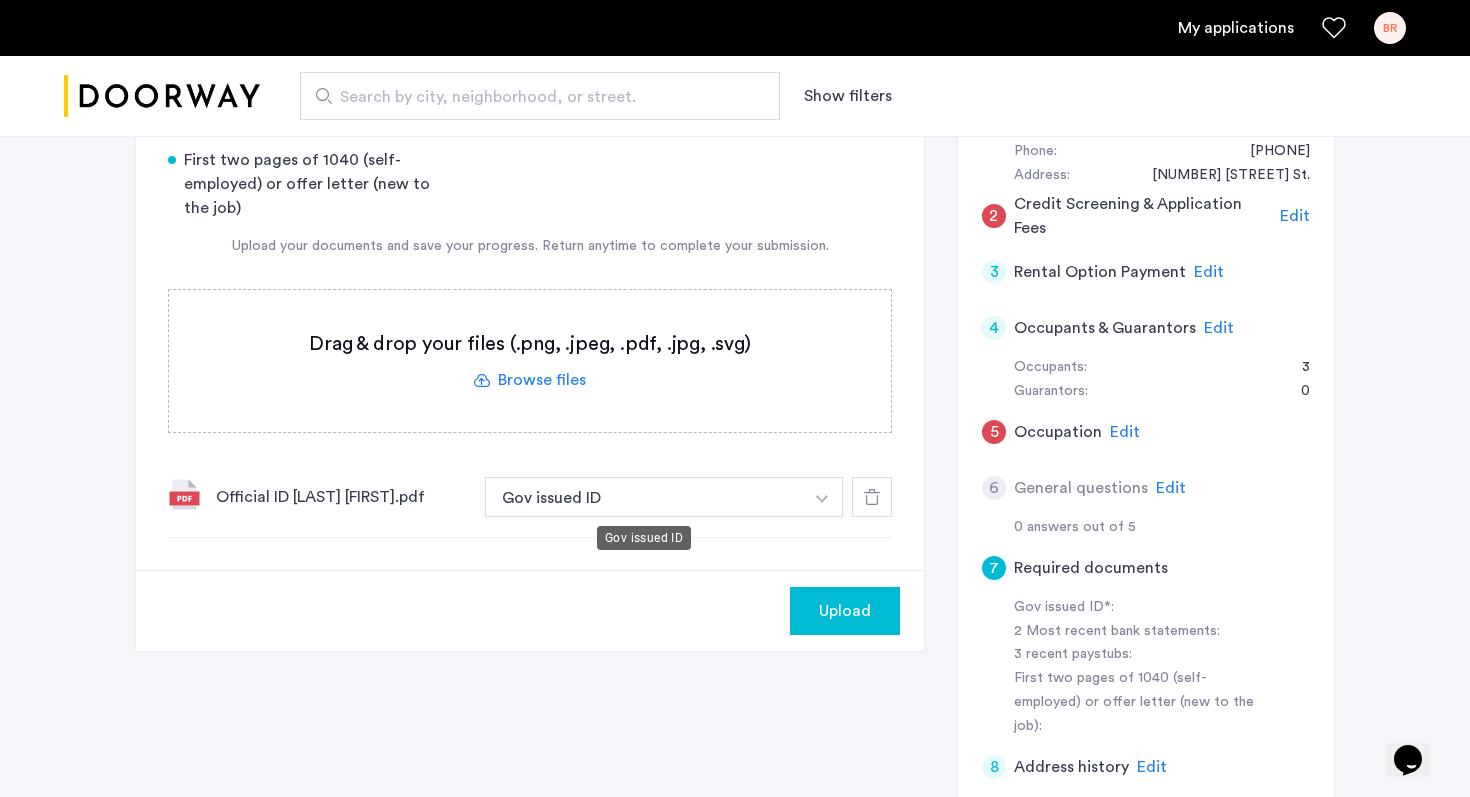 click on "Gov issued ID" at bounding box center [644, 497] 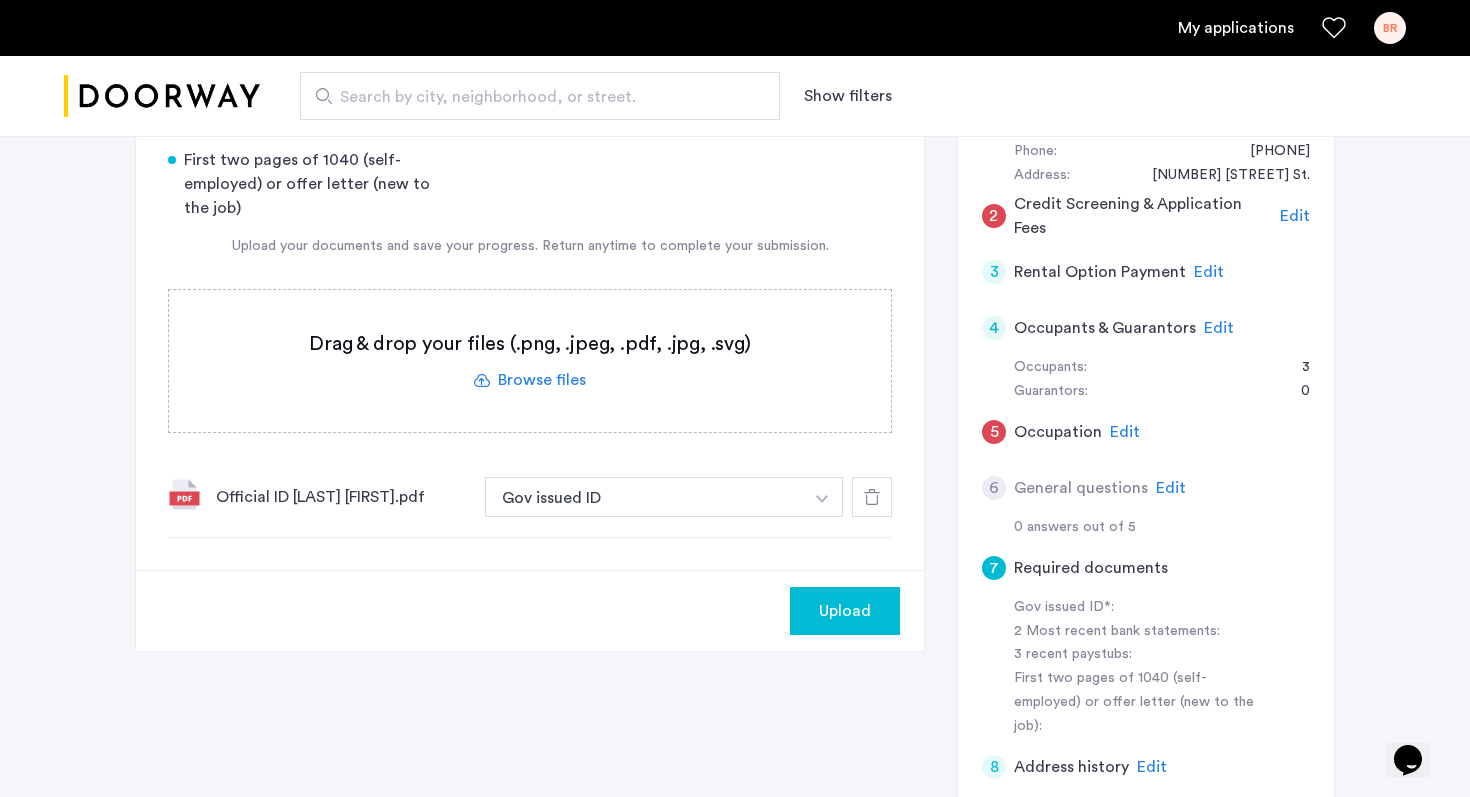 click on "Gov issued ID" at bounding box center [644, 497] 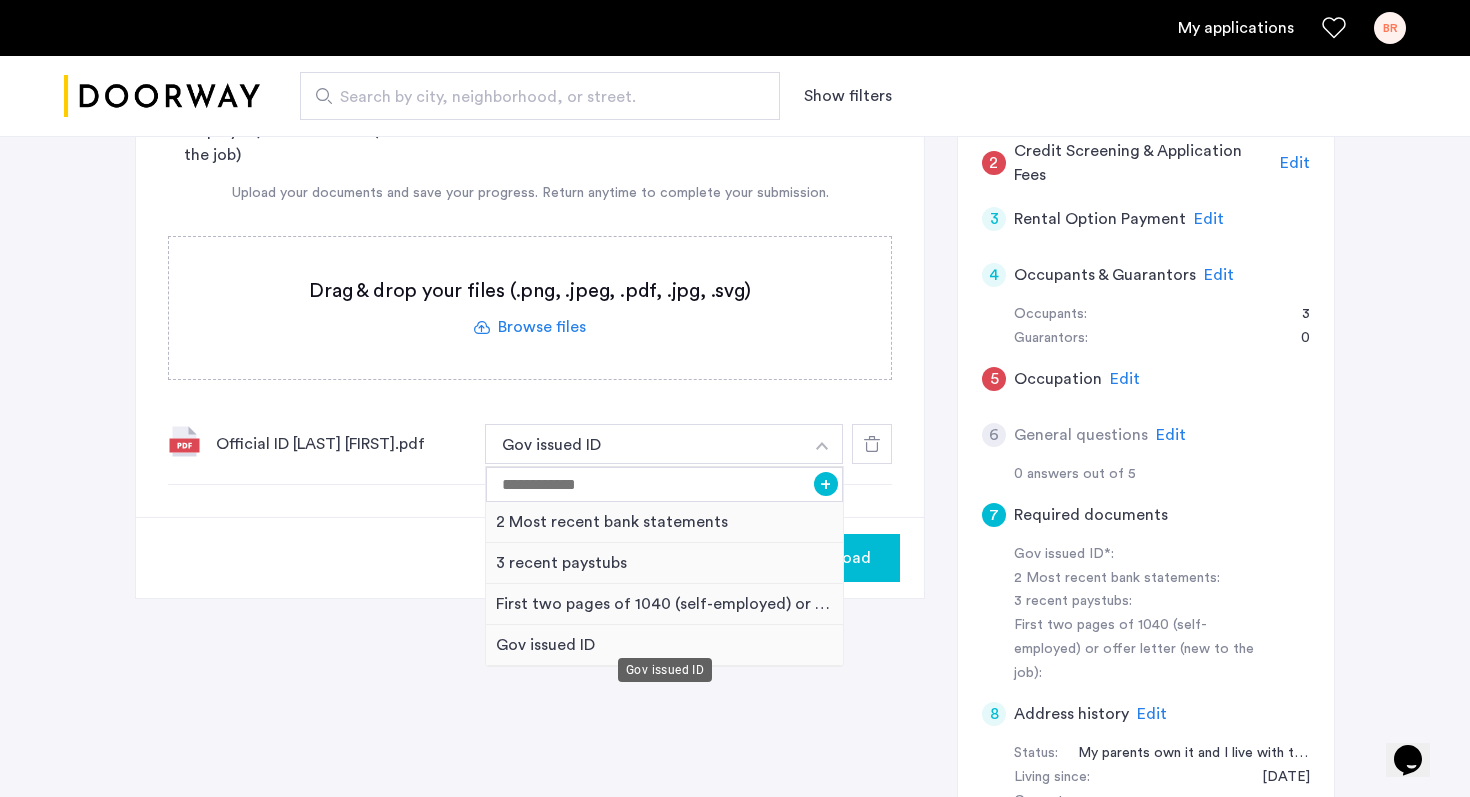 scroll, scrollTop: 535, scrollLeft: 0, axis: vertical 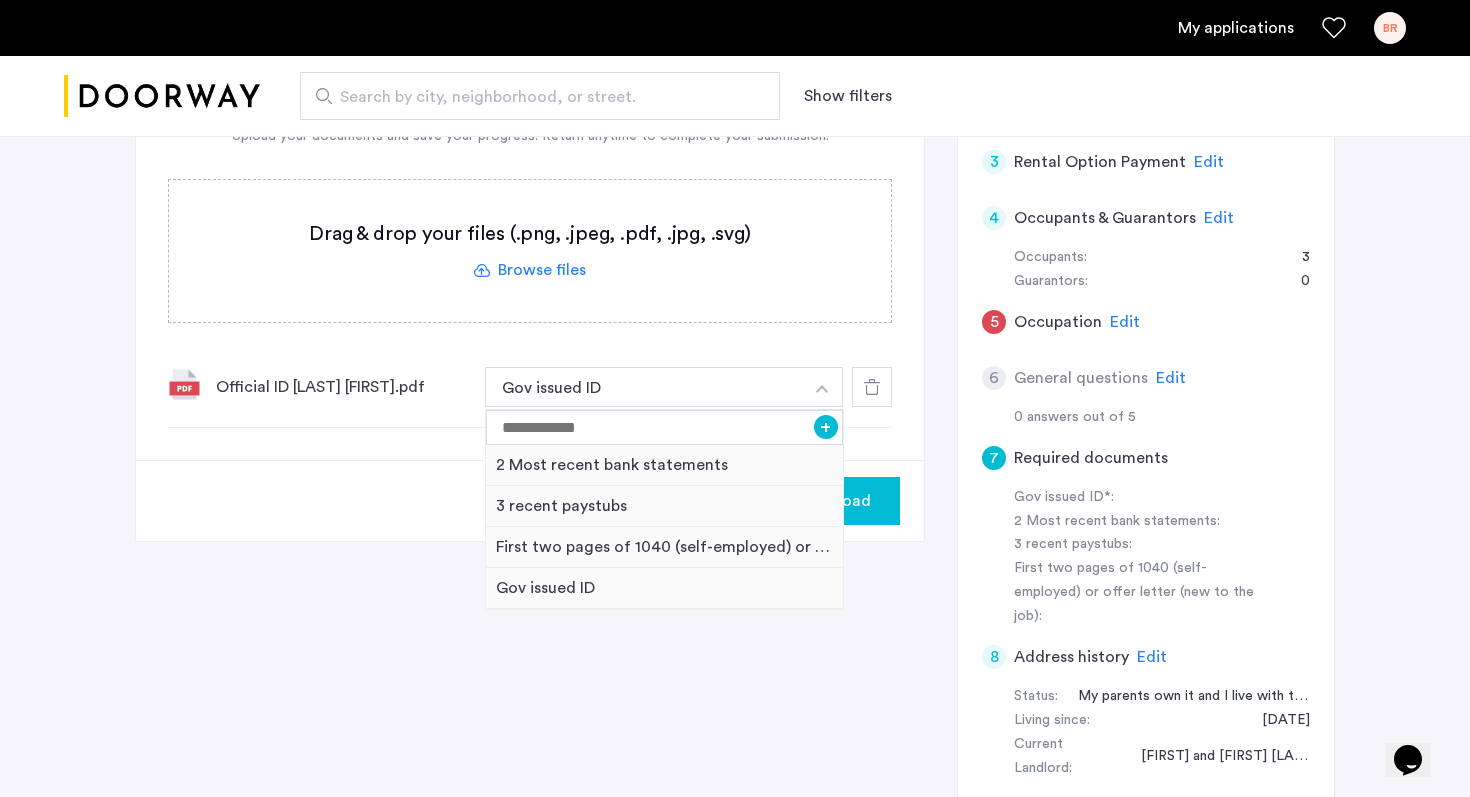 click on "Upload" 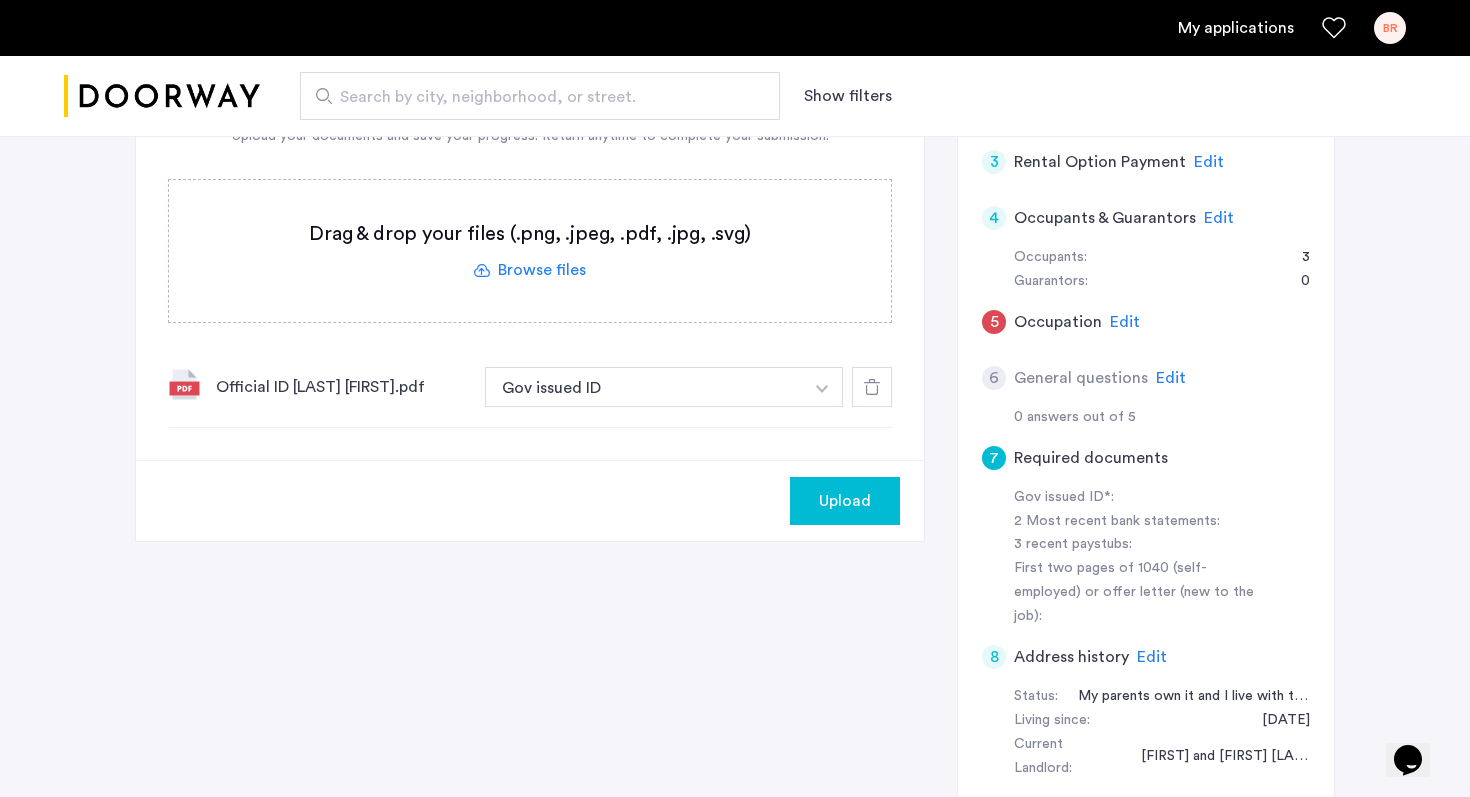 click on "Upload" 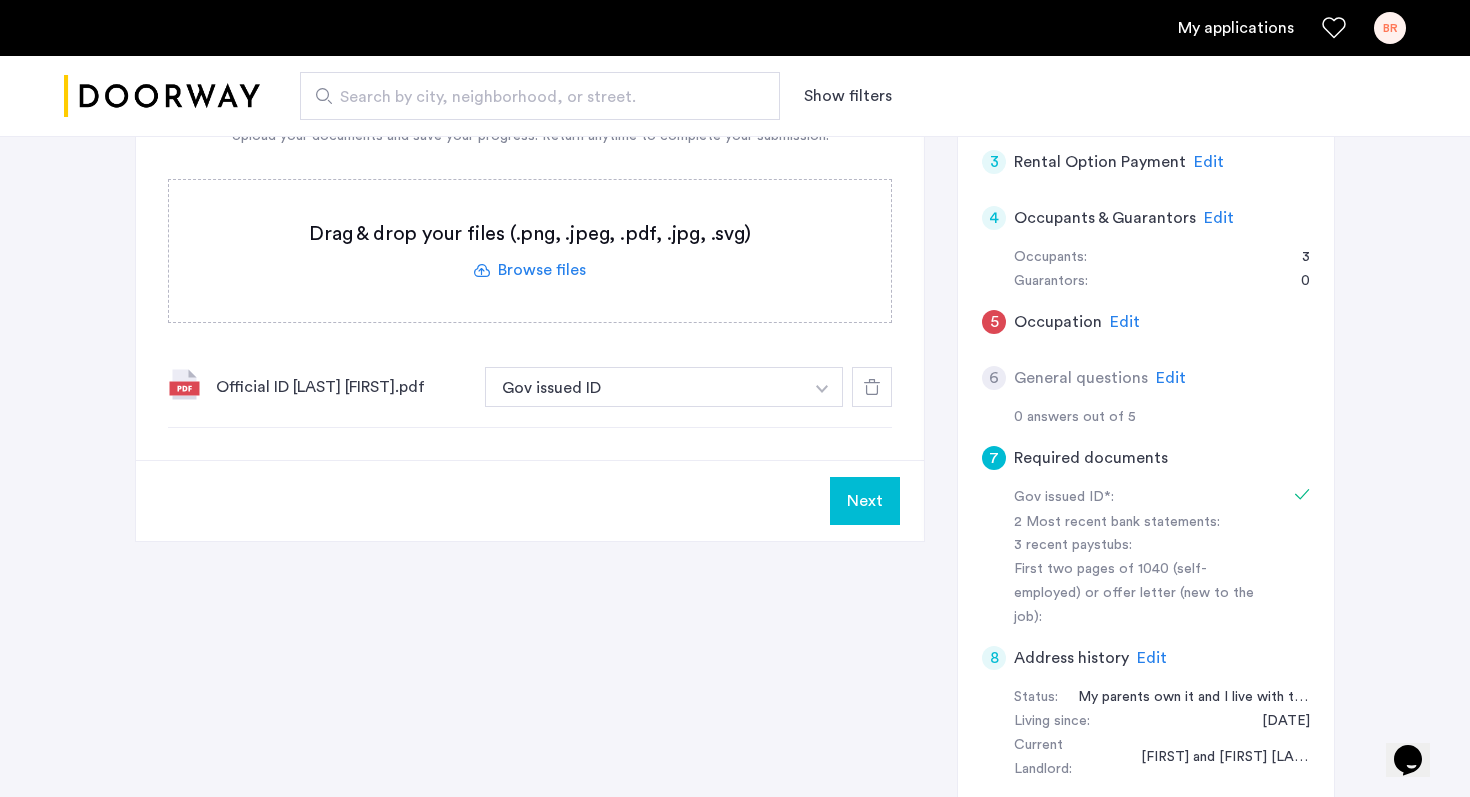 click on "Next" 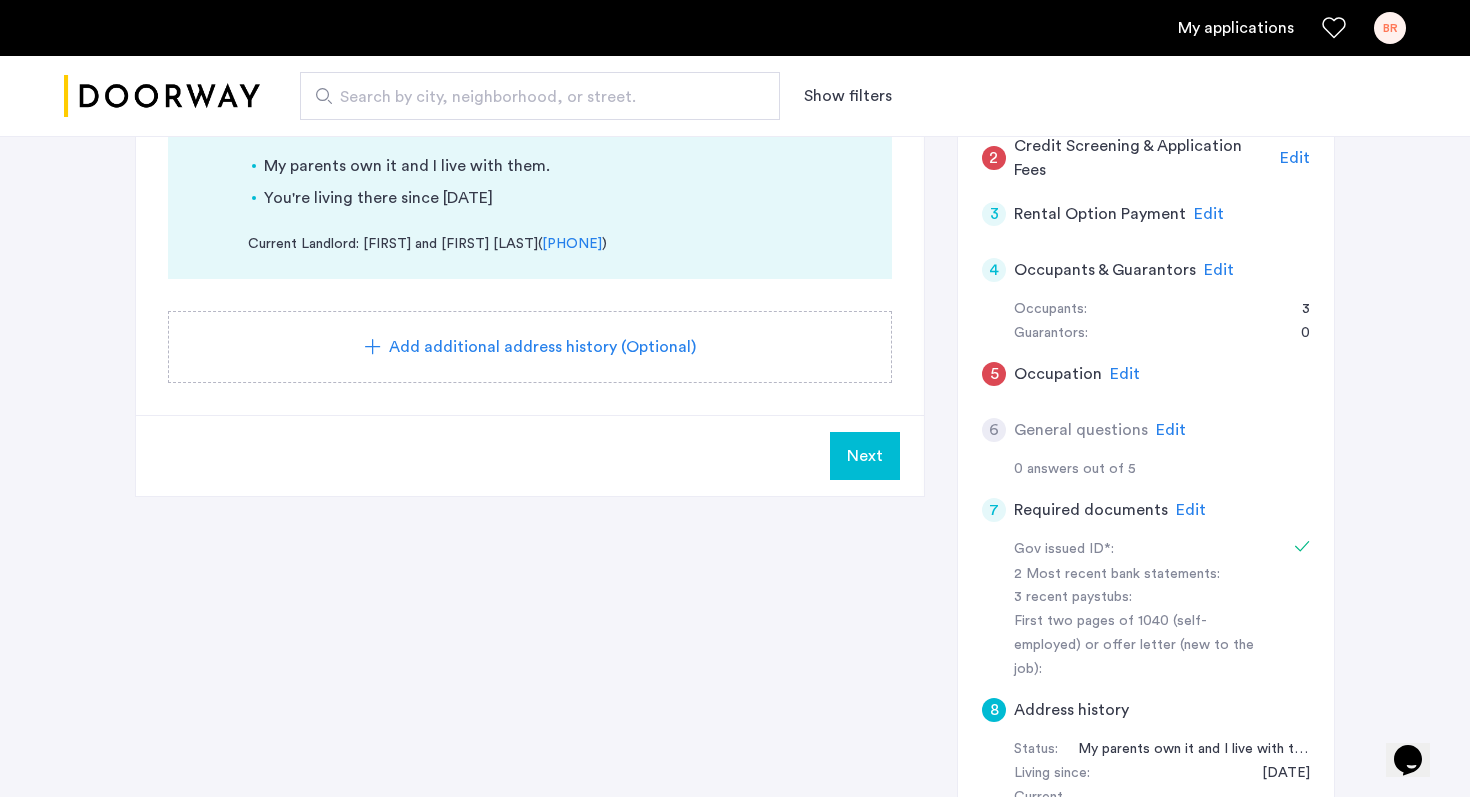 scroll, scrollTop: 480, scrollLeft: 0, axis: vertical 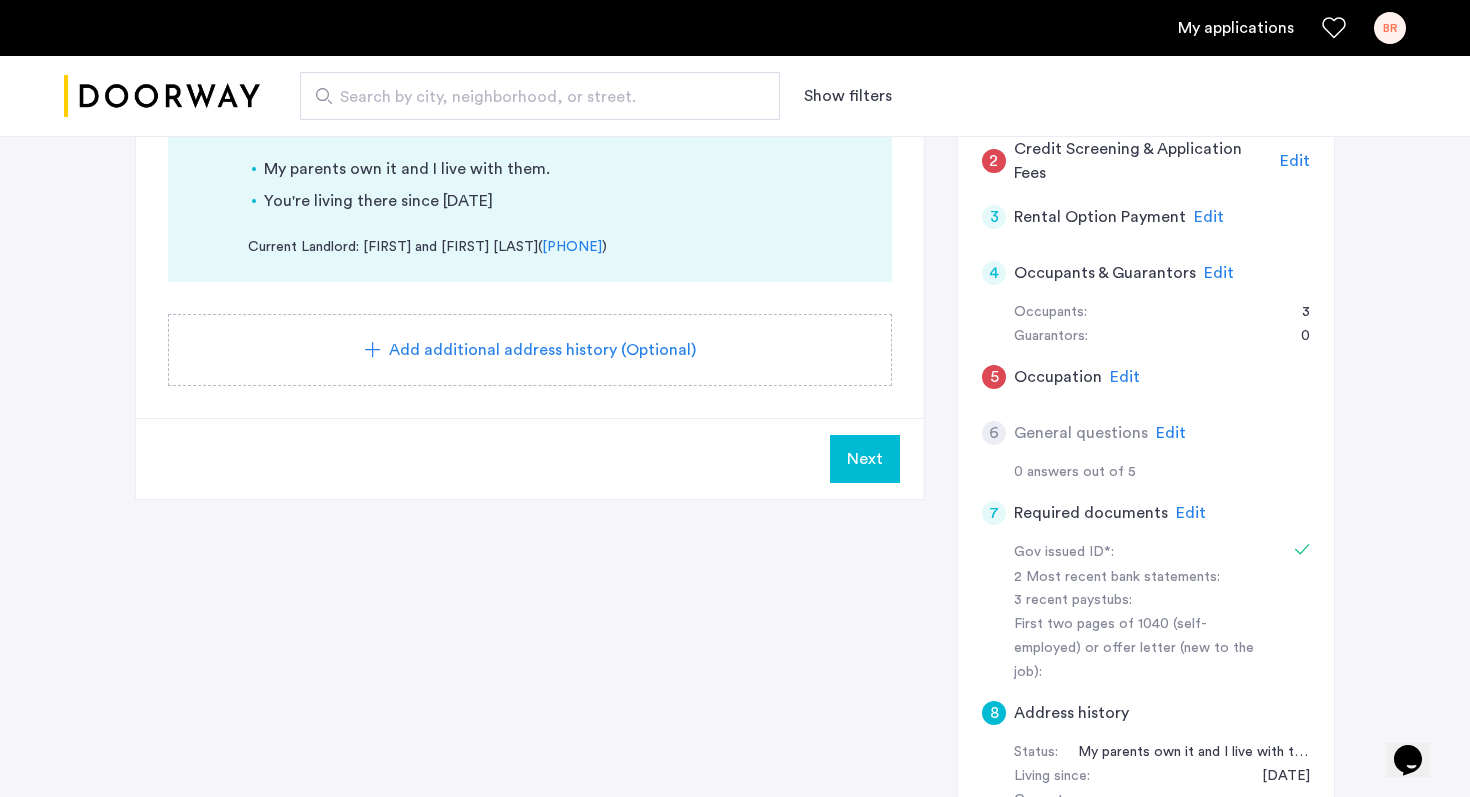 click on "Edit" 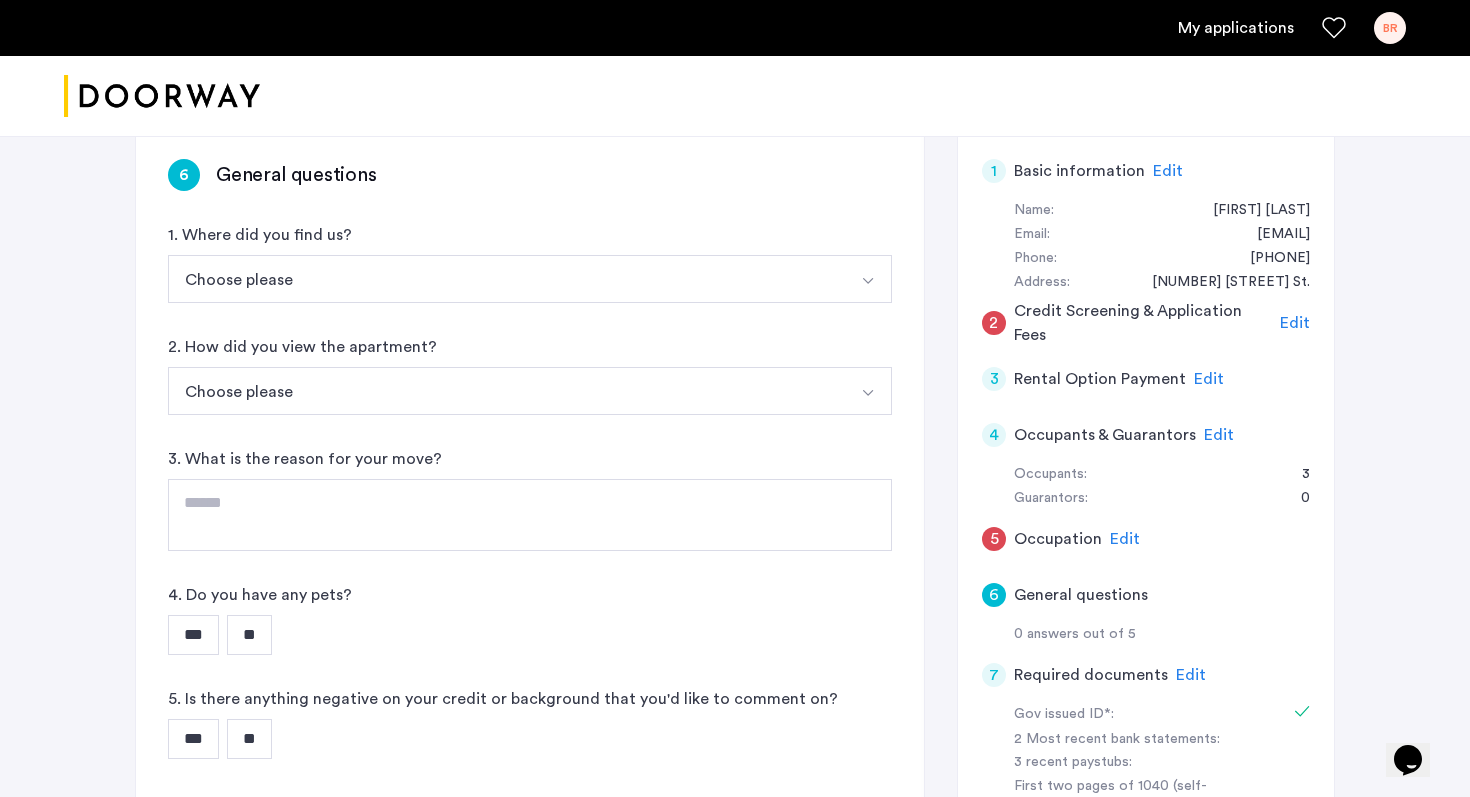 scroll, scrollTop: 293, scrollLeft: 0, axis: vertical 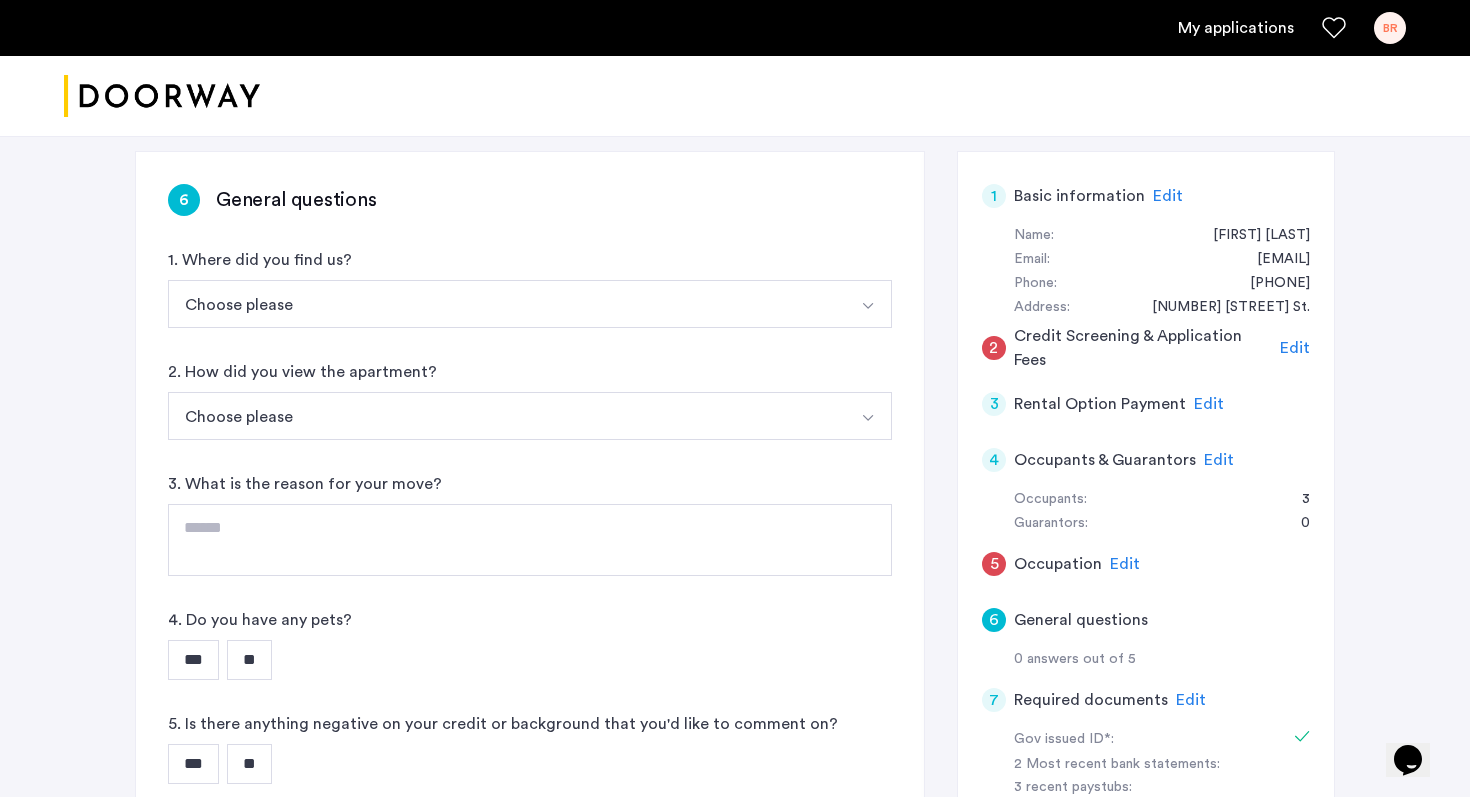 click on "Choose please" at bounding box center (506, 304) 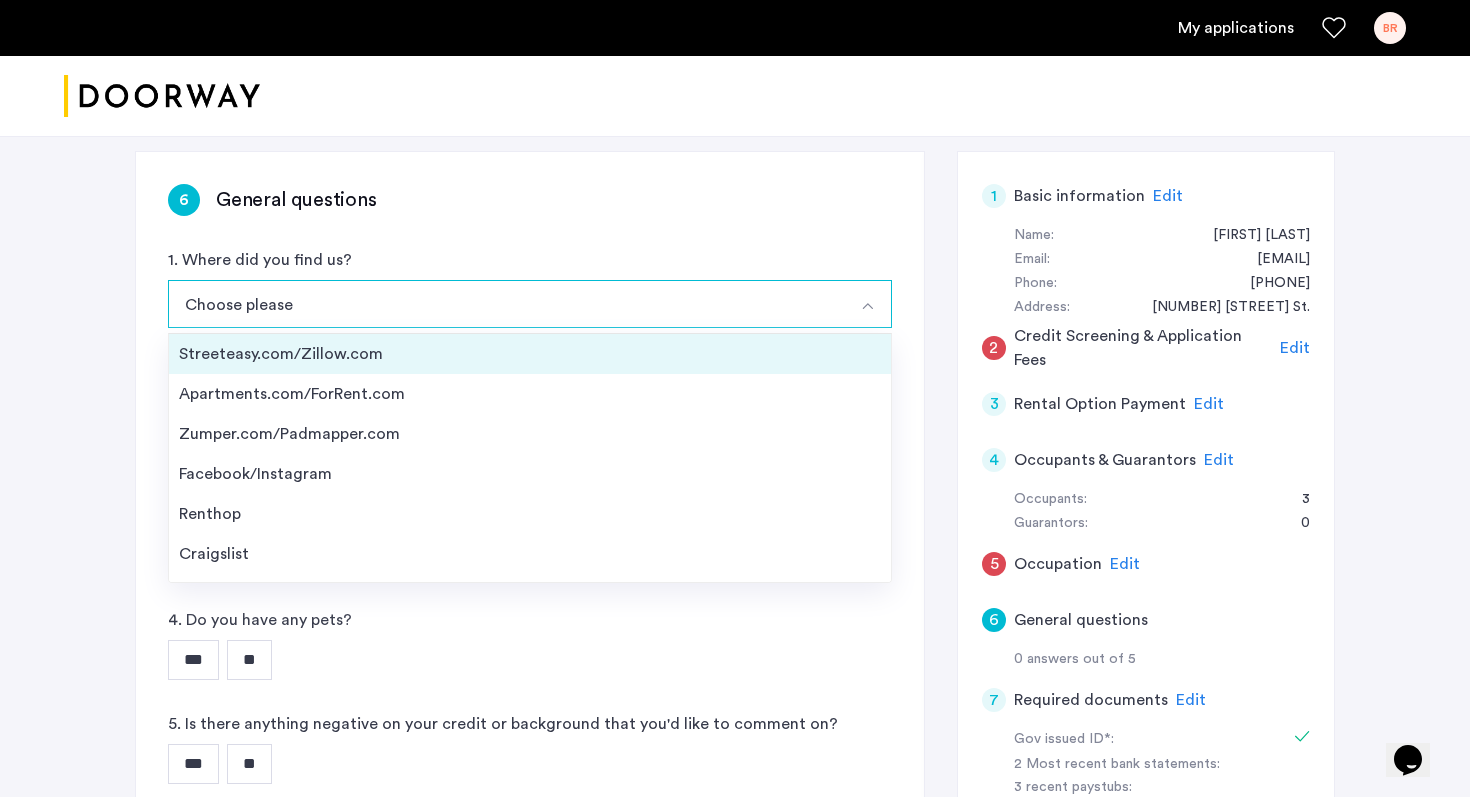 click on "Streeteasy.com/Zillow.com" at bounding box center (530, 354) 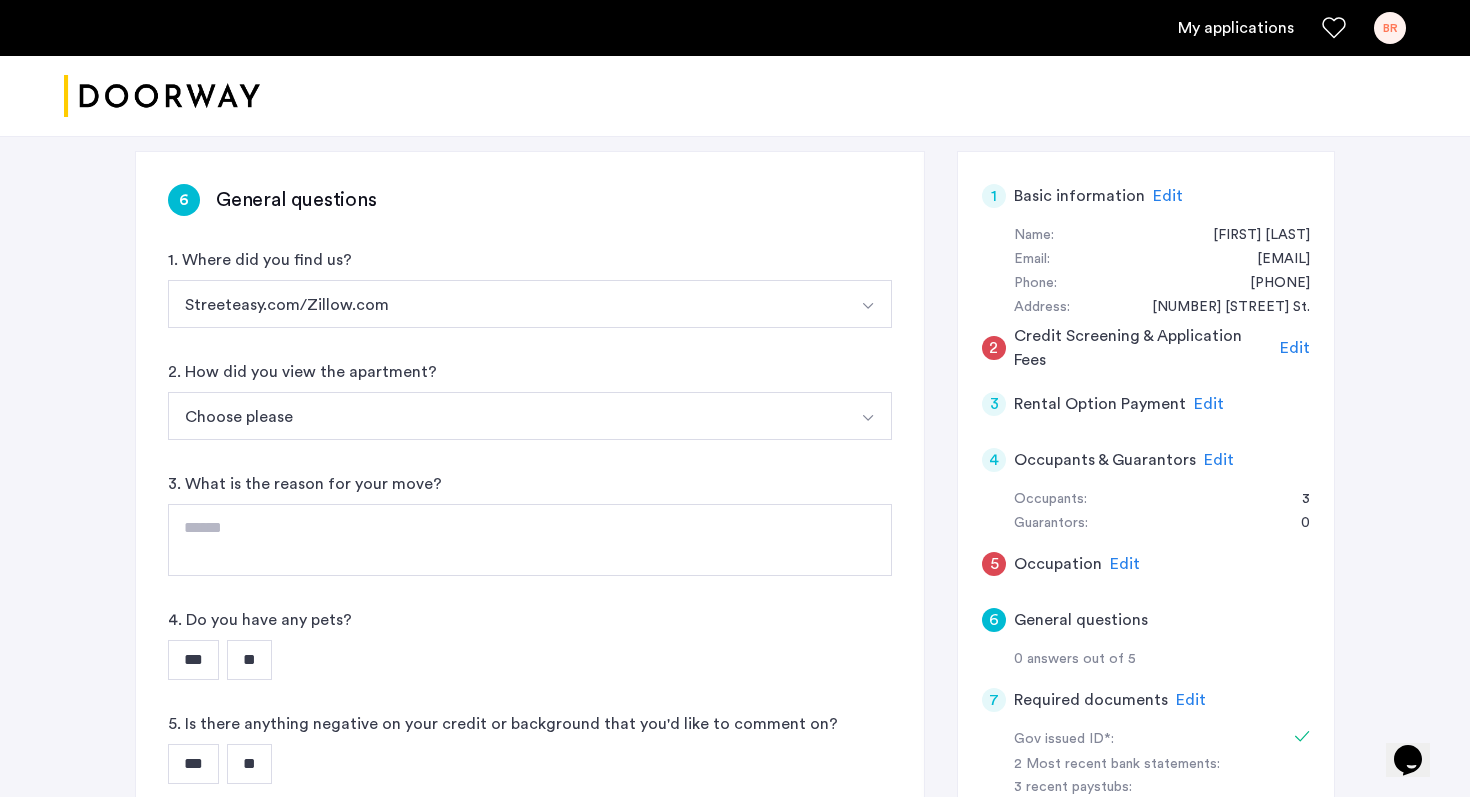 click on "Choose please" at bounding box center (506, 416) 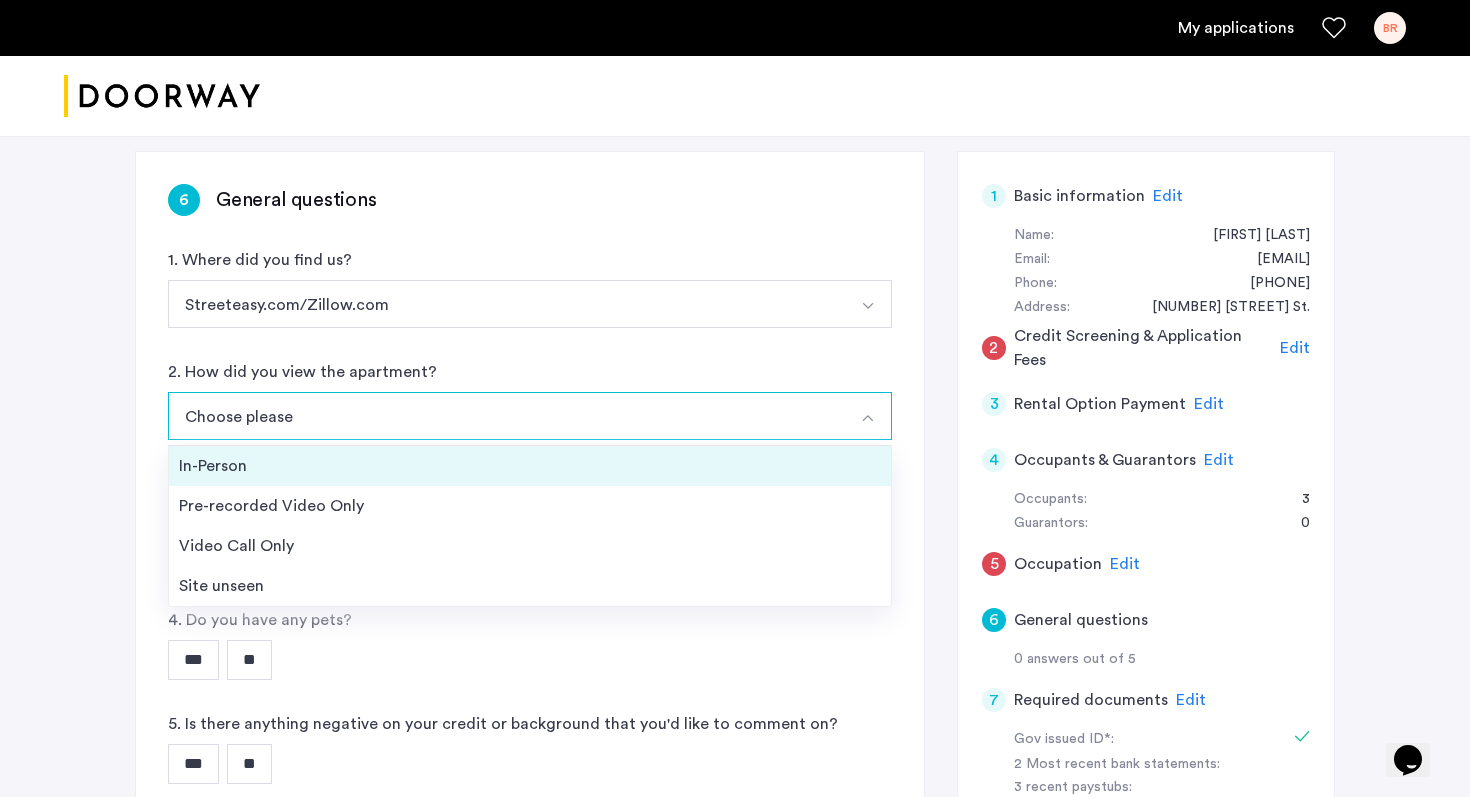 click on "In-Person" at bounding box center (530, 466) 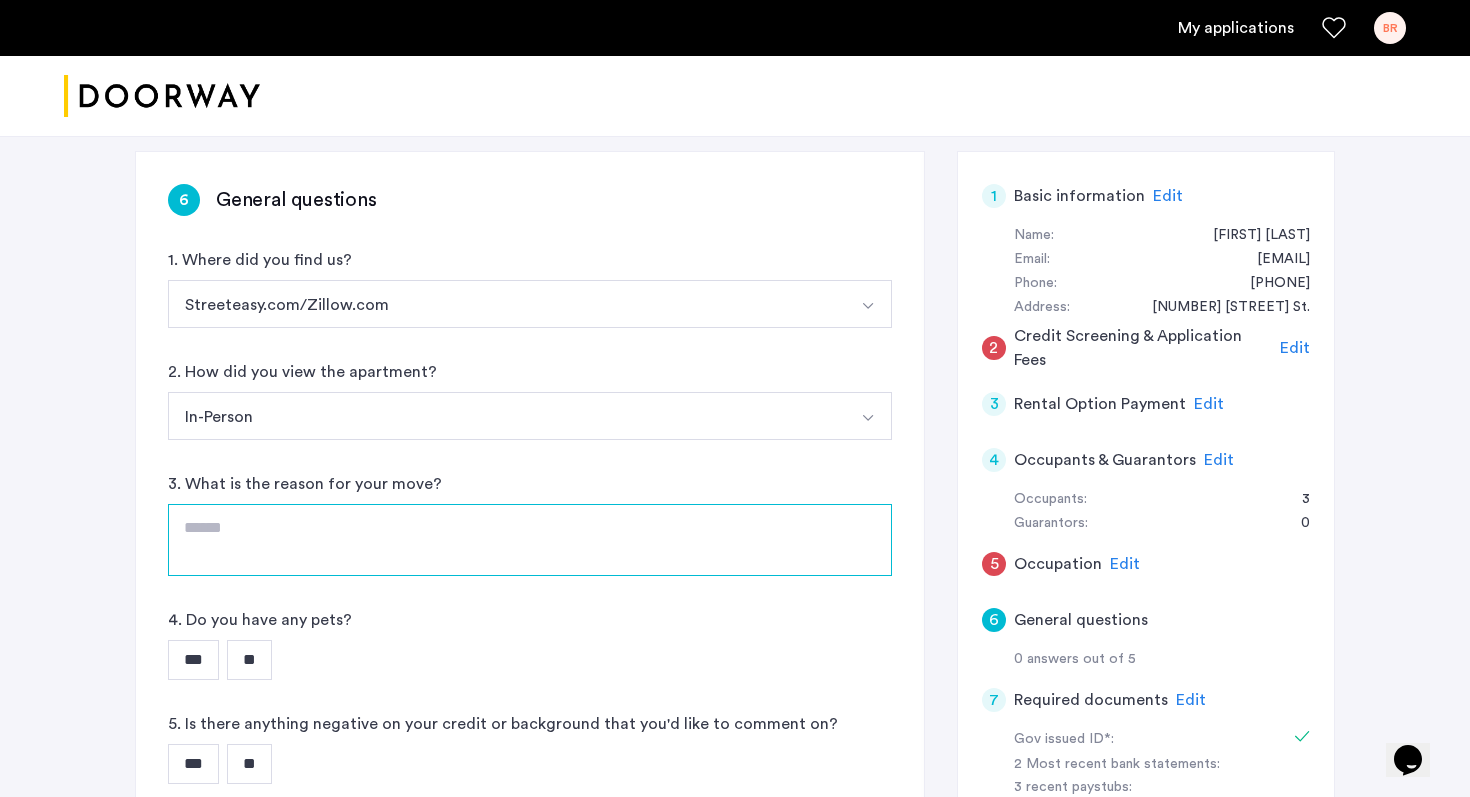 click 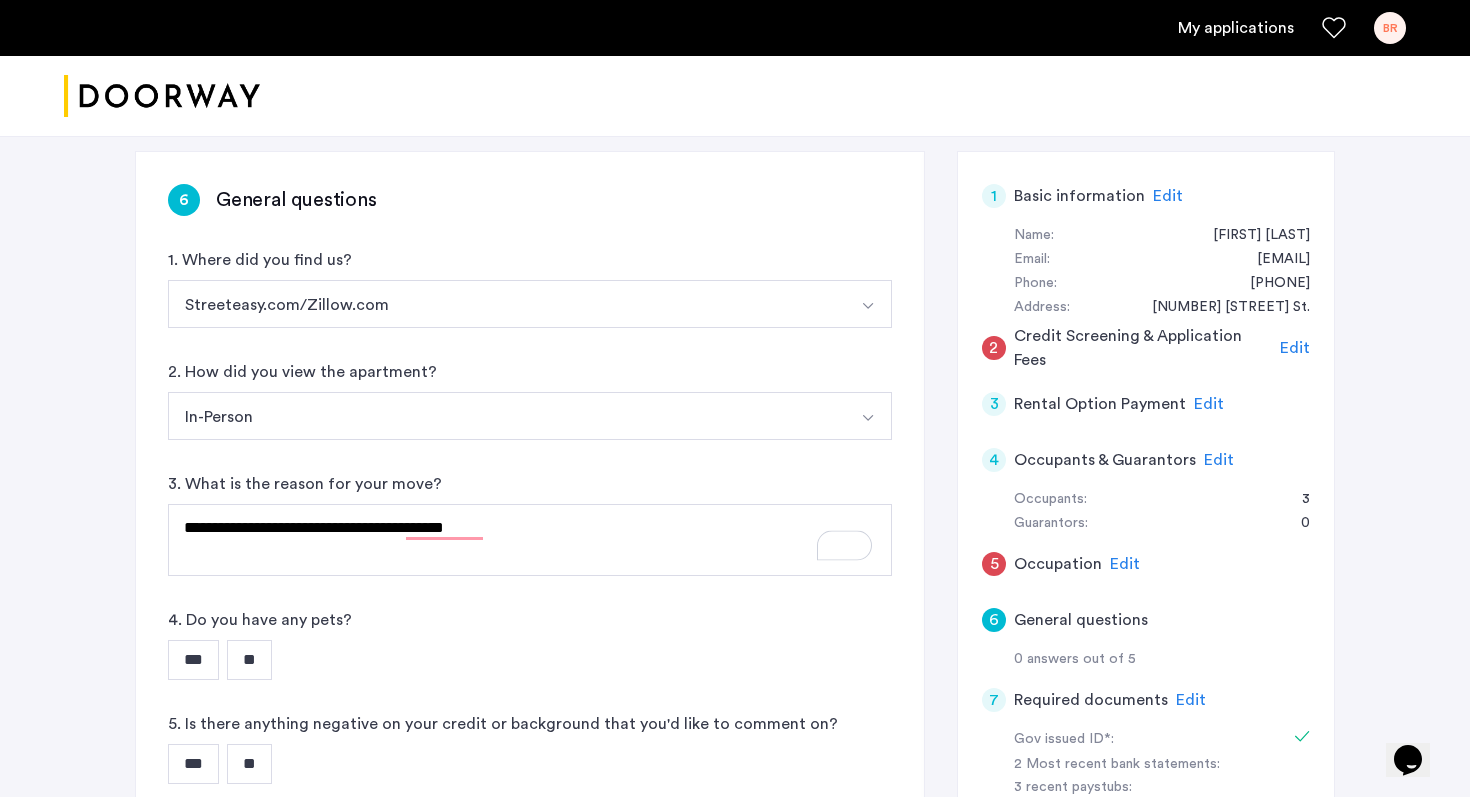 click on "**" at bounding box center (249, 660) 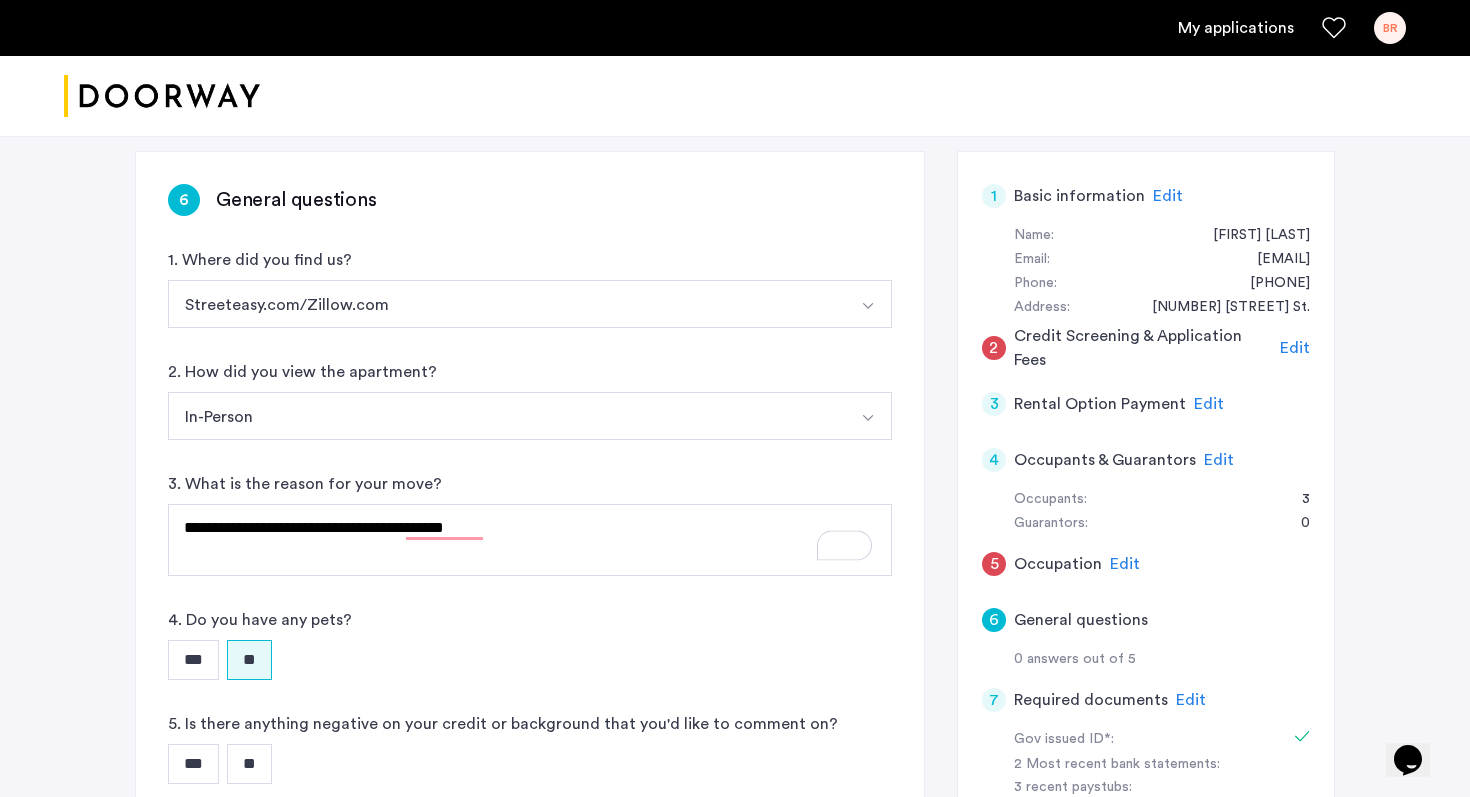 scroll, scrollTop: 399, scrollLeft: 0, axis: vertical 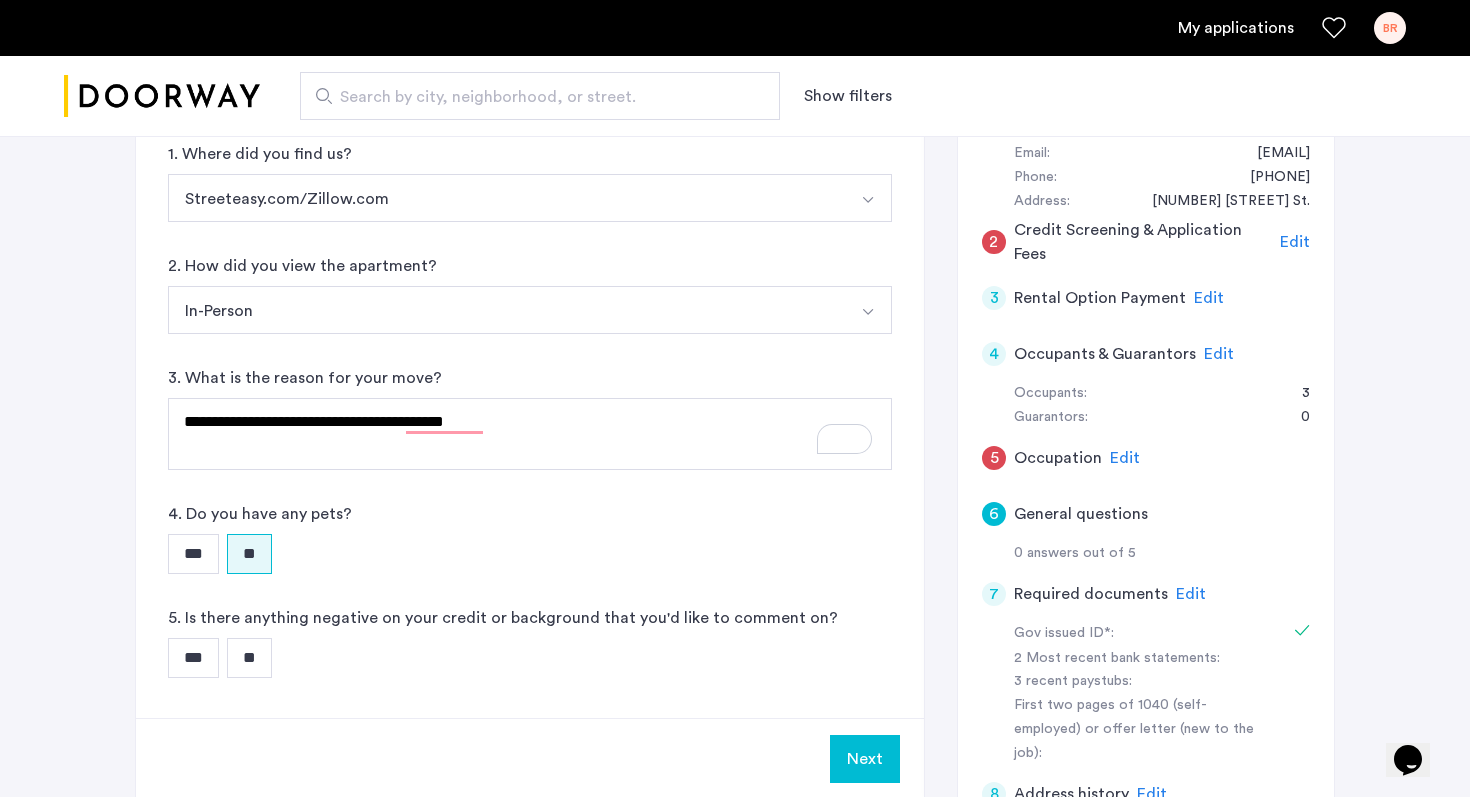 click on "**" at bounding box center (249, 658) 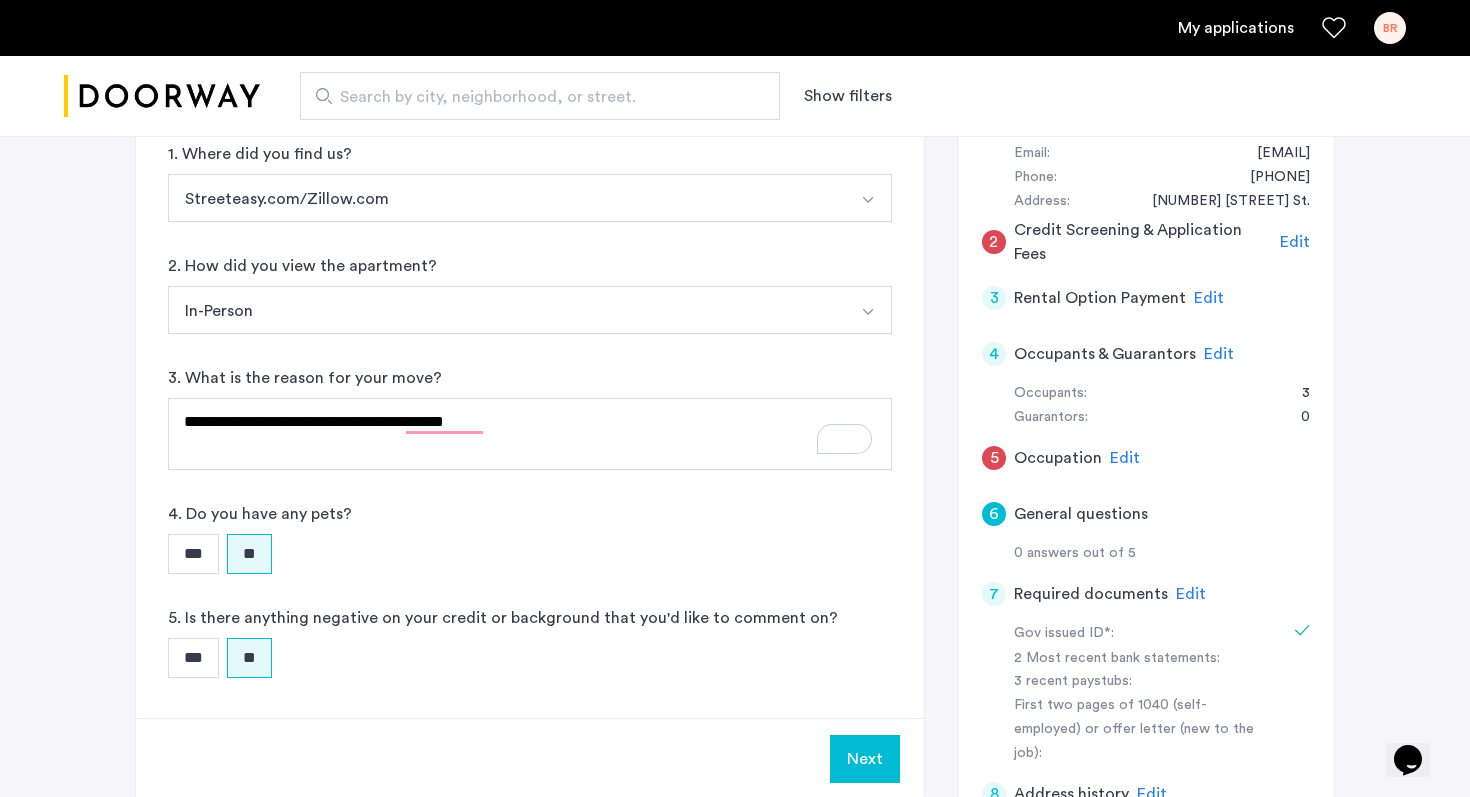 click on "*** **" at bounding box center [530, 658] 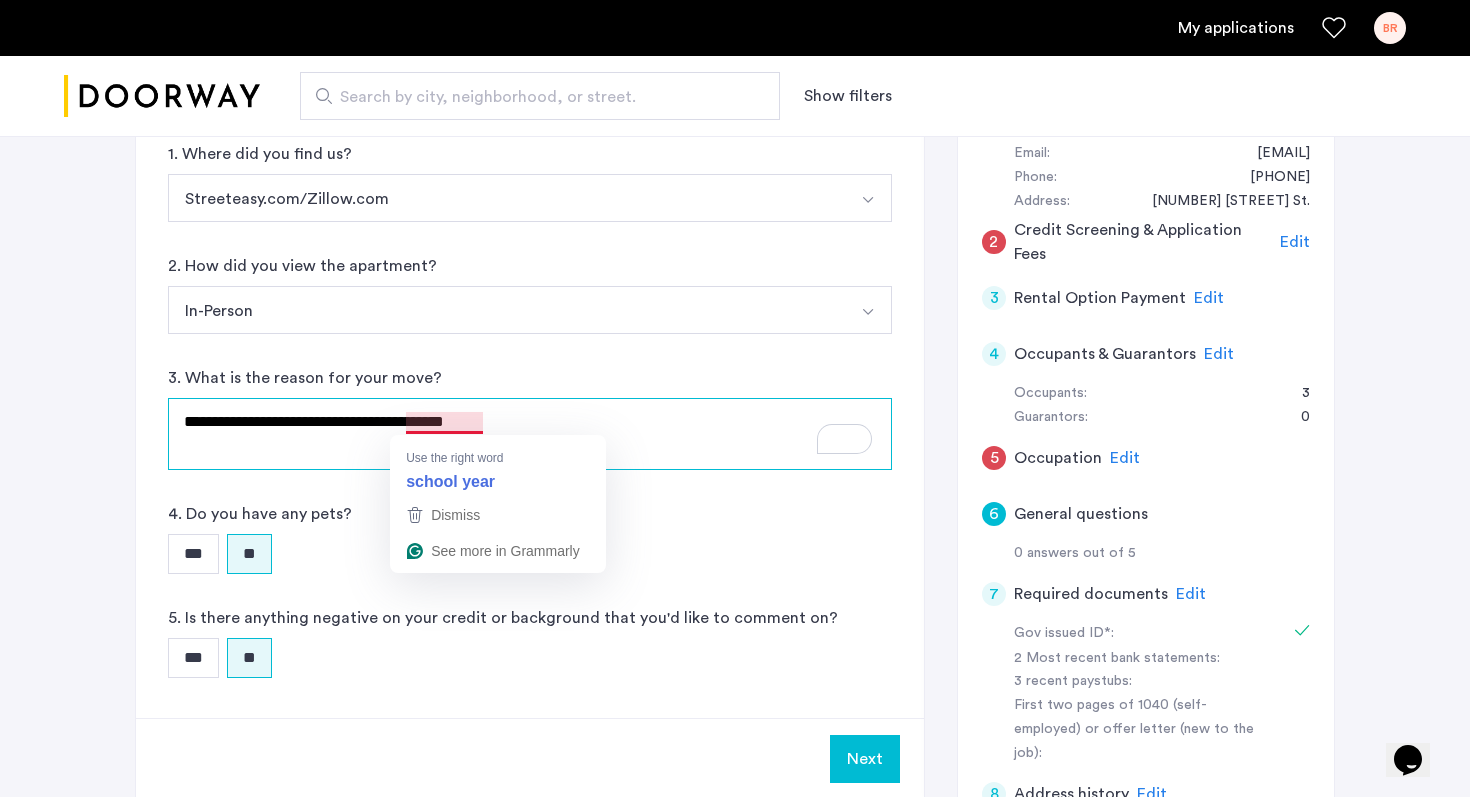 click on "**********" 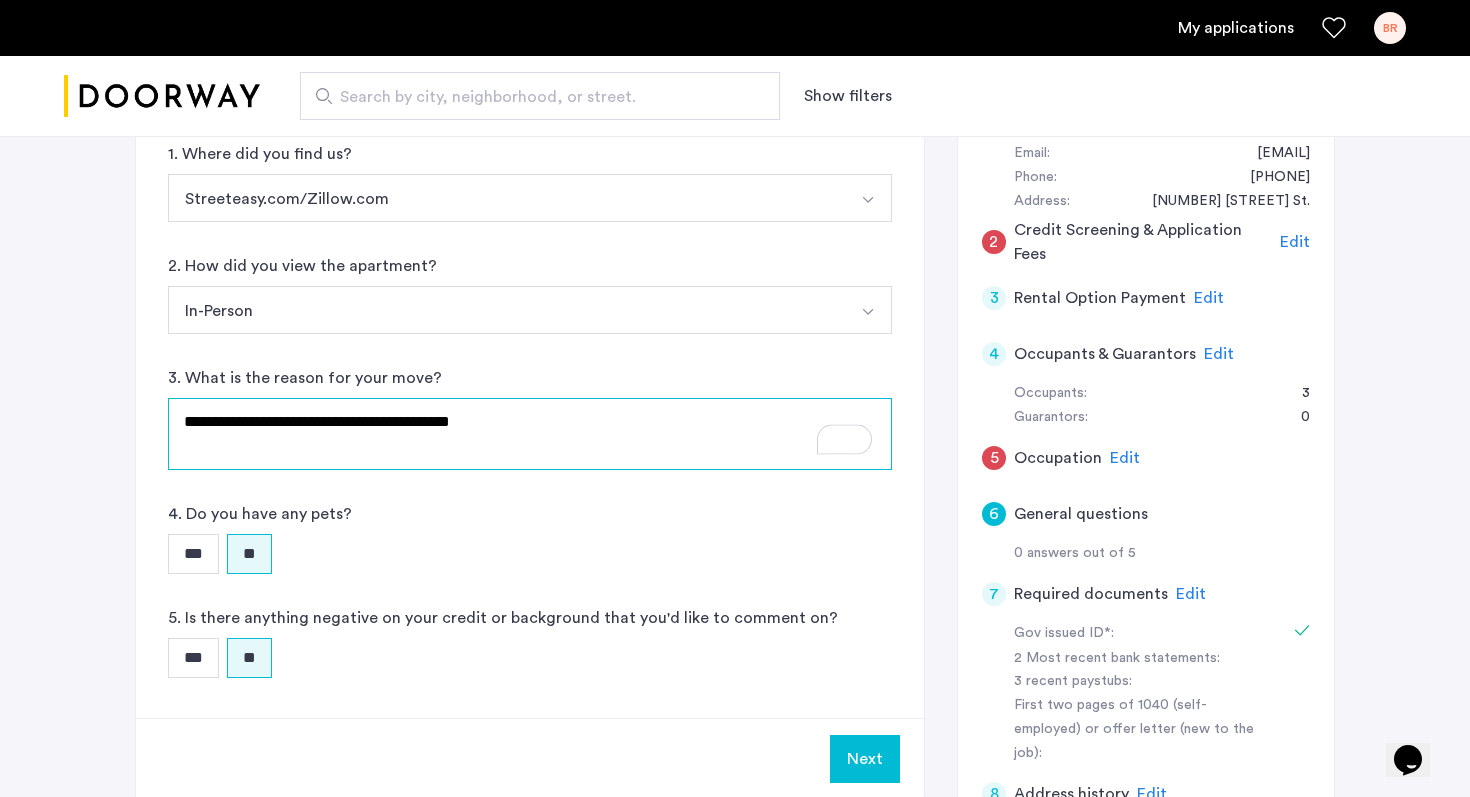type on "**********" 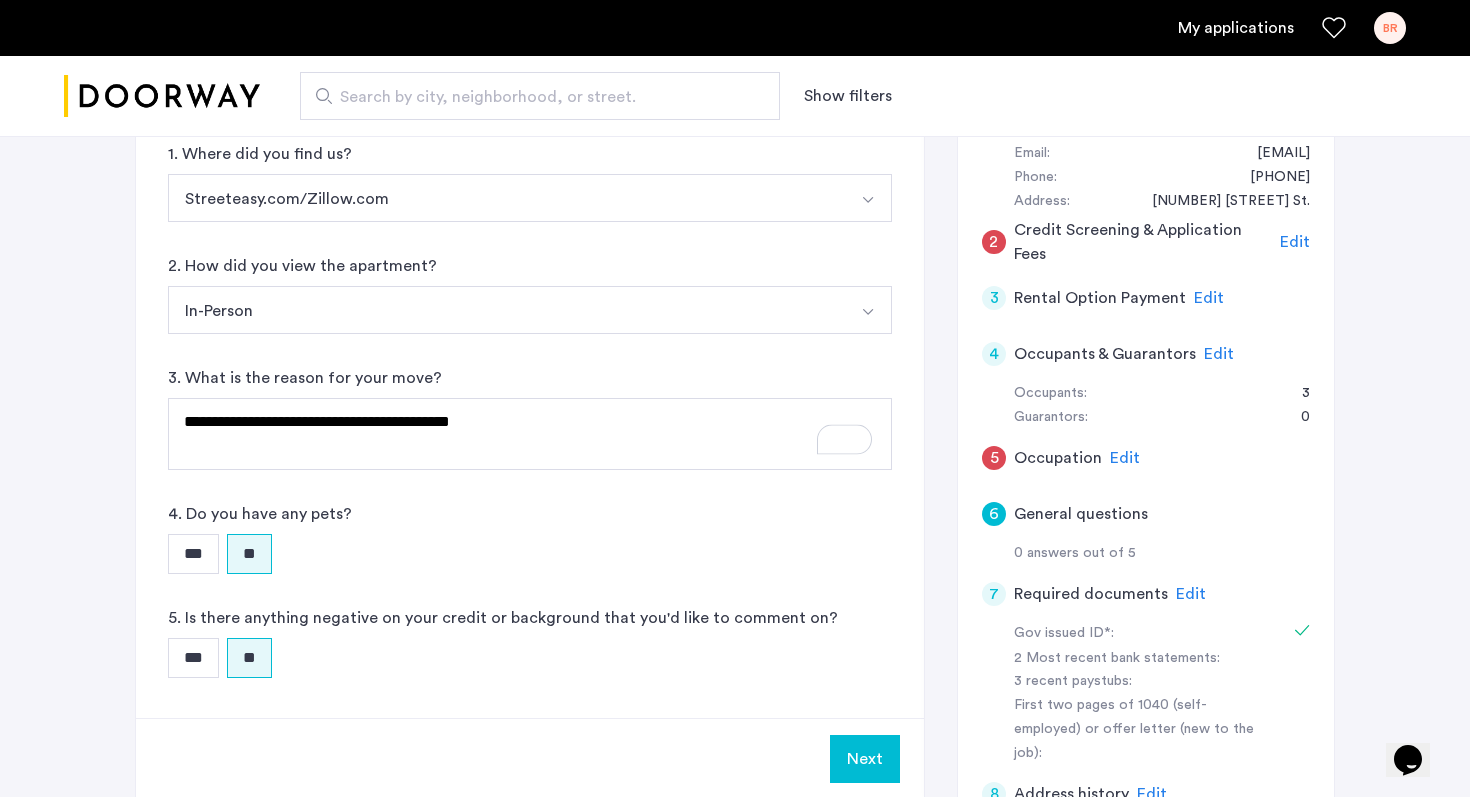 click on "*** **" at bounding box center (530, 554) 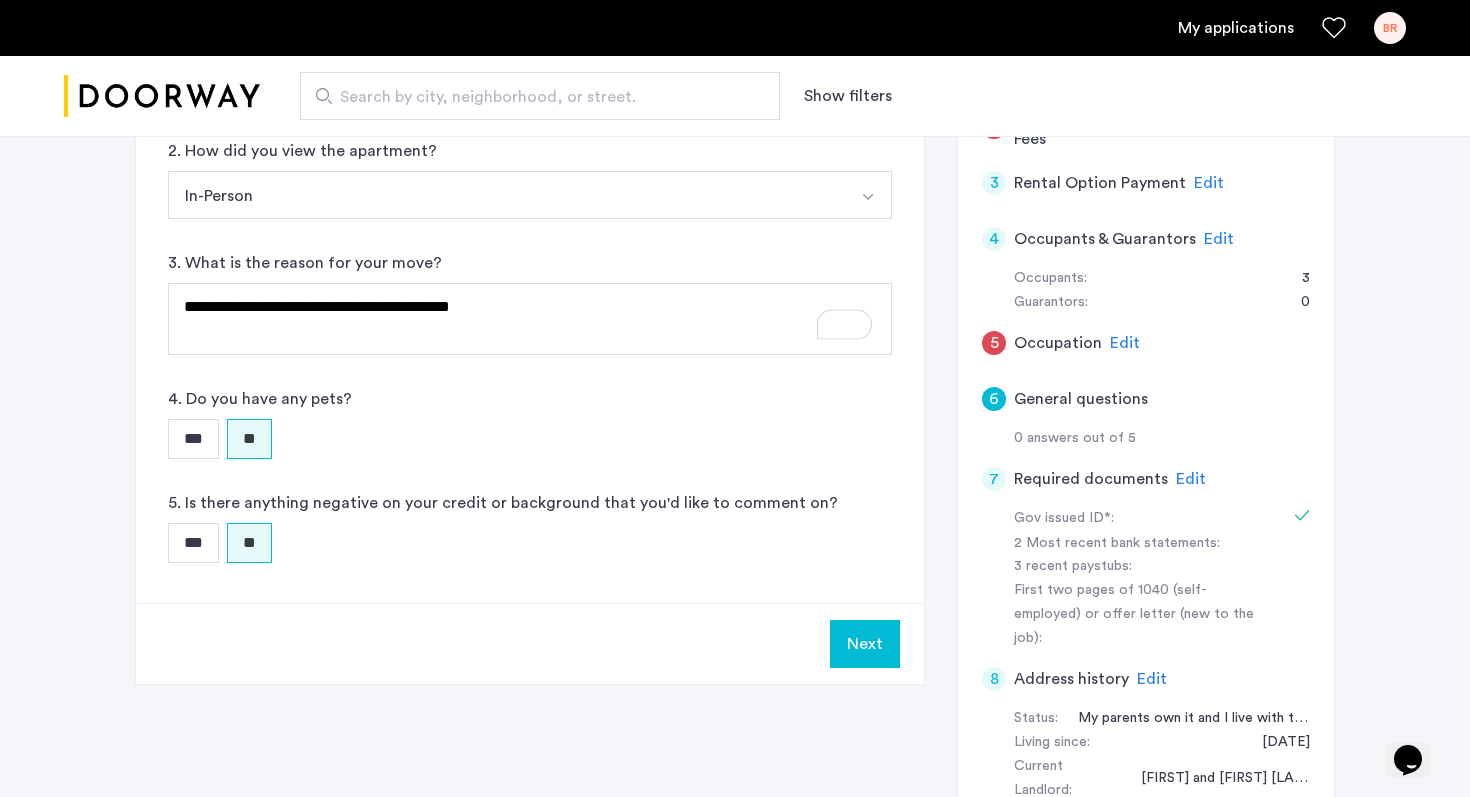 scroll, scrollTop: 530, scrollLeft: 0, axis: vertical 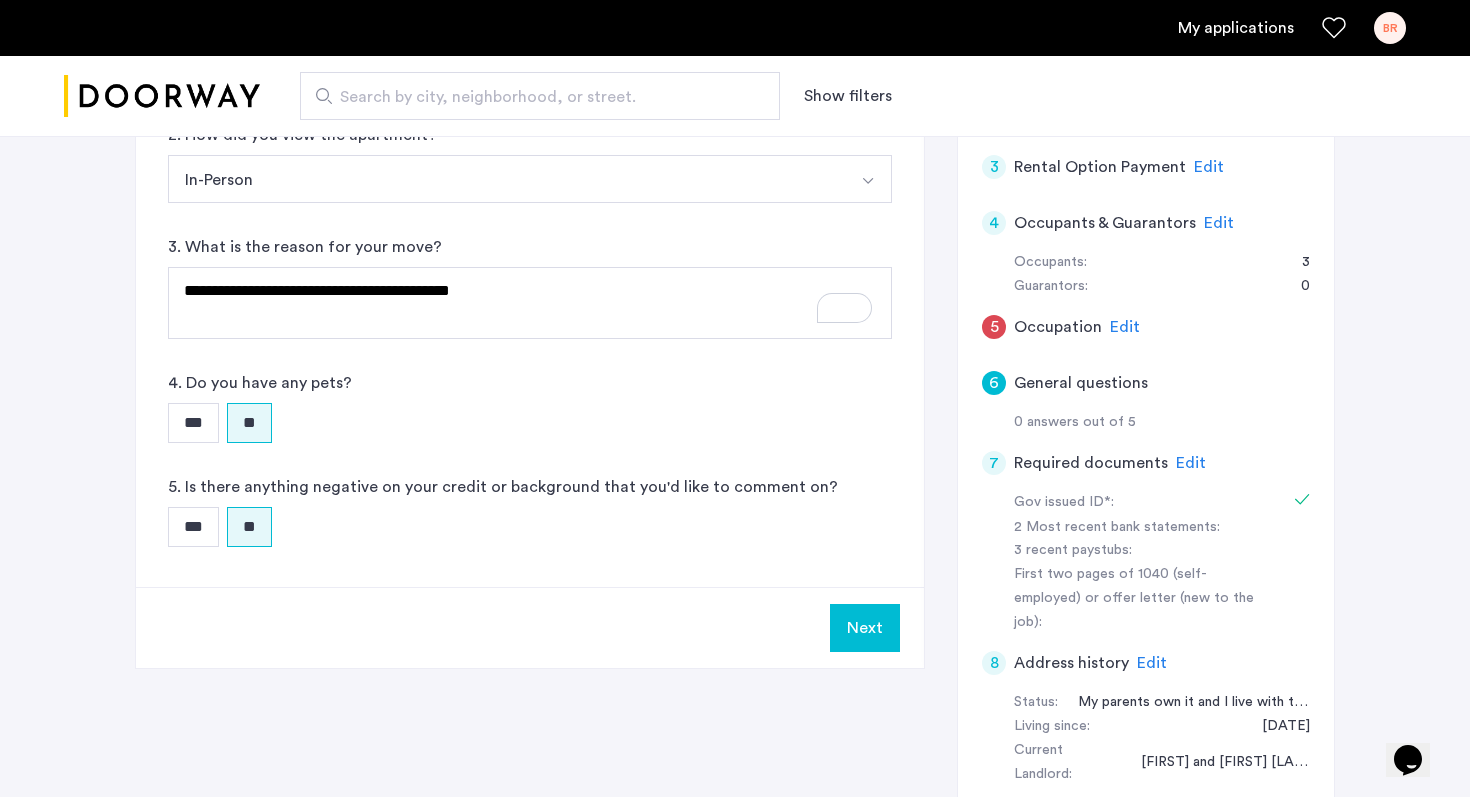 click on "Next" at bounding box center [865, 628] 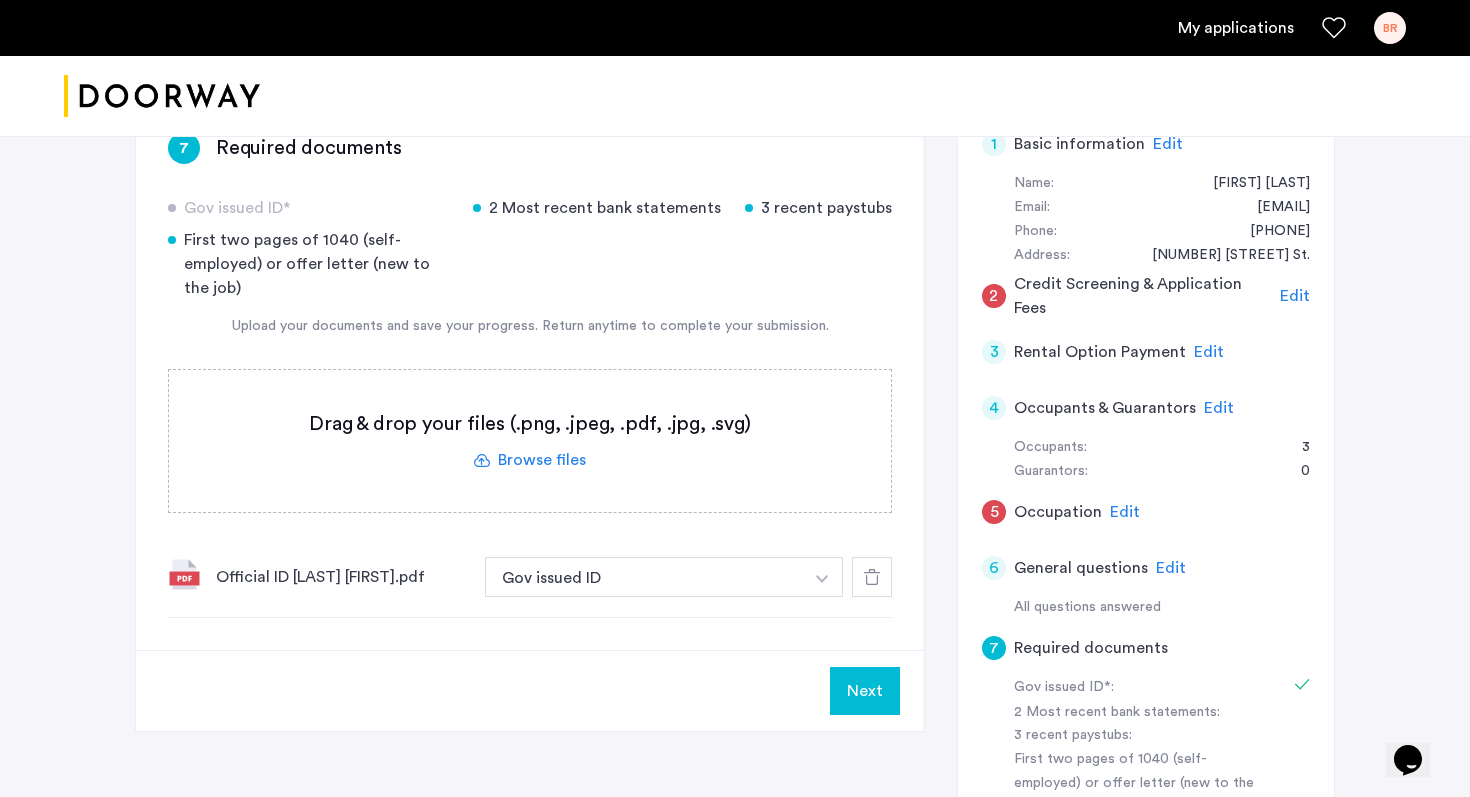 scroll, scrollTop: 338, scrollLeft: 0, axis: vertical 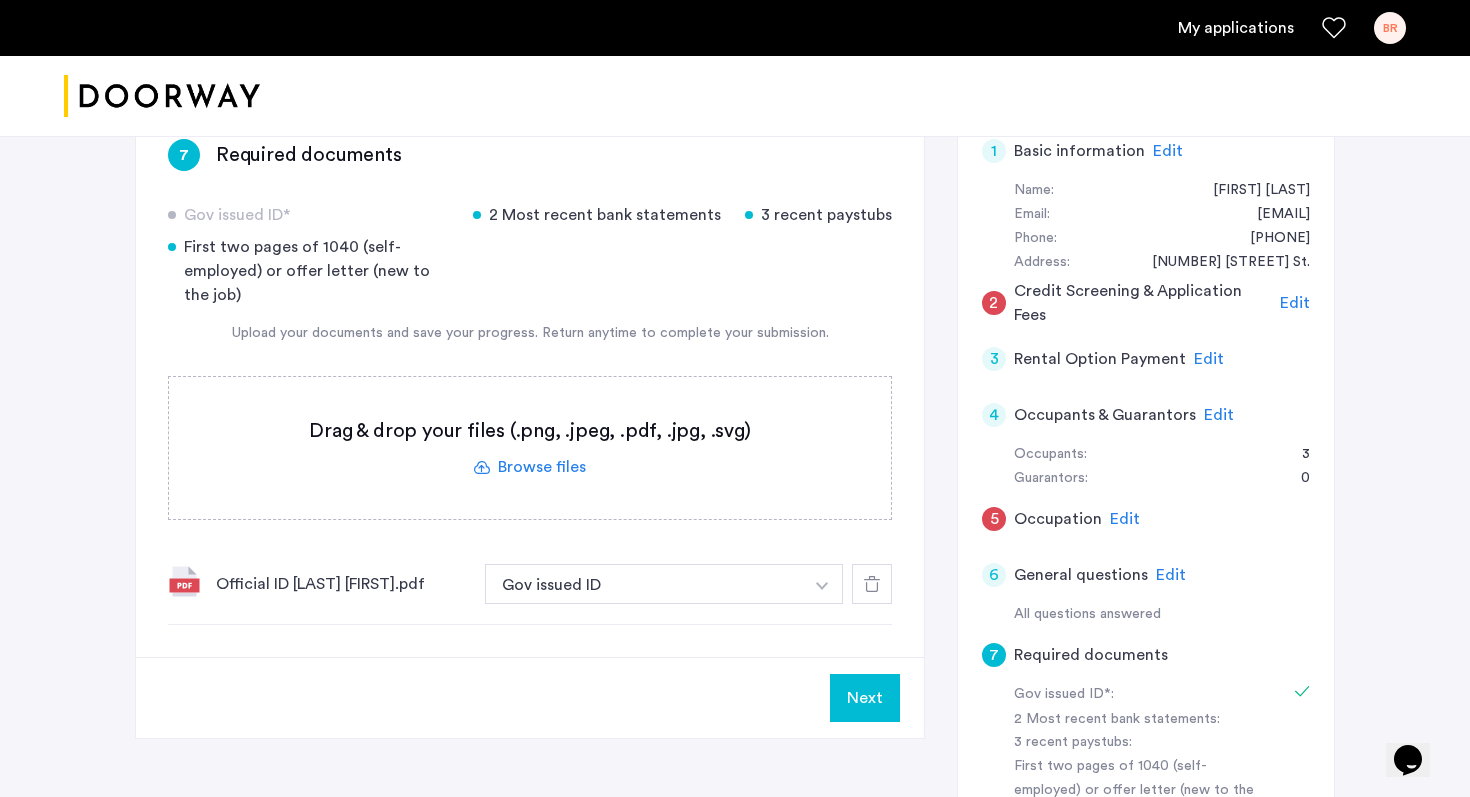 click on "5 Occupation Edit" 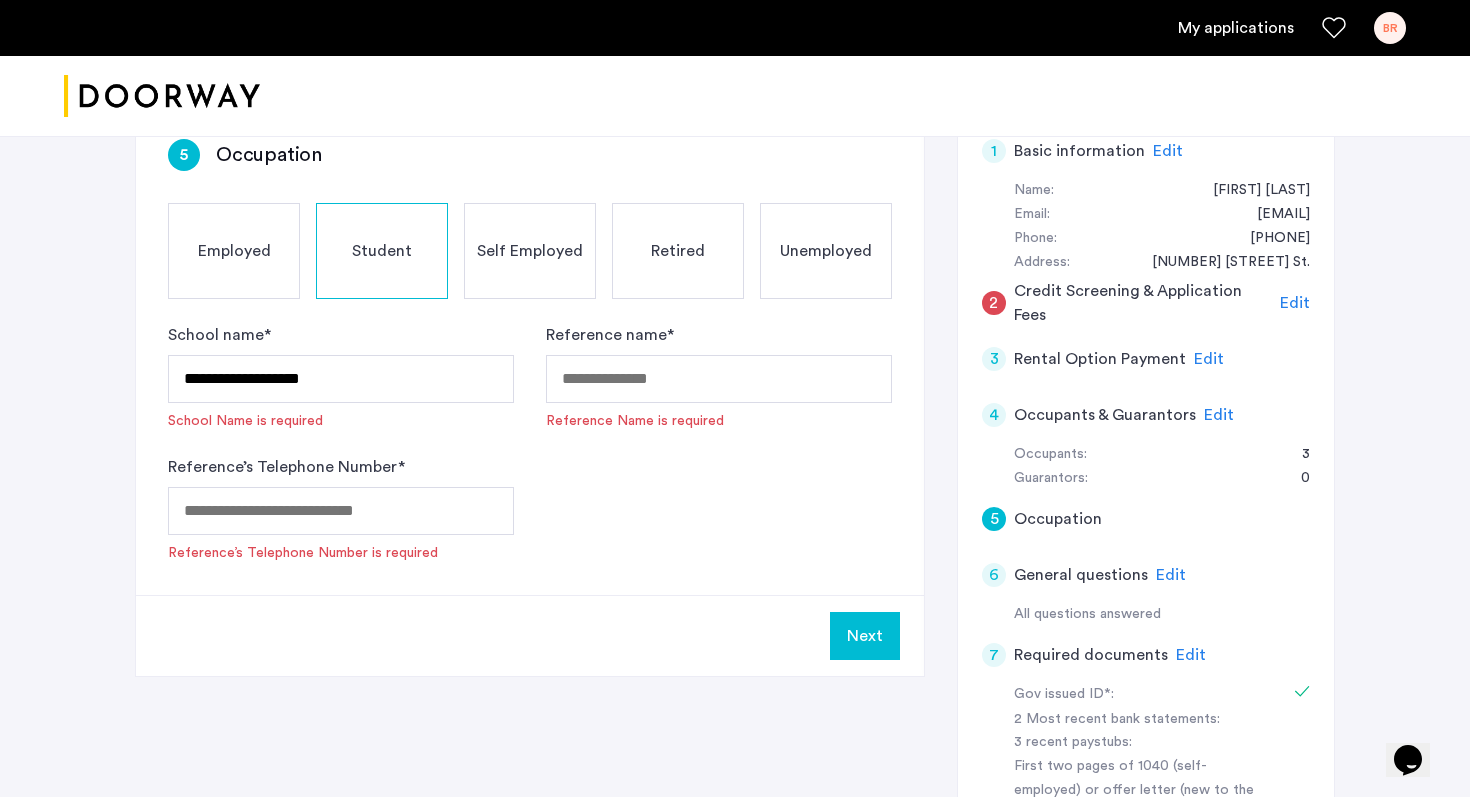 click on "Student" 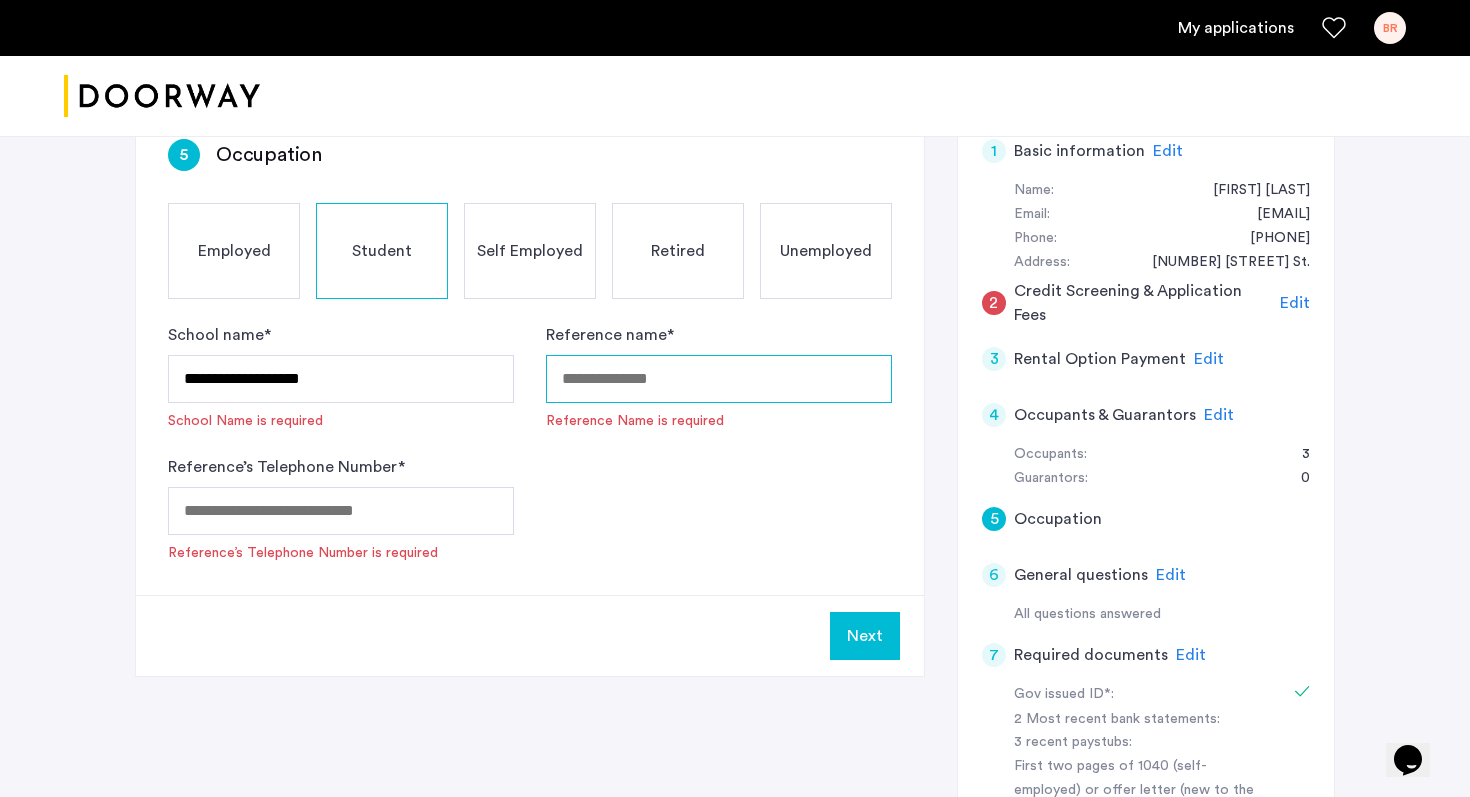 click on "Reference name  *" at bounding box center (719, 379) 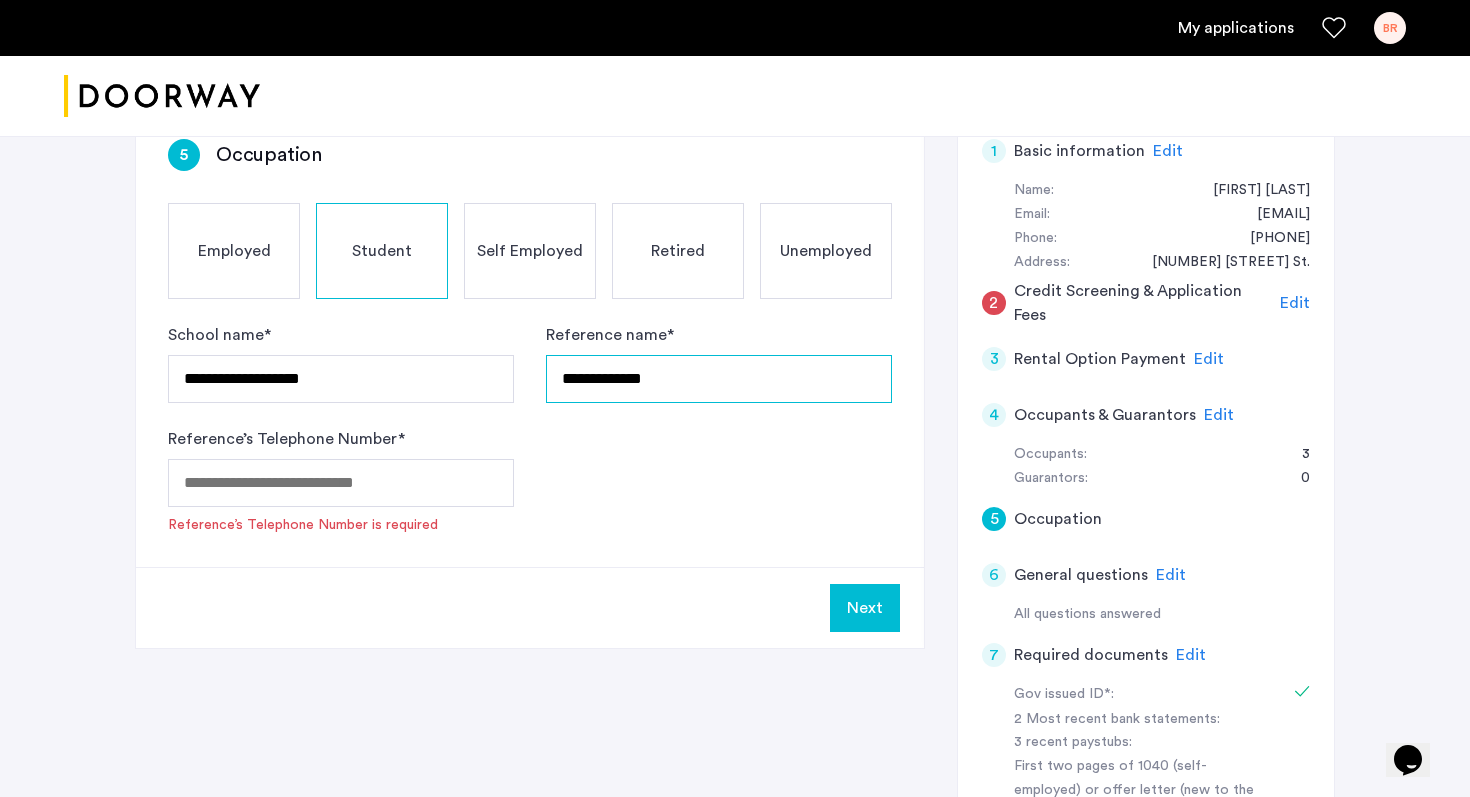 type on "**********" 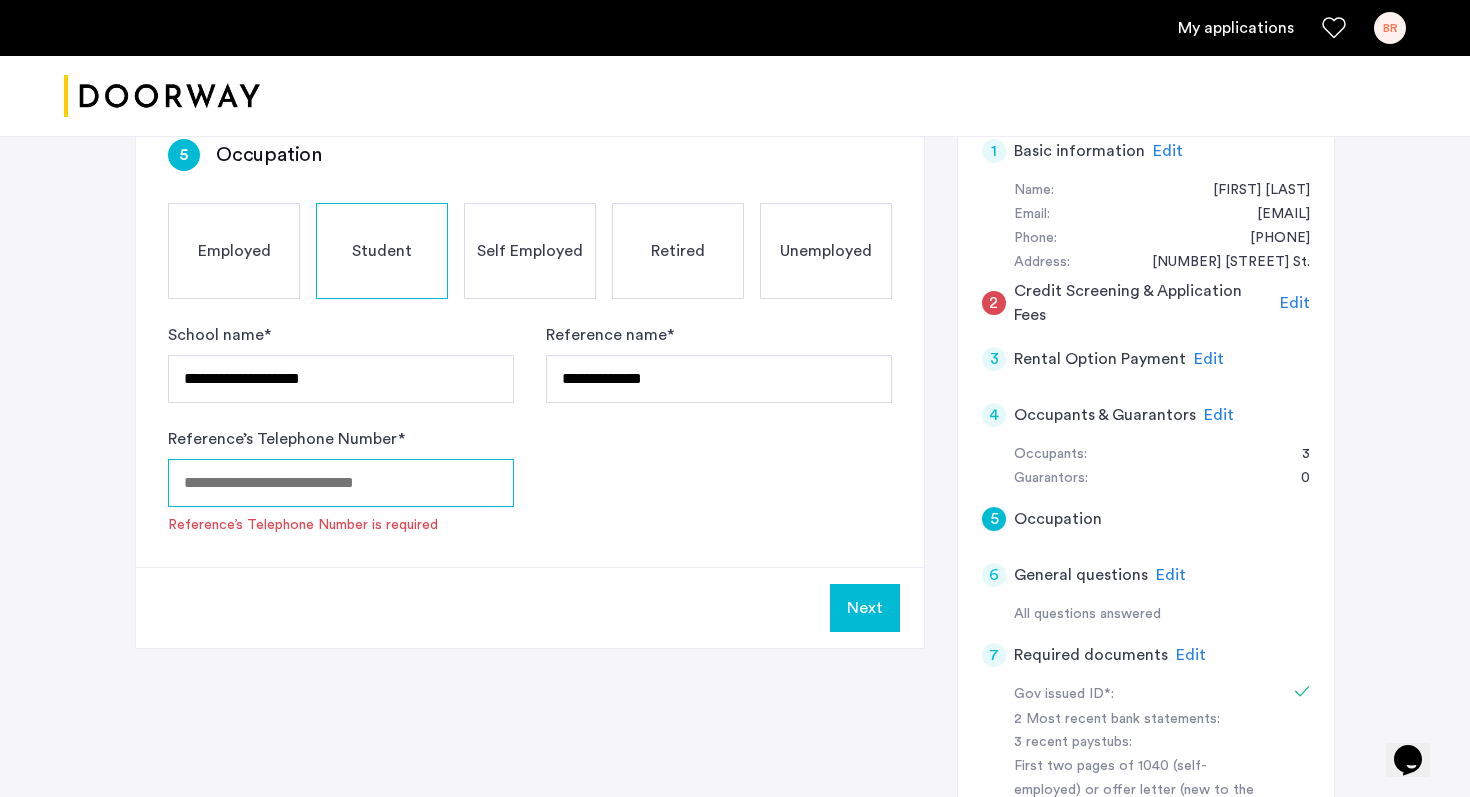 click on "Reference’s Telephone Number  *" at bounding box center [341, 483] 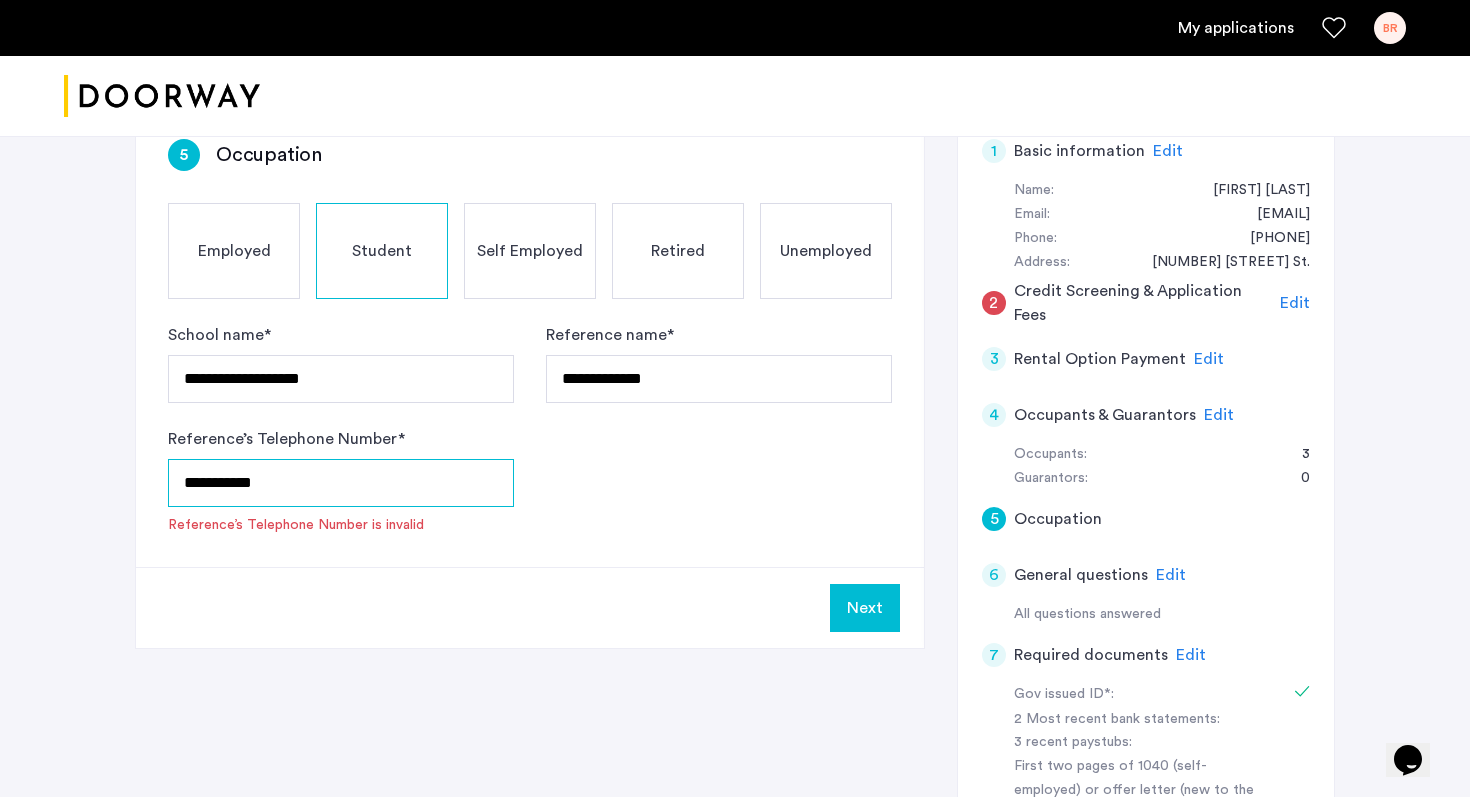 click on "**********" at bounding box center [341, 483] 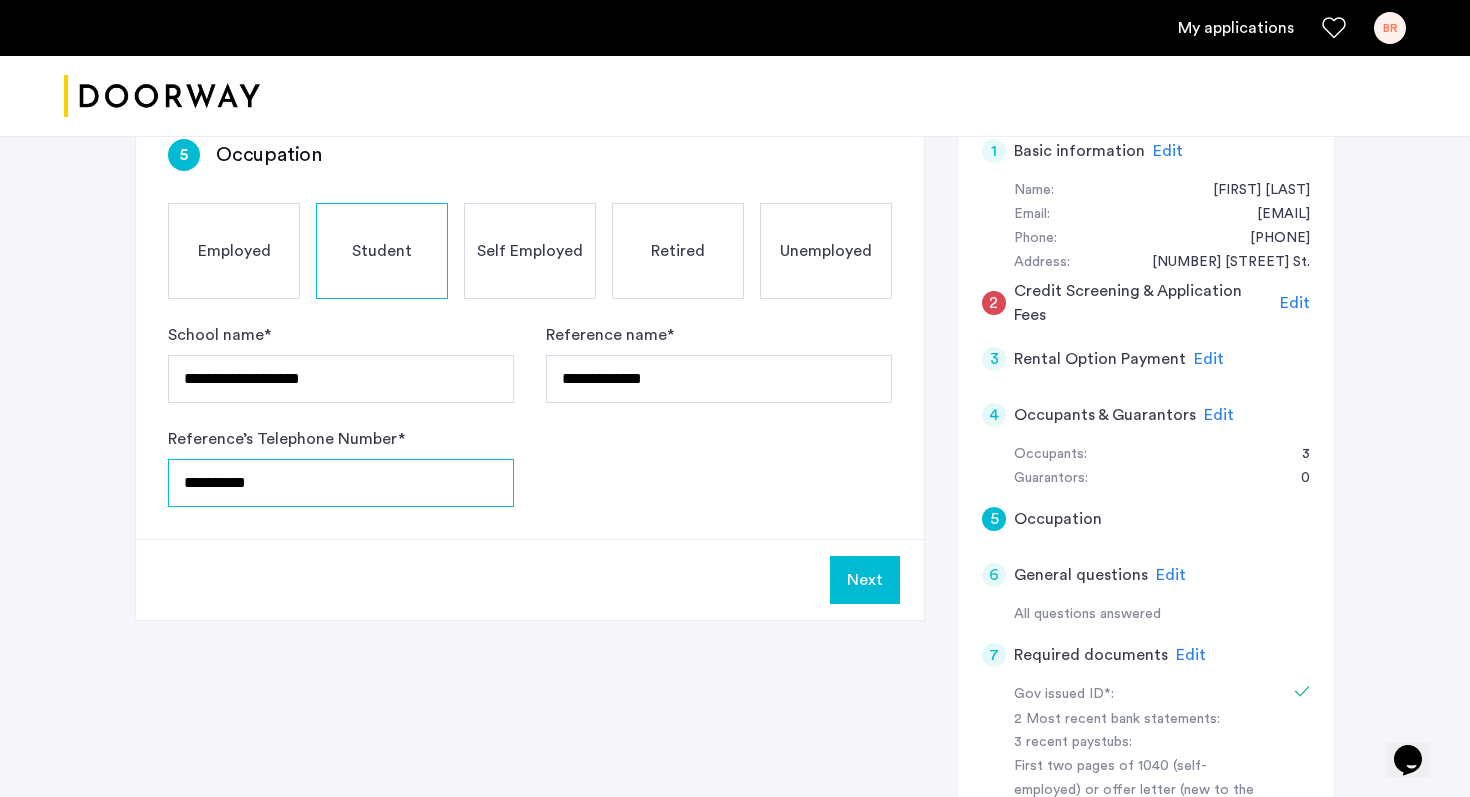 type on "**********" 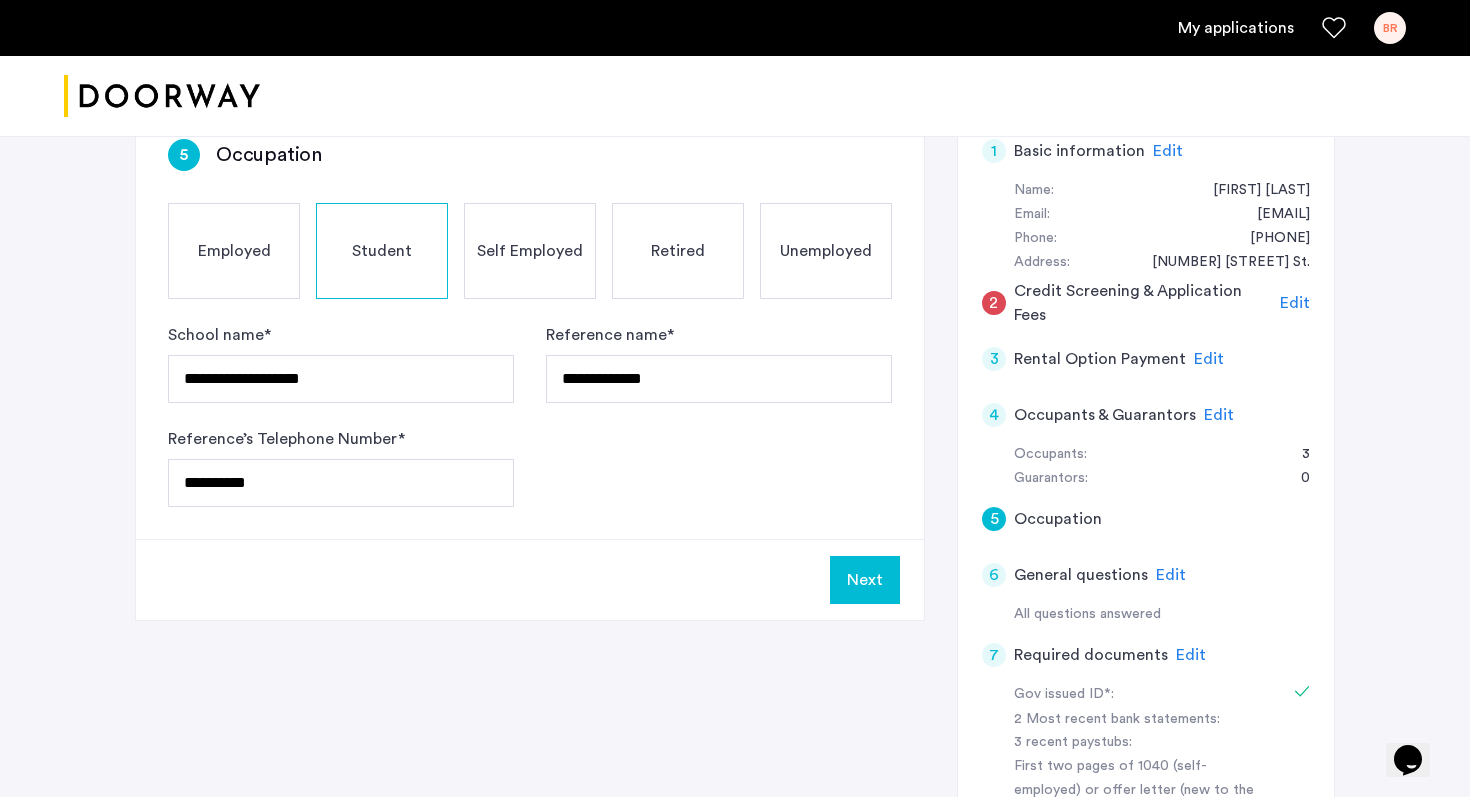 click on "Next" 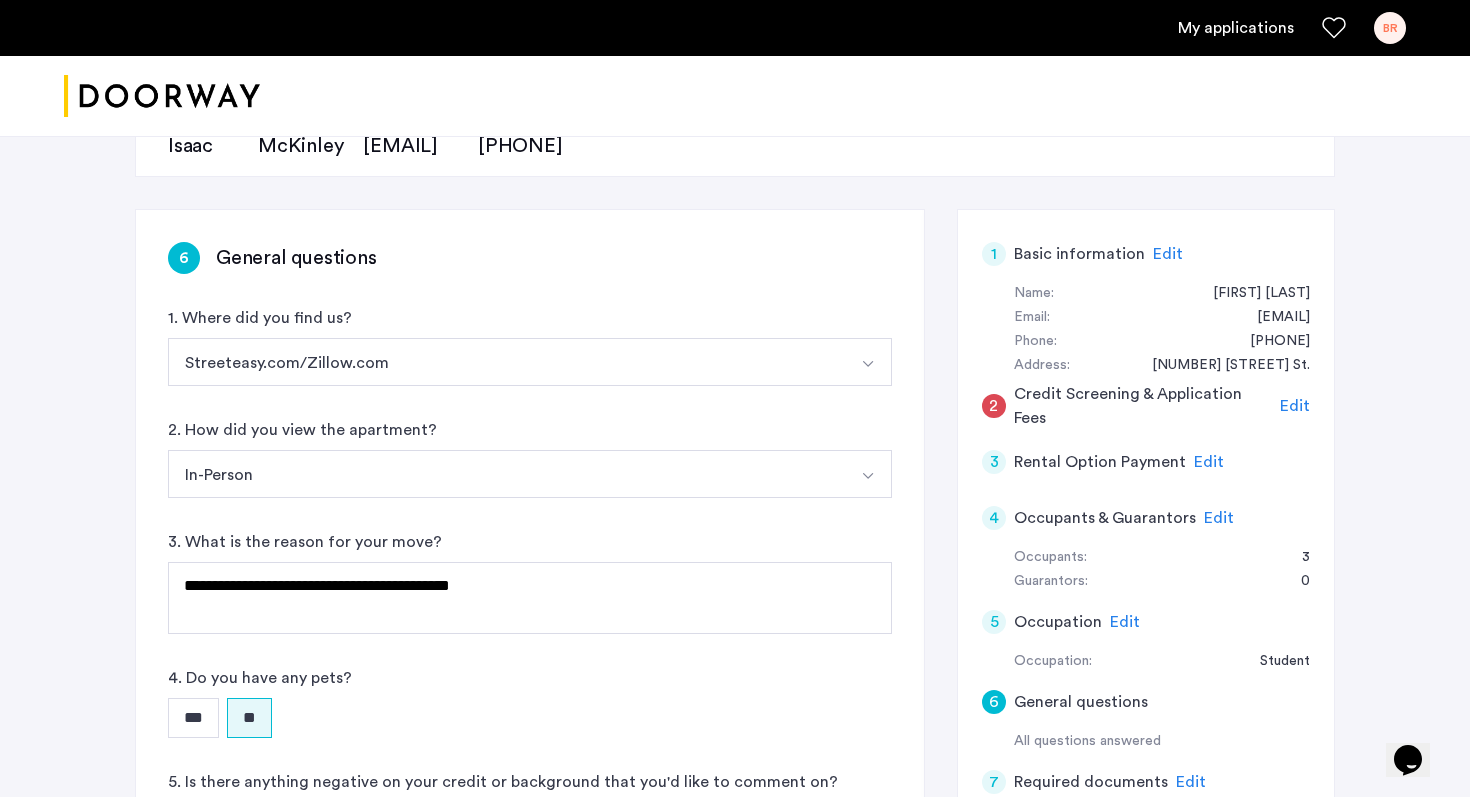 scroll, scrollTop: 177, scrollLeft: 0, axis: vertical 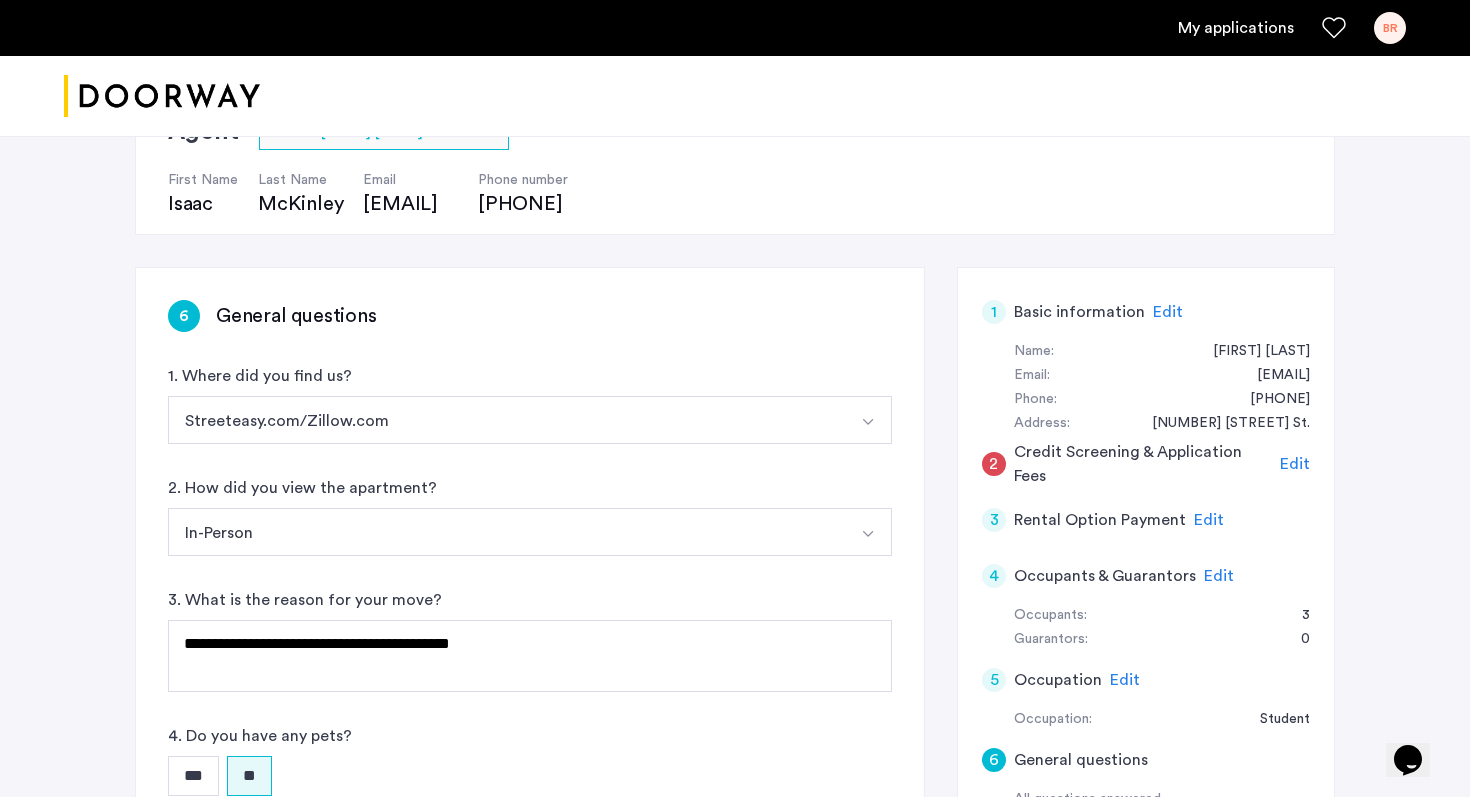 click on "2 Credit Screening & Application Fees Edit" 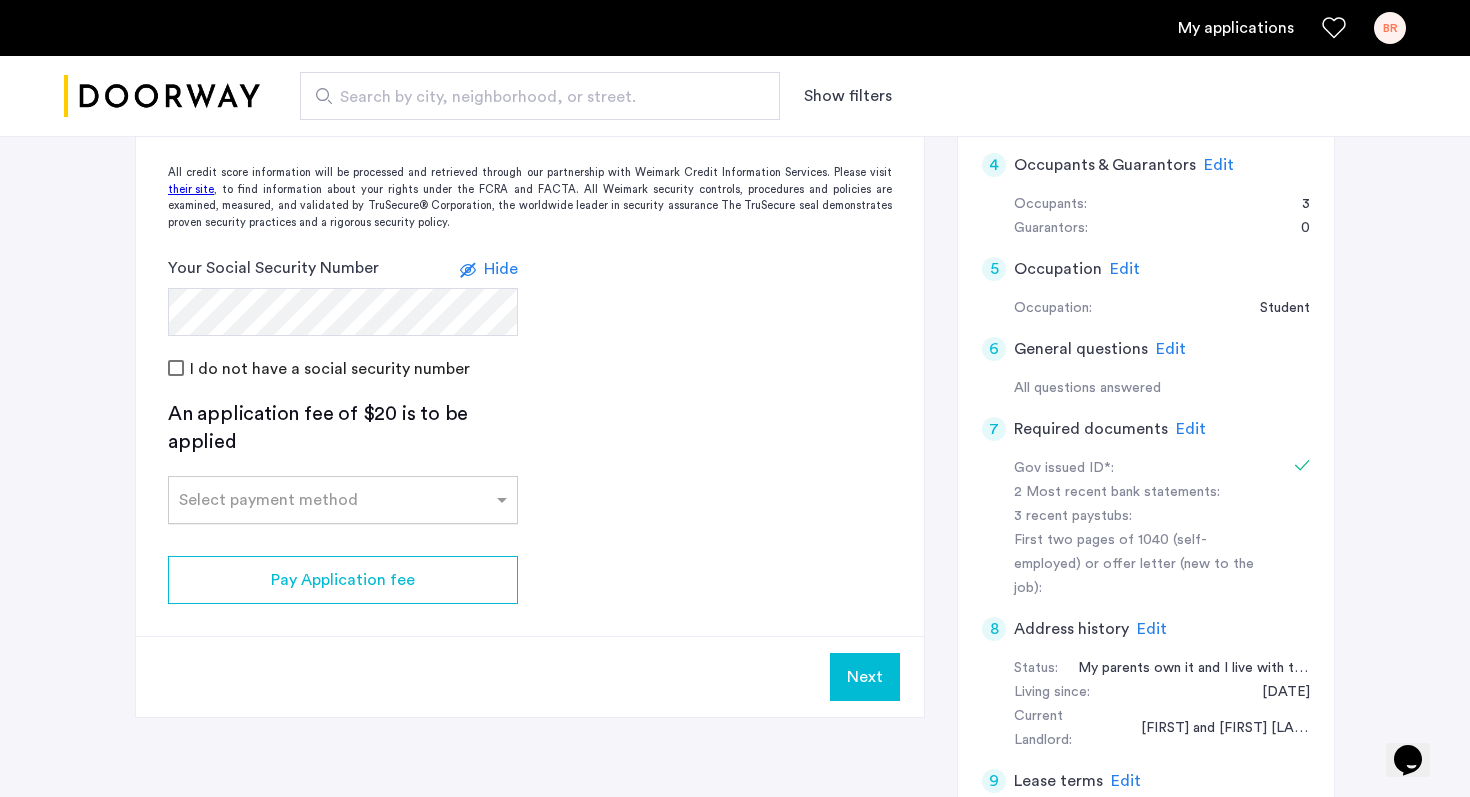 scroll, scrollTop: 599, scrollLeft: 0, axis: vertical 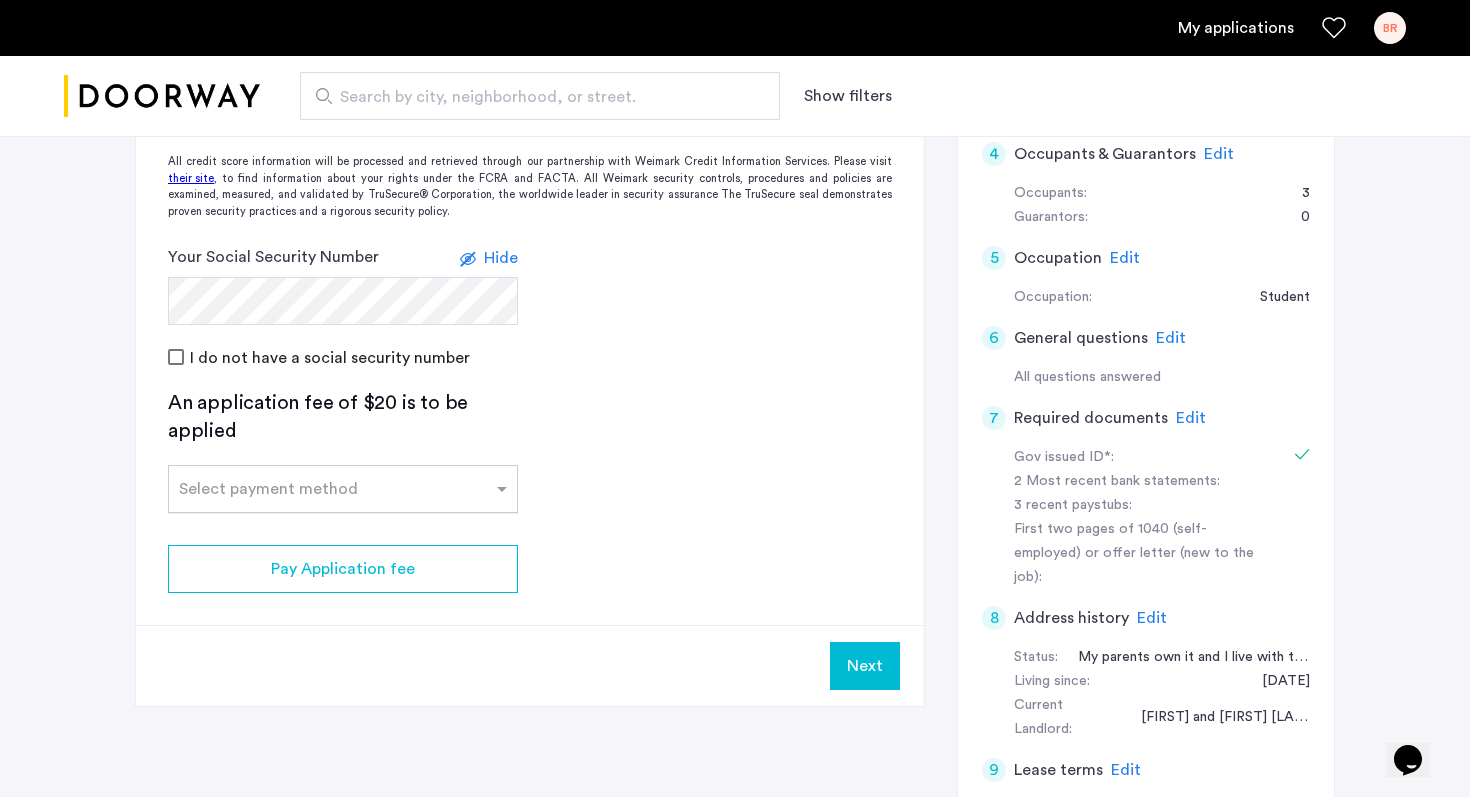 click 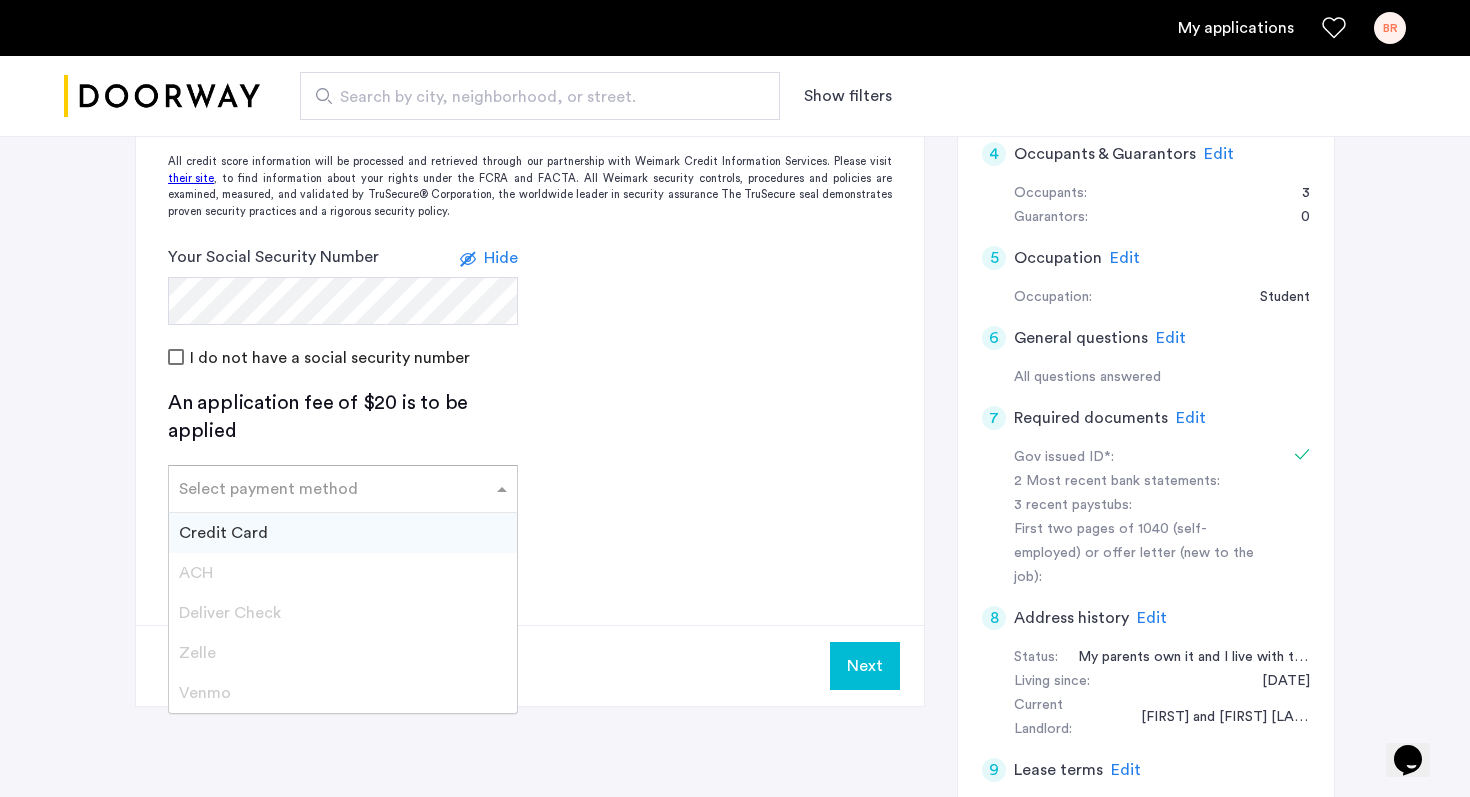 click on "Credit Card" at bounding box center (343, 533) 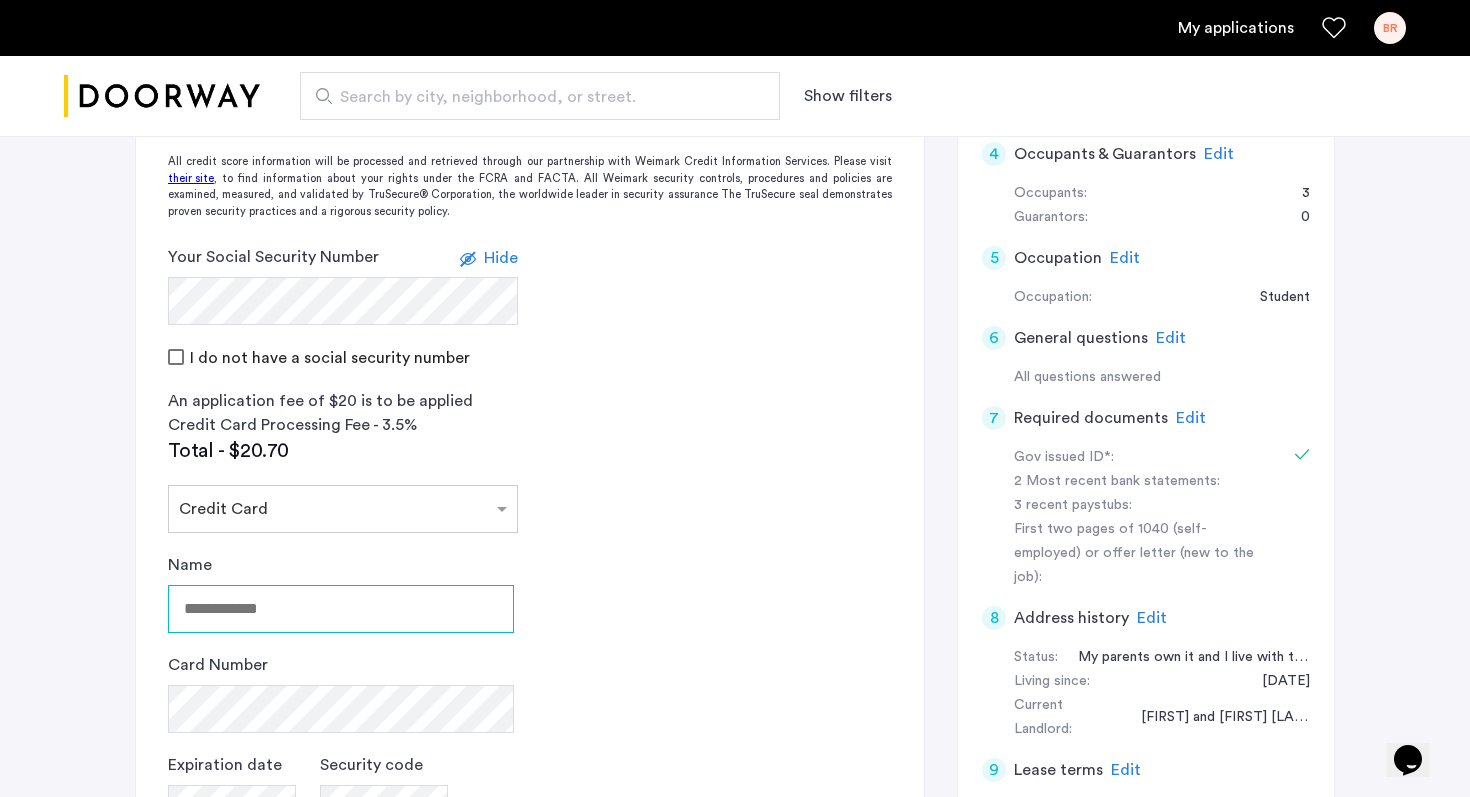 click on "Name" at bounding box center [341, 609] 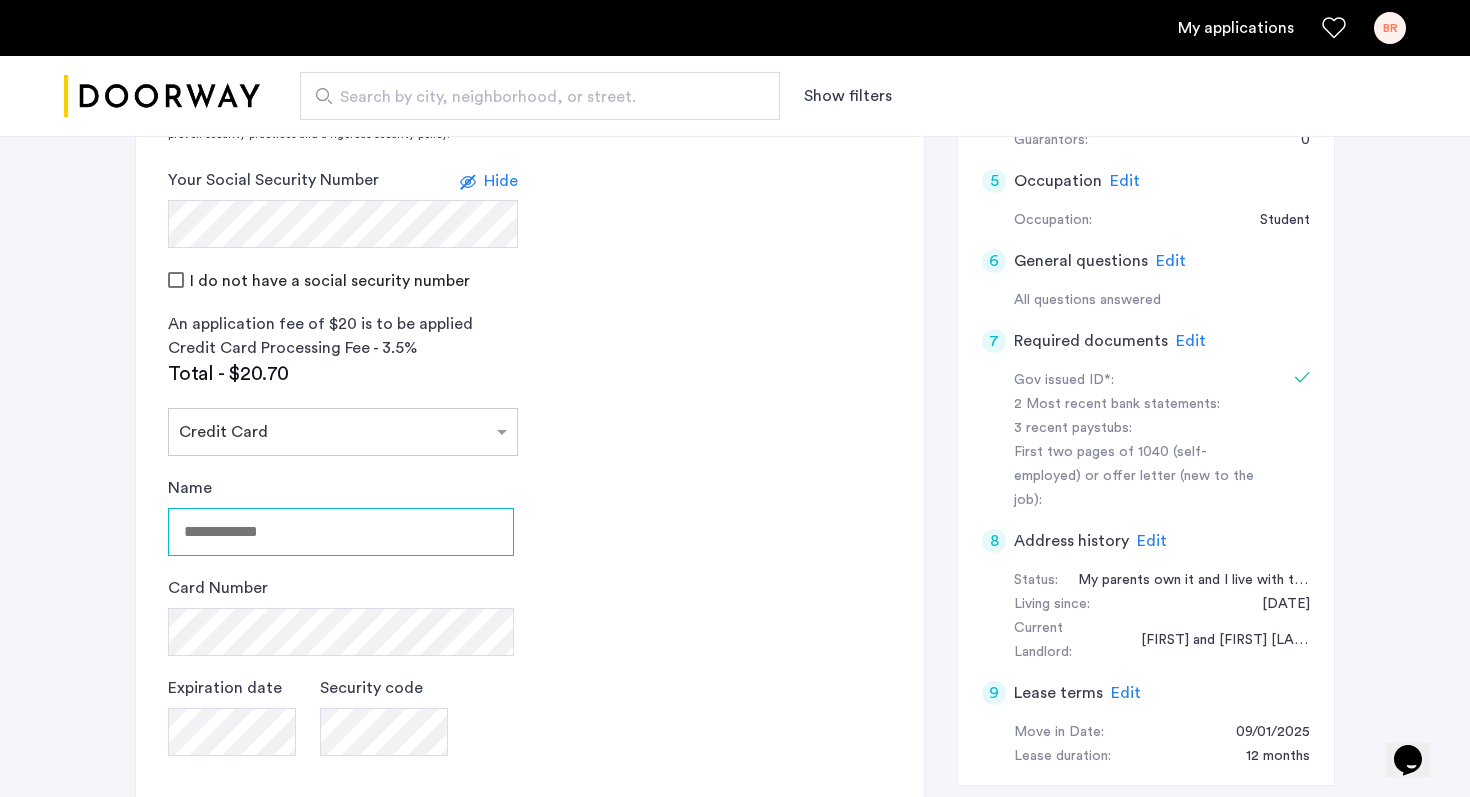 scroll, scrollTop: 674, scrollLeft: 0, axis: vertical 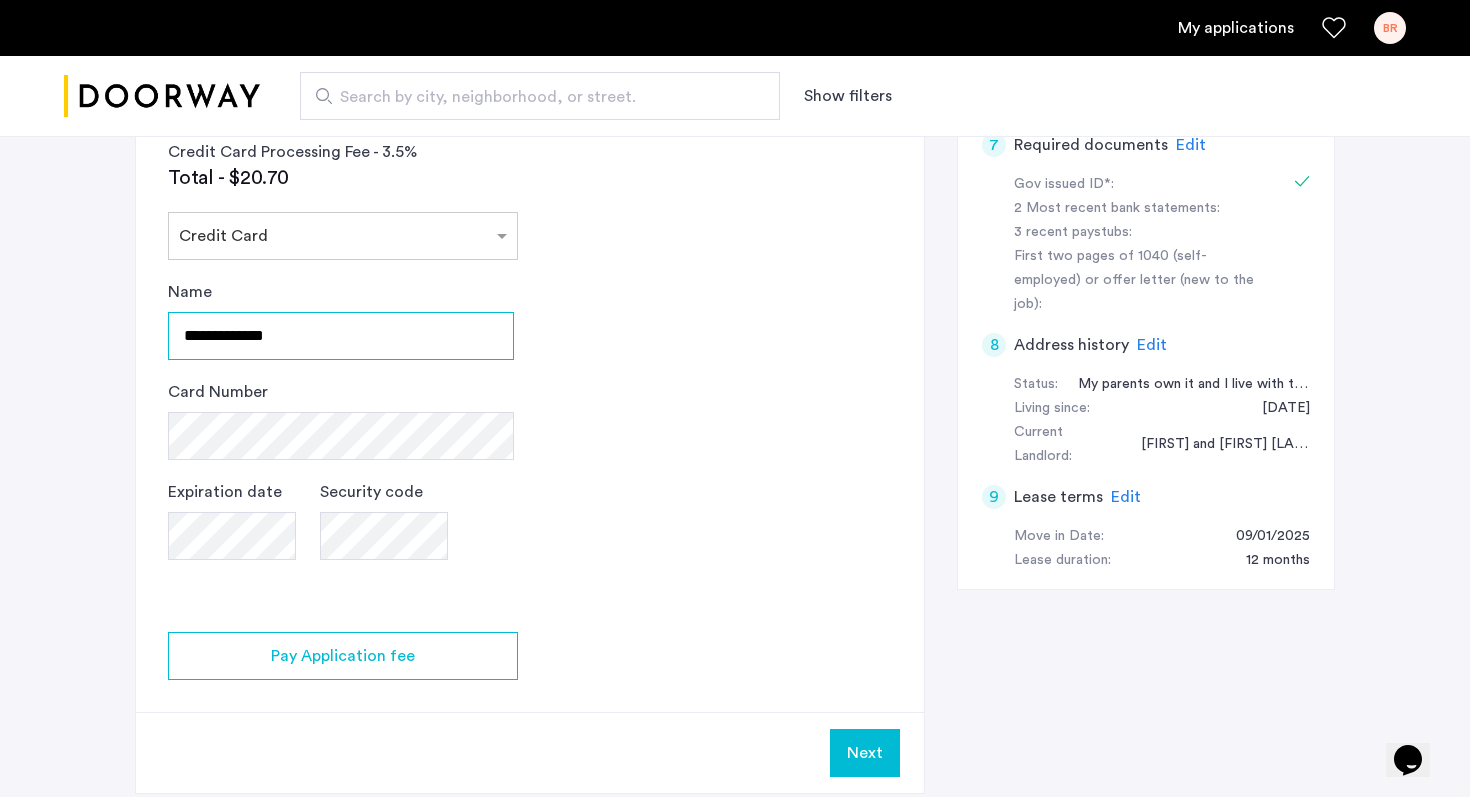type on "**********" 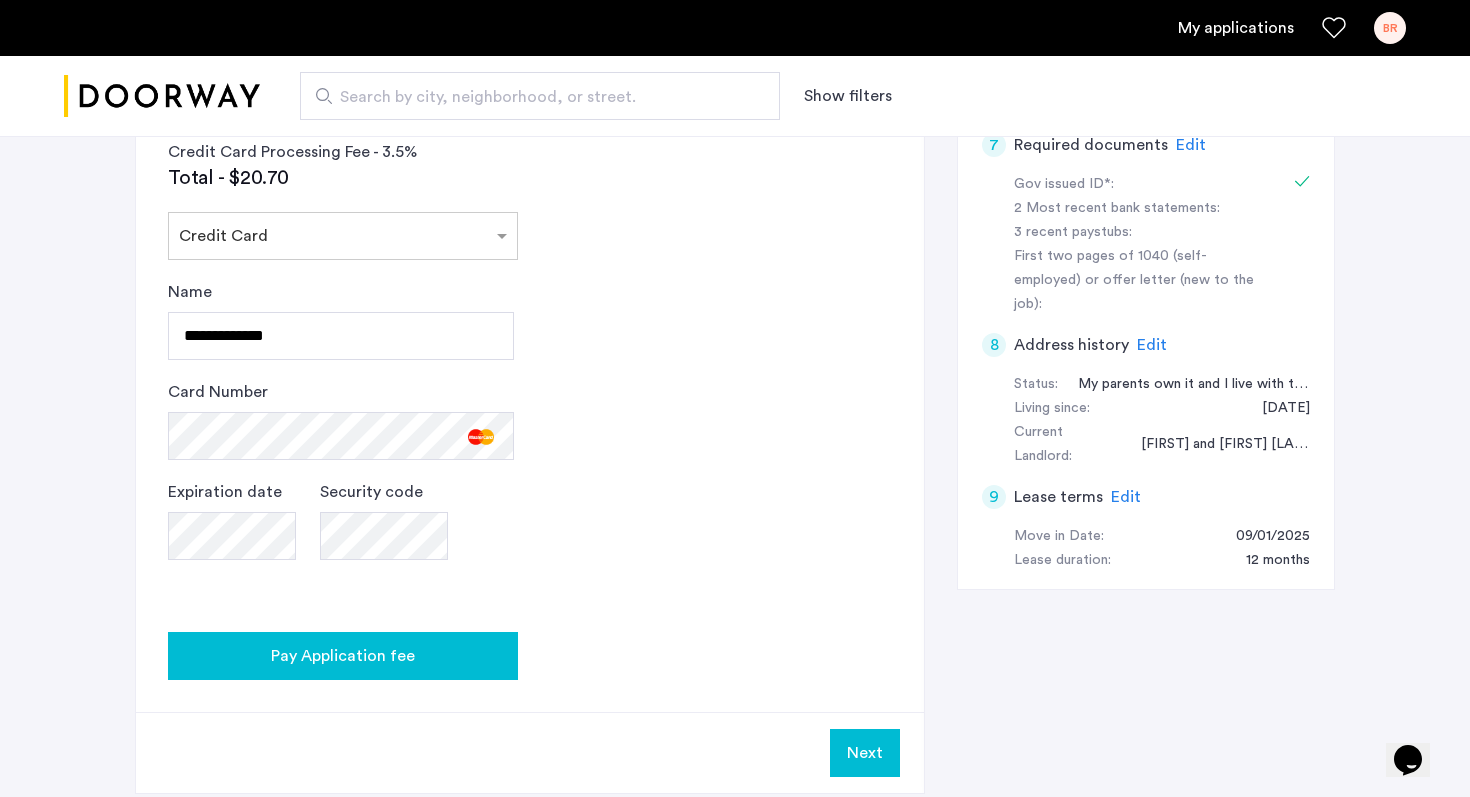 click on "Pay Application fee" 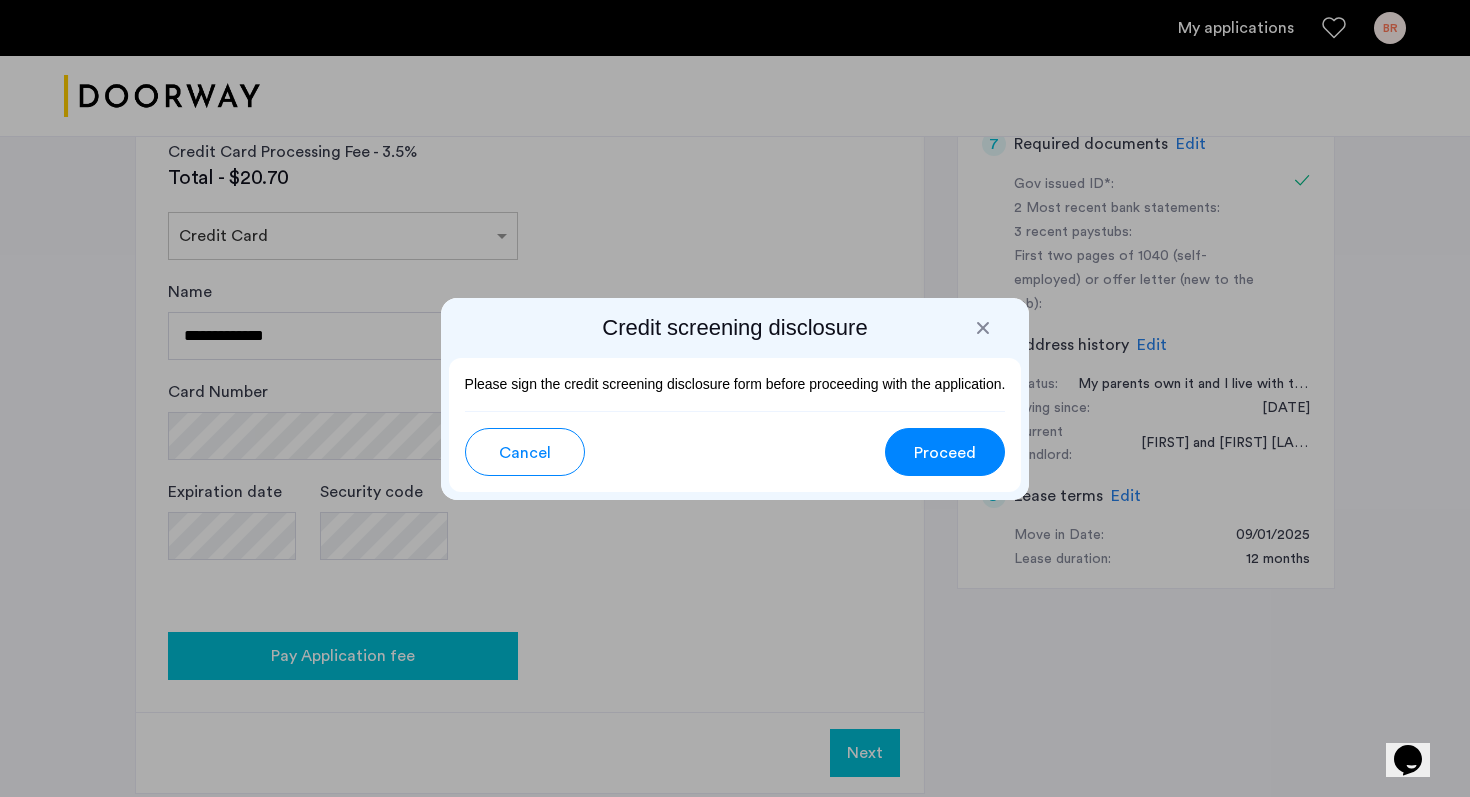 scroll, scrollTop: 0, scrollLeft: 0, axis: both 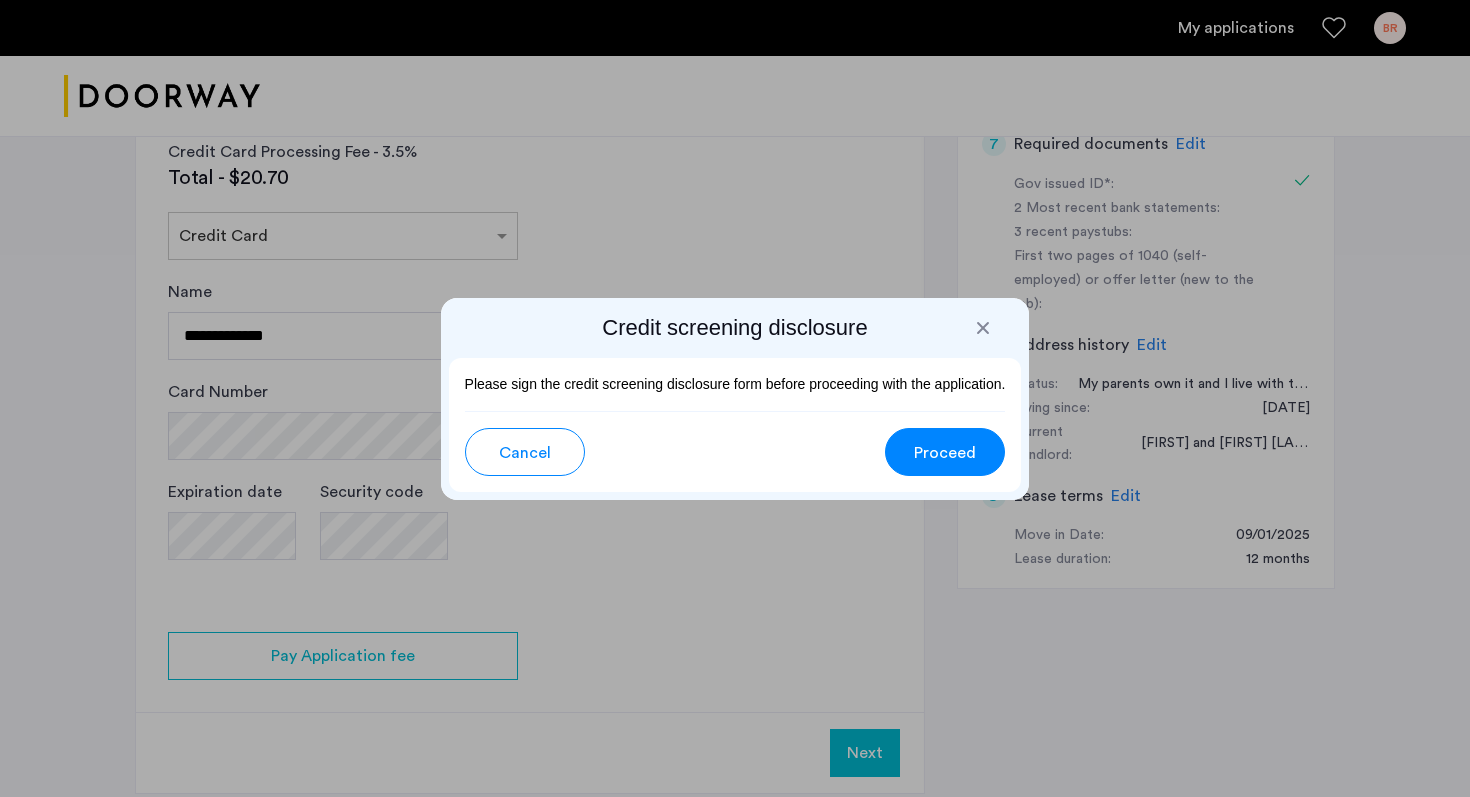 click on "Proceed" at bounding box center [945, 453] 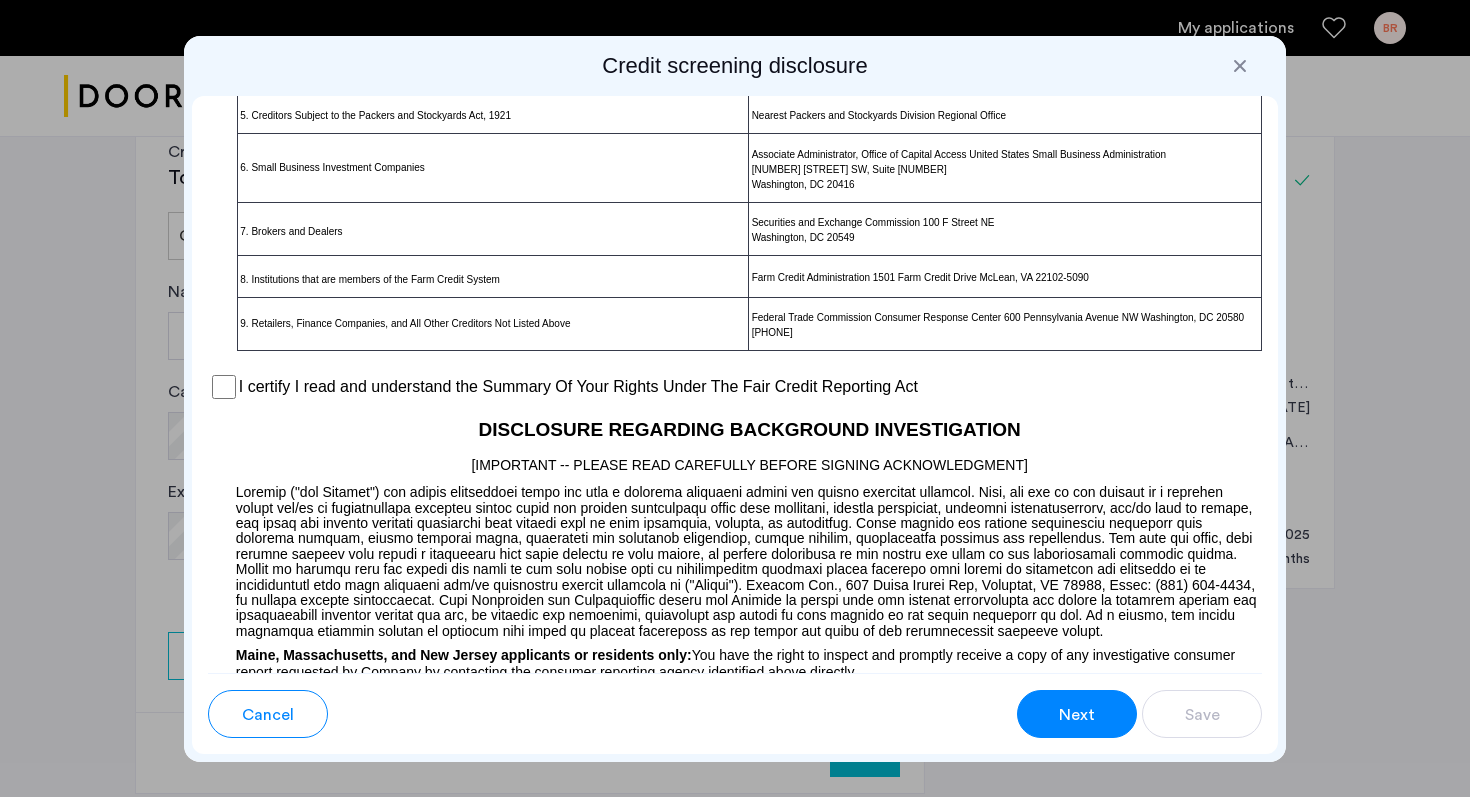 scroll, scrollTop: 1505, scrollLeft: 0, axis: vertical 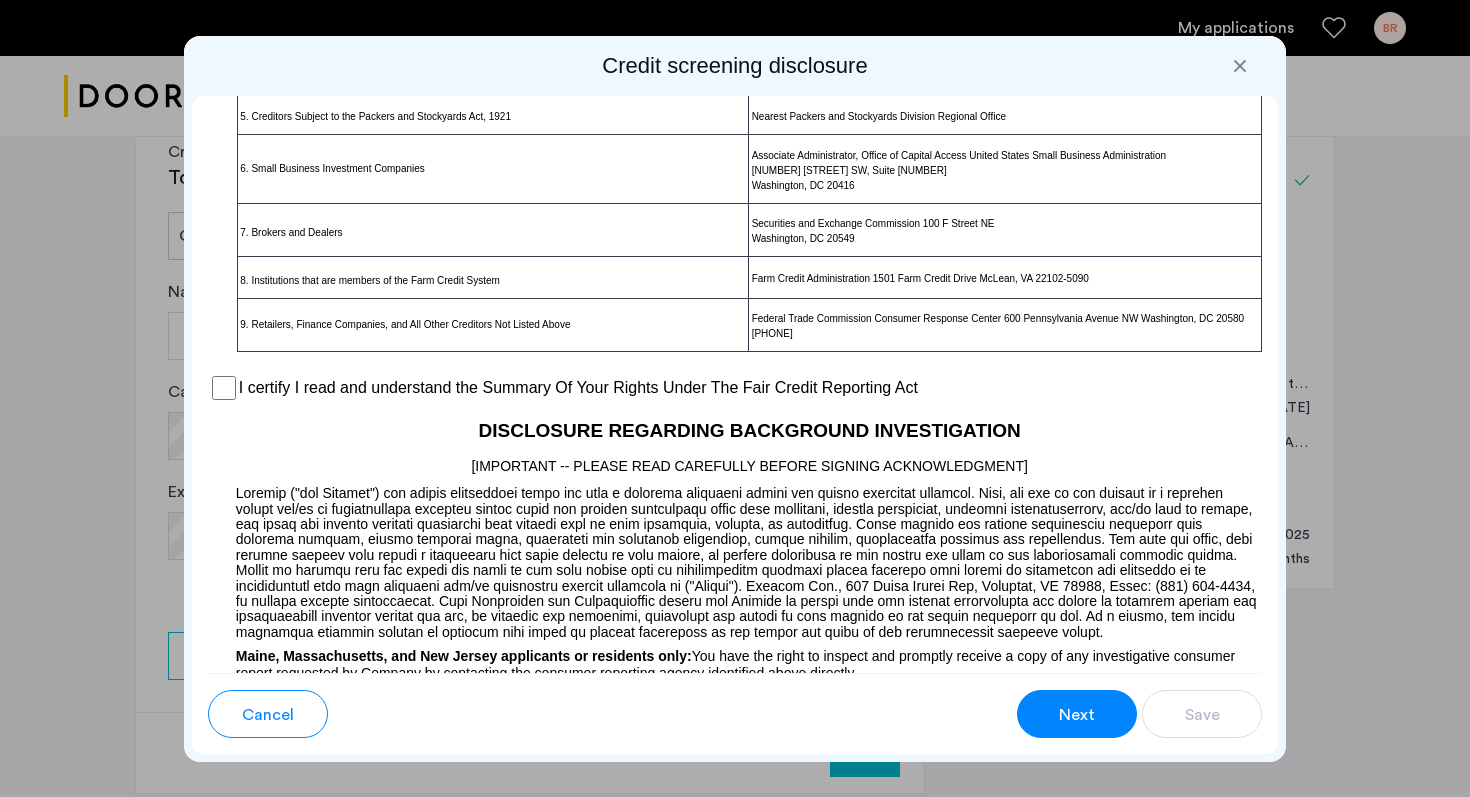 click on "I certify I read and understand the Summary Of Your Rights Under The Fair Credit Reporting Act" at bounding box center (735, 388) 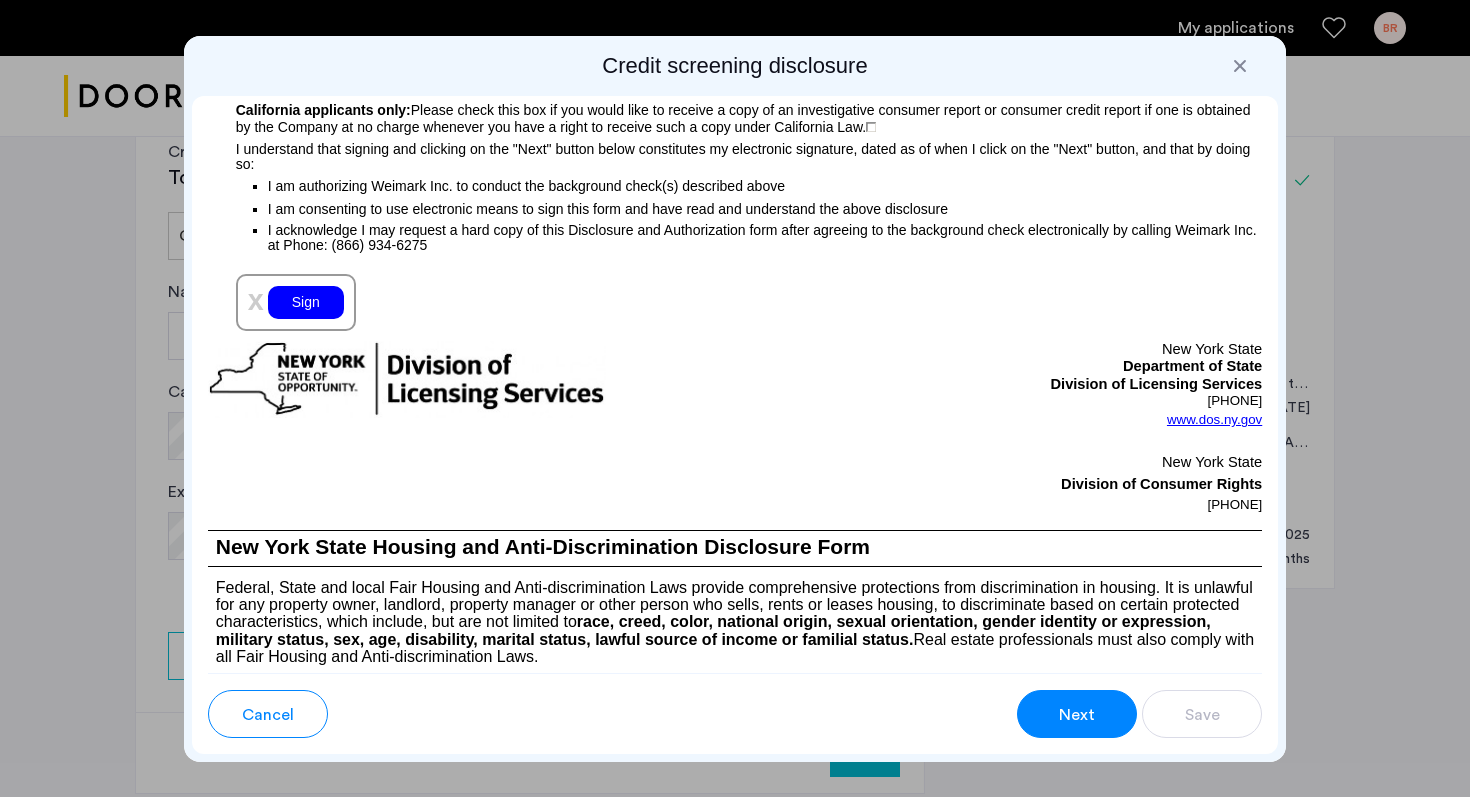scroll, scrollTop: 2330, scrollLeft: 0, axis: vertical 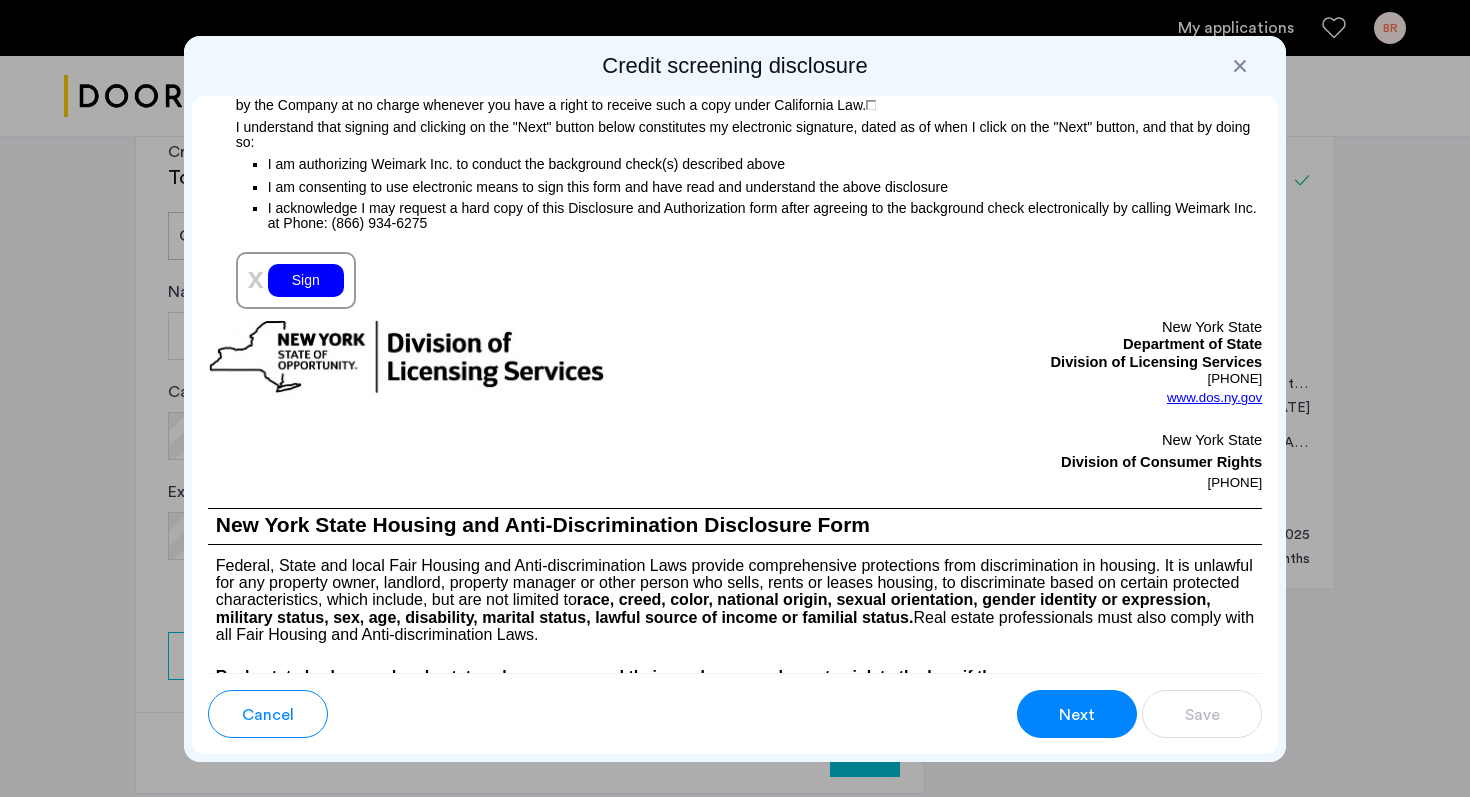 click on "x Sign" at bounding box center [296, 280] 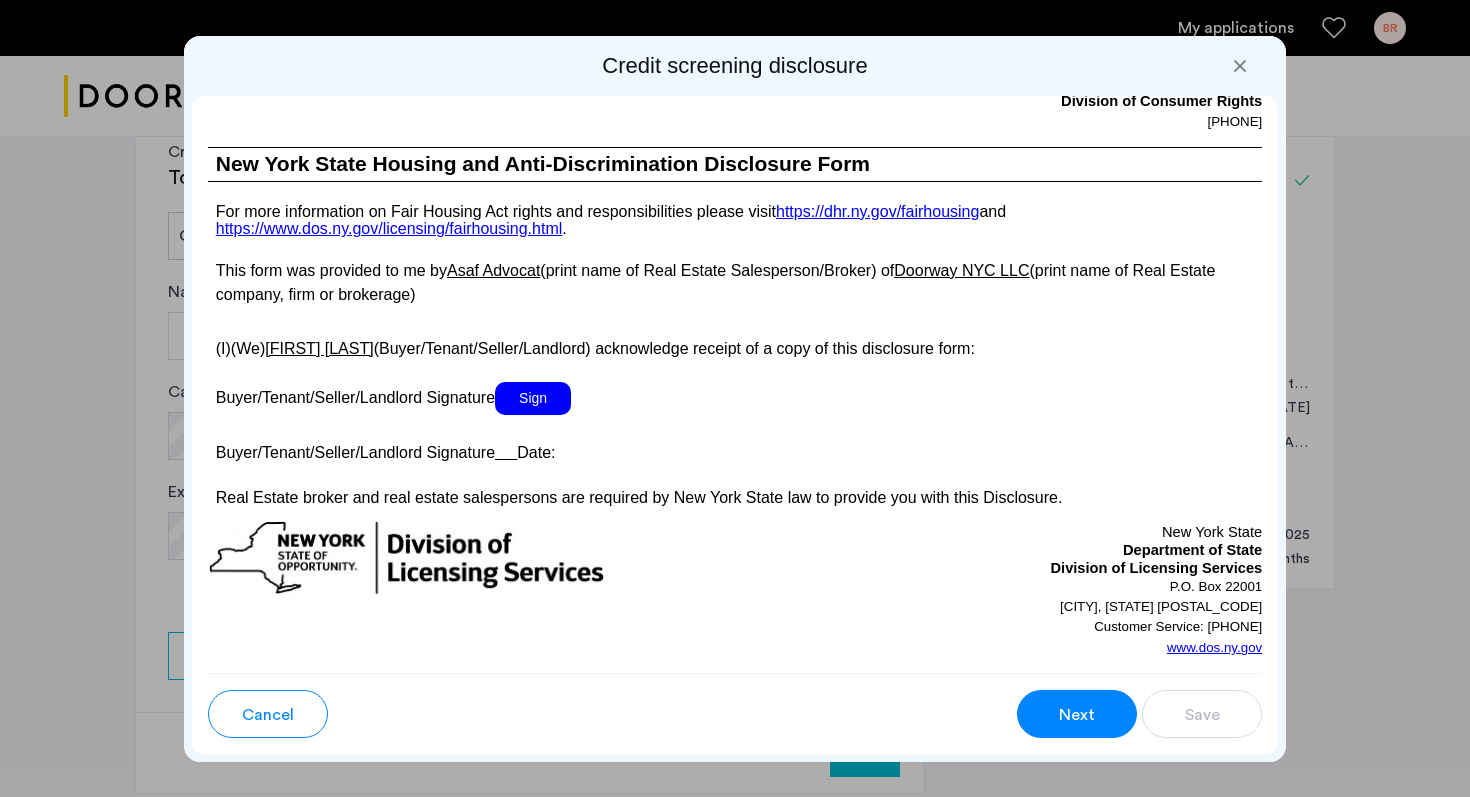 scroll, scrollTop: 3667, scrollLeft: 0, axis: vertical 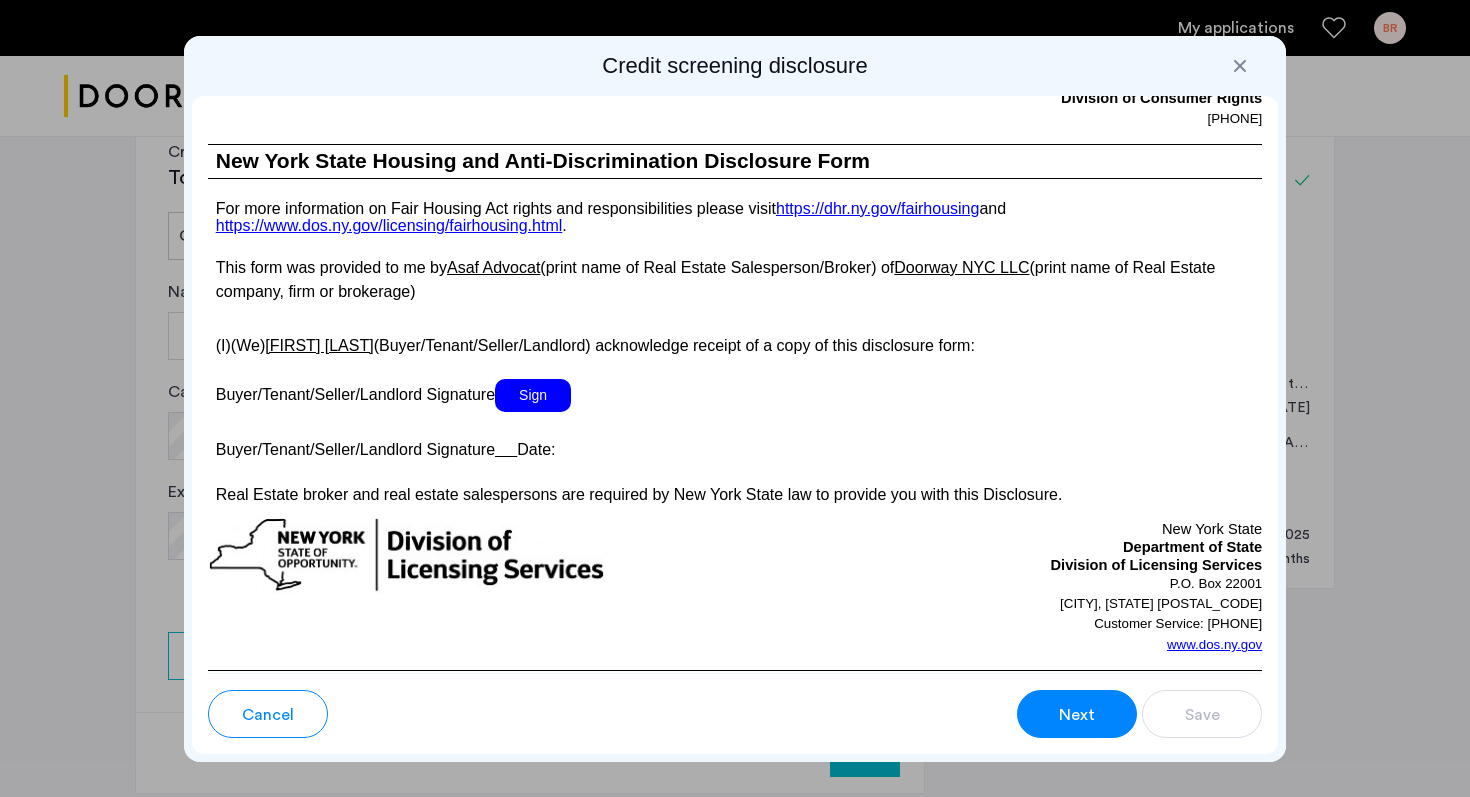 click on "Sign" at bounding box center (533, 395) 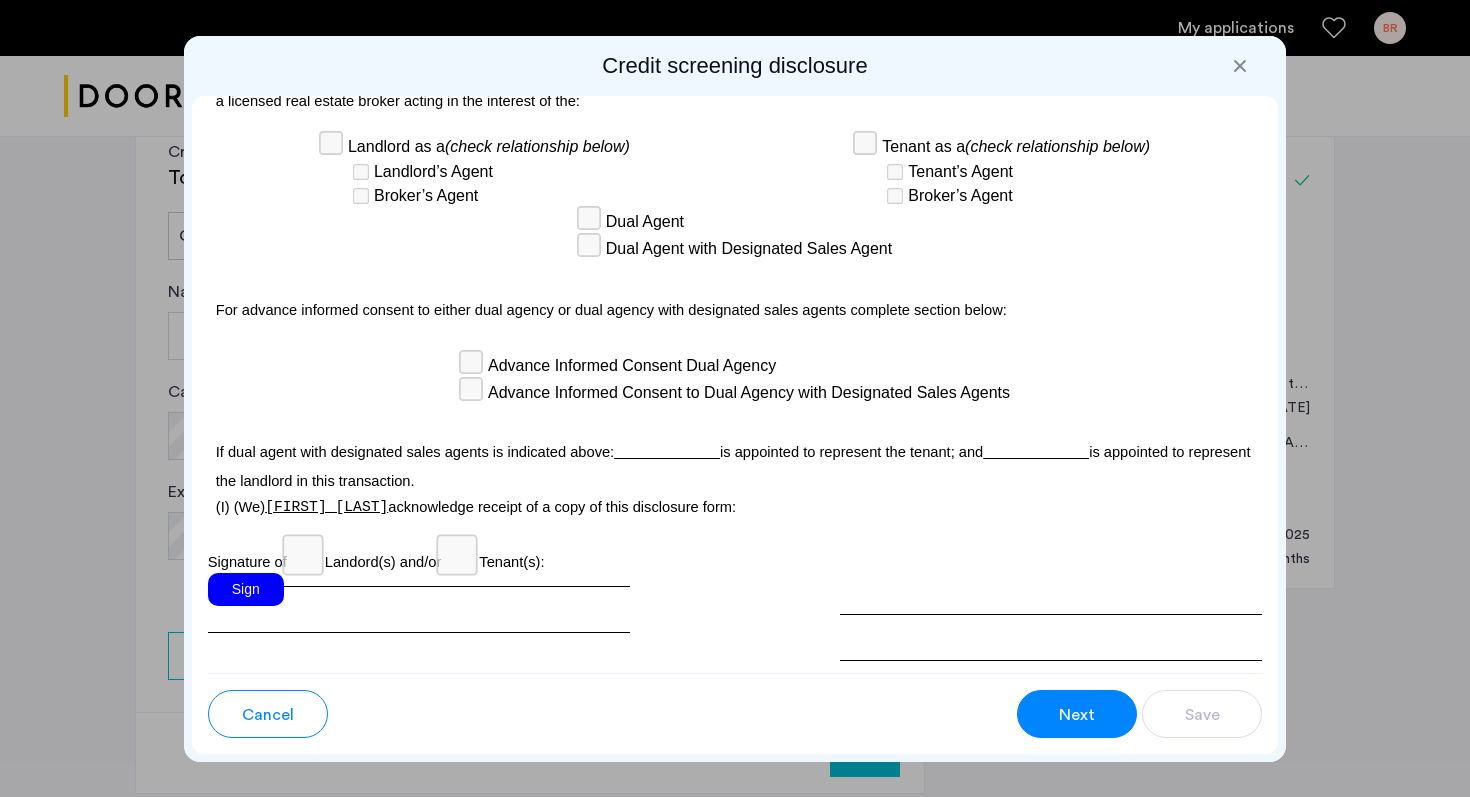 scroll, scrollTop: 5841, scrollLeft: 0, axis: vertical 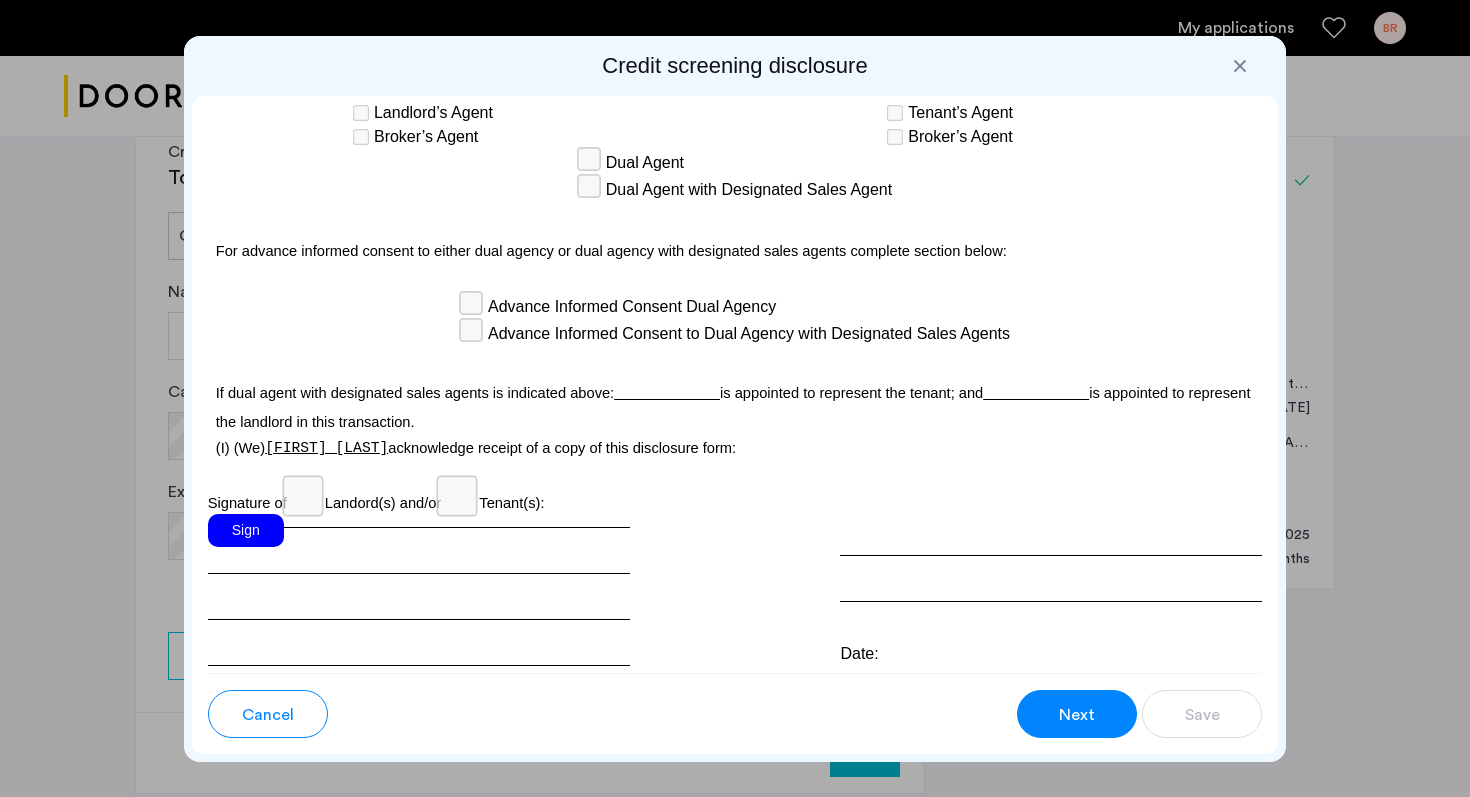 click on "Sign" at bounding box center (246, 530) 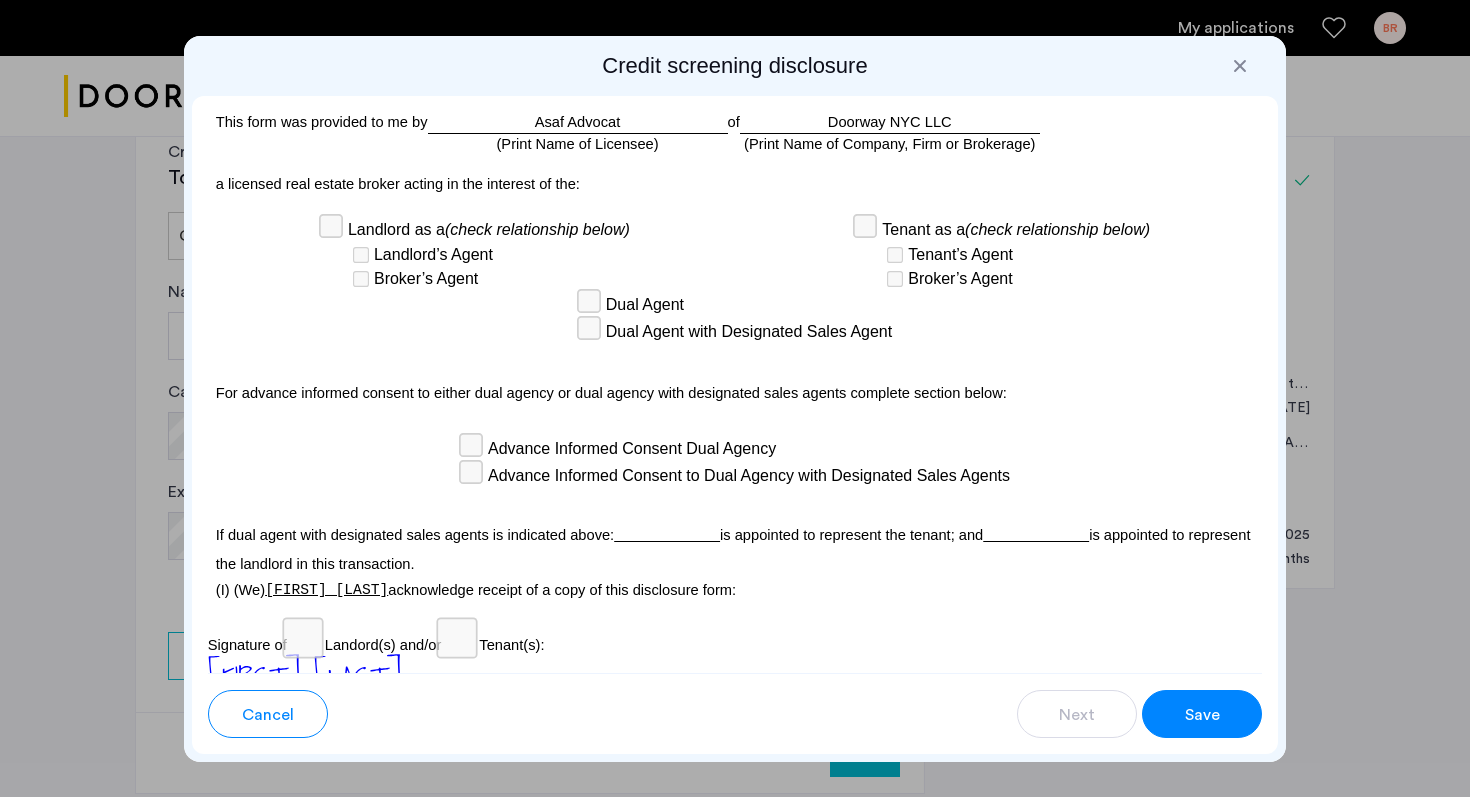 scroll, scrollTop: 5841, scrollLeft: 0, axis: vertical 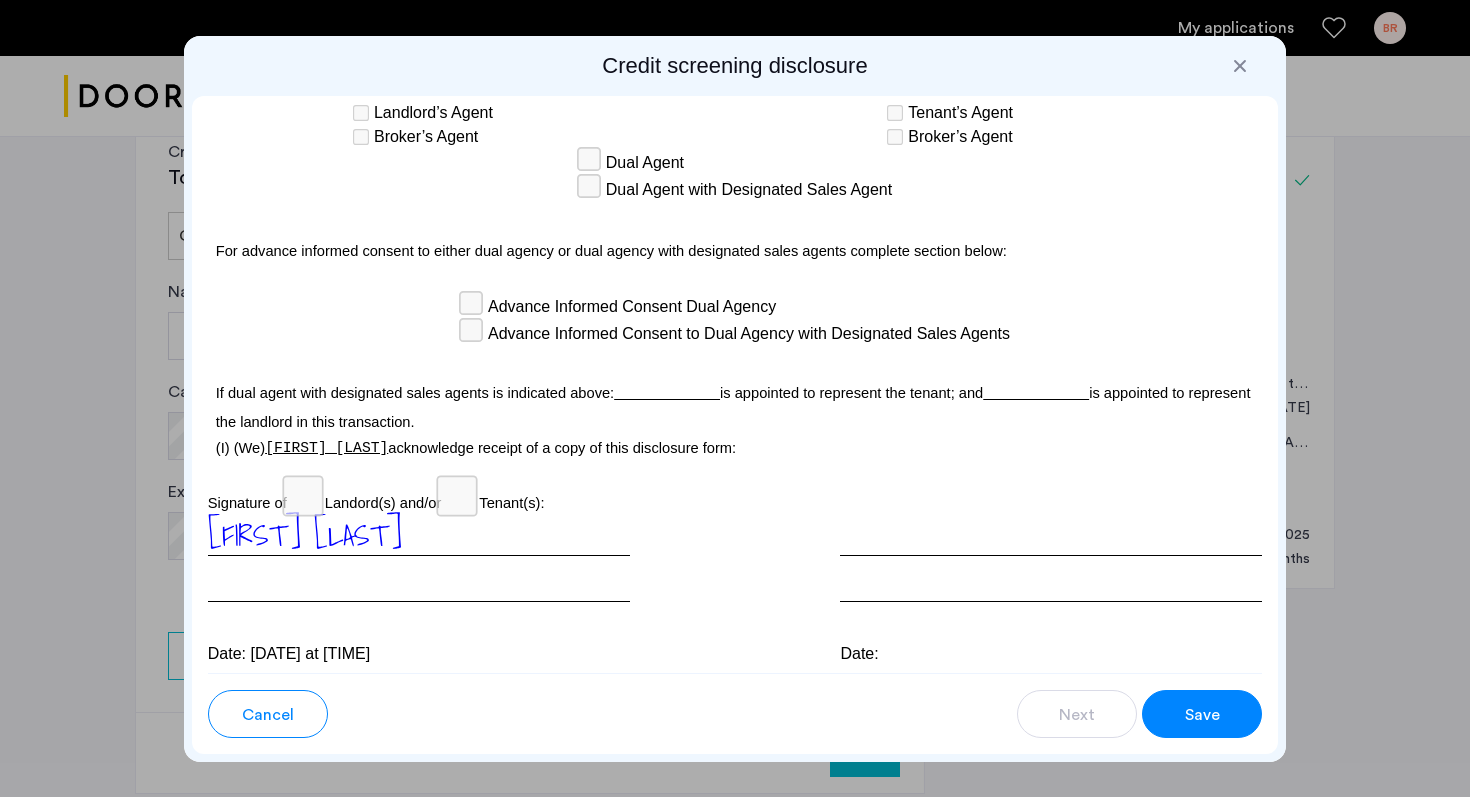 click on "Save" at bounding box center (1202, 714) 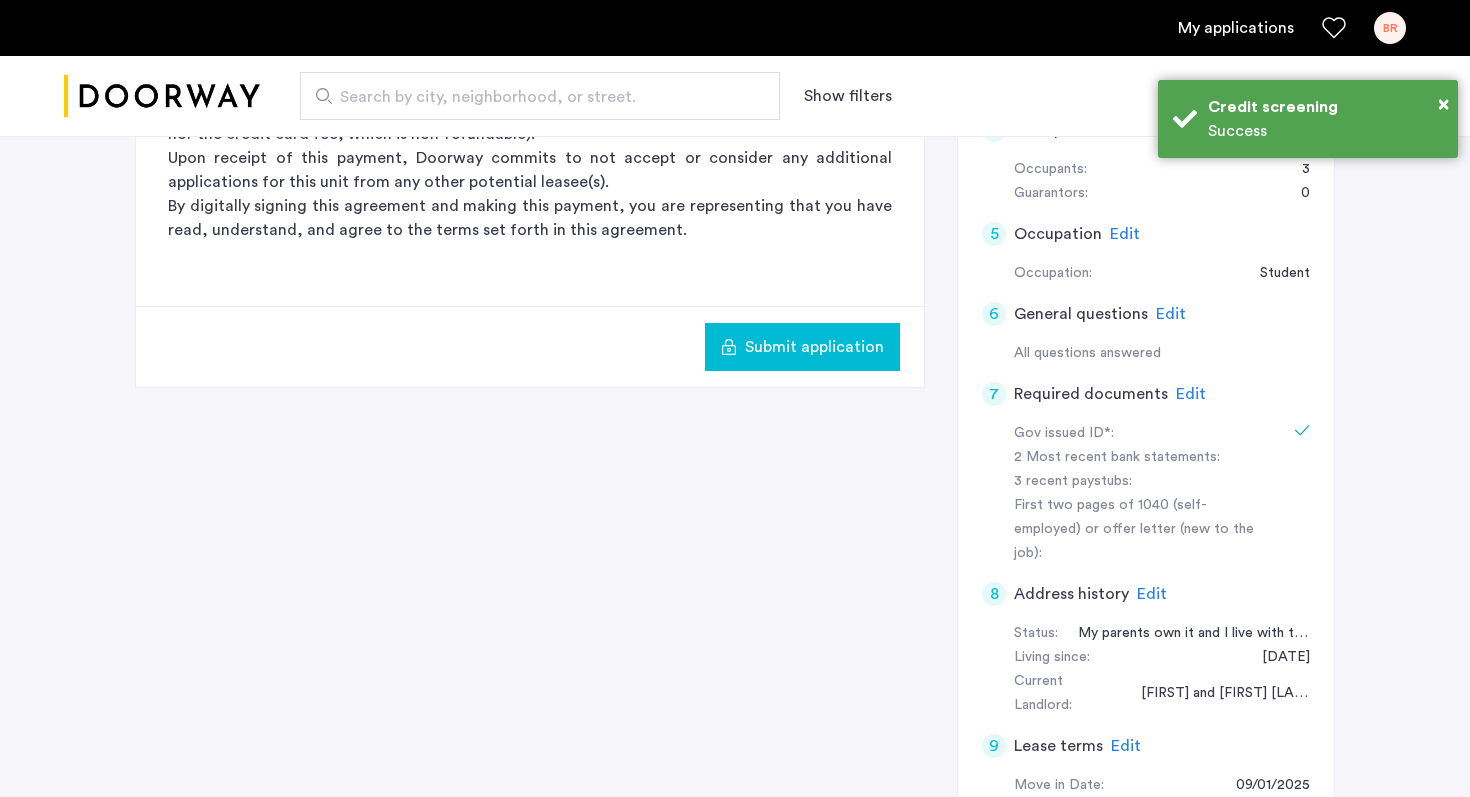 scroll, scrollTop: 936, scrollLeft: 0, axis: vertical 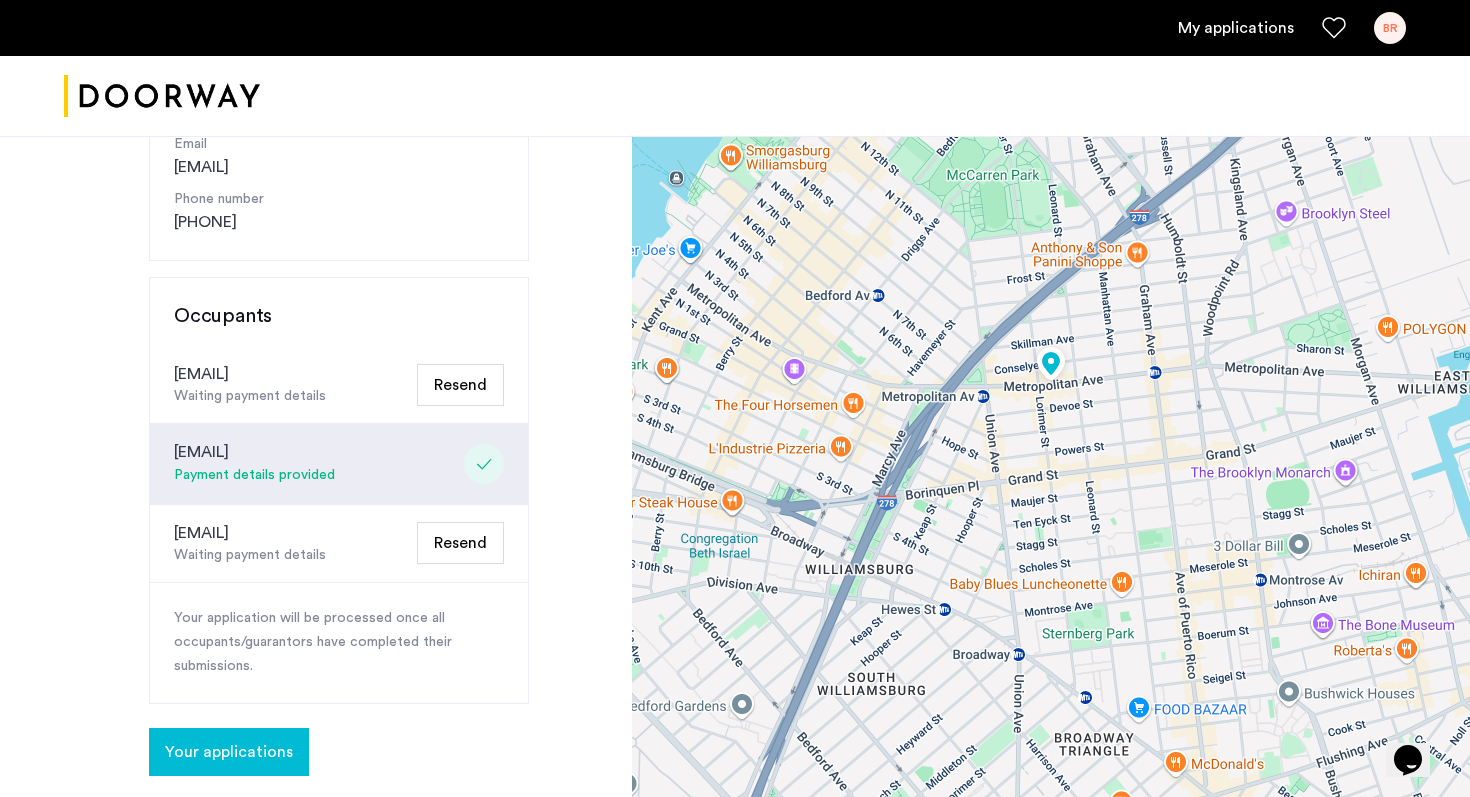 click on "[EMAIL]" 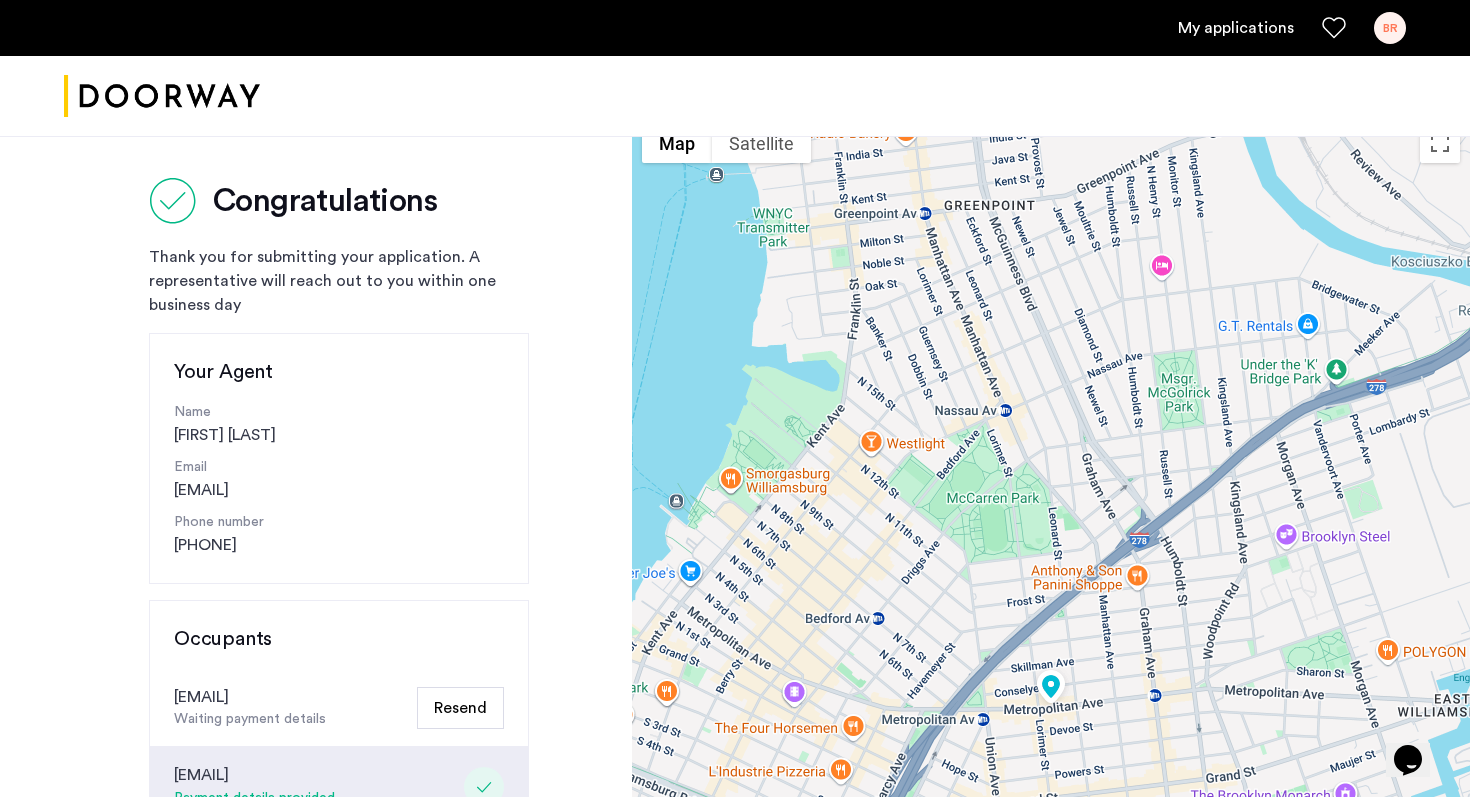 scroll, scrollTop: 0, scrollLeft: 0, axis: both 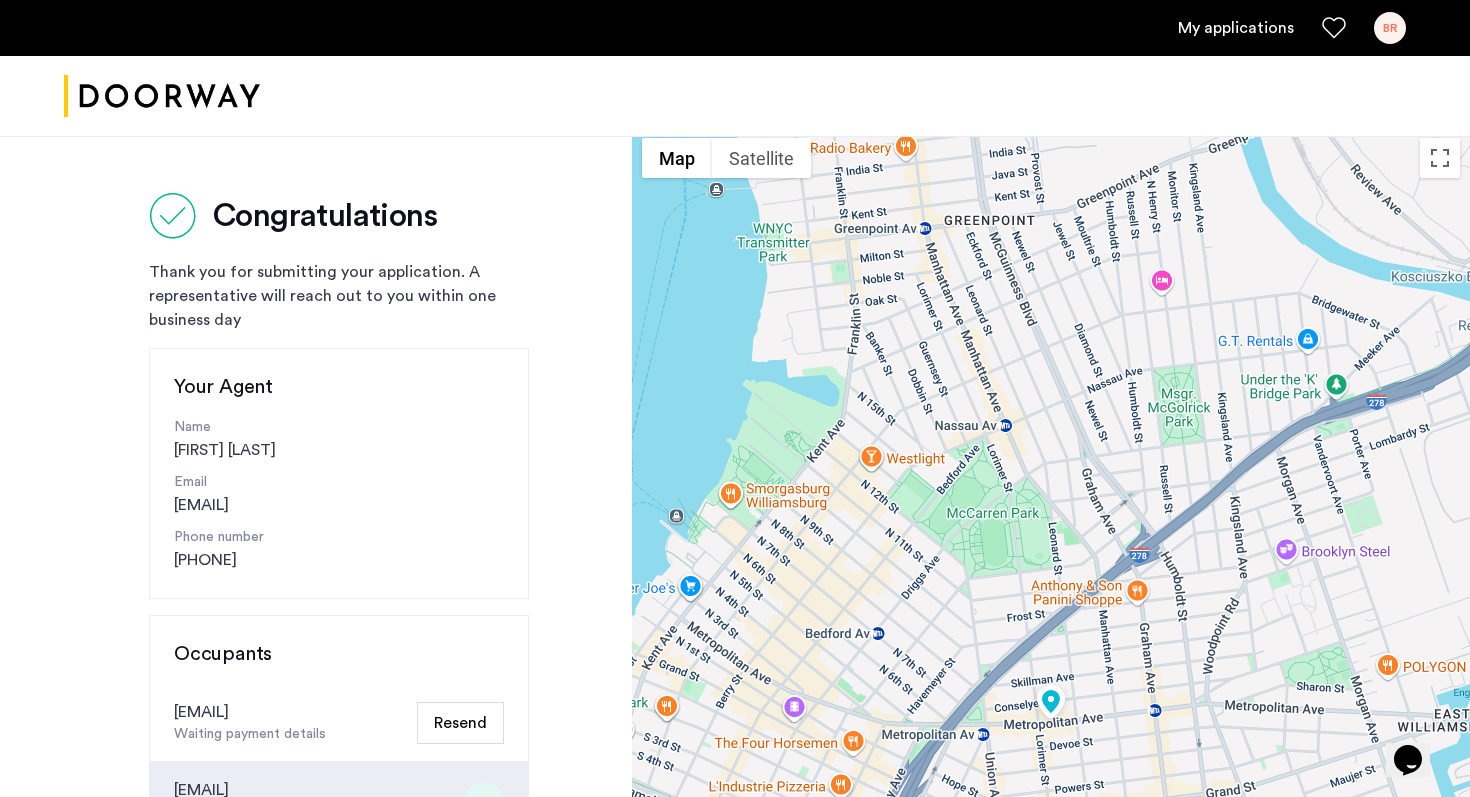 click on "Your Agent" 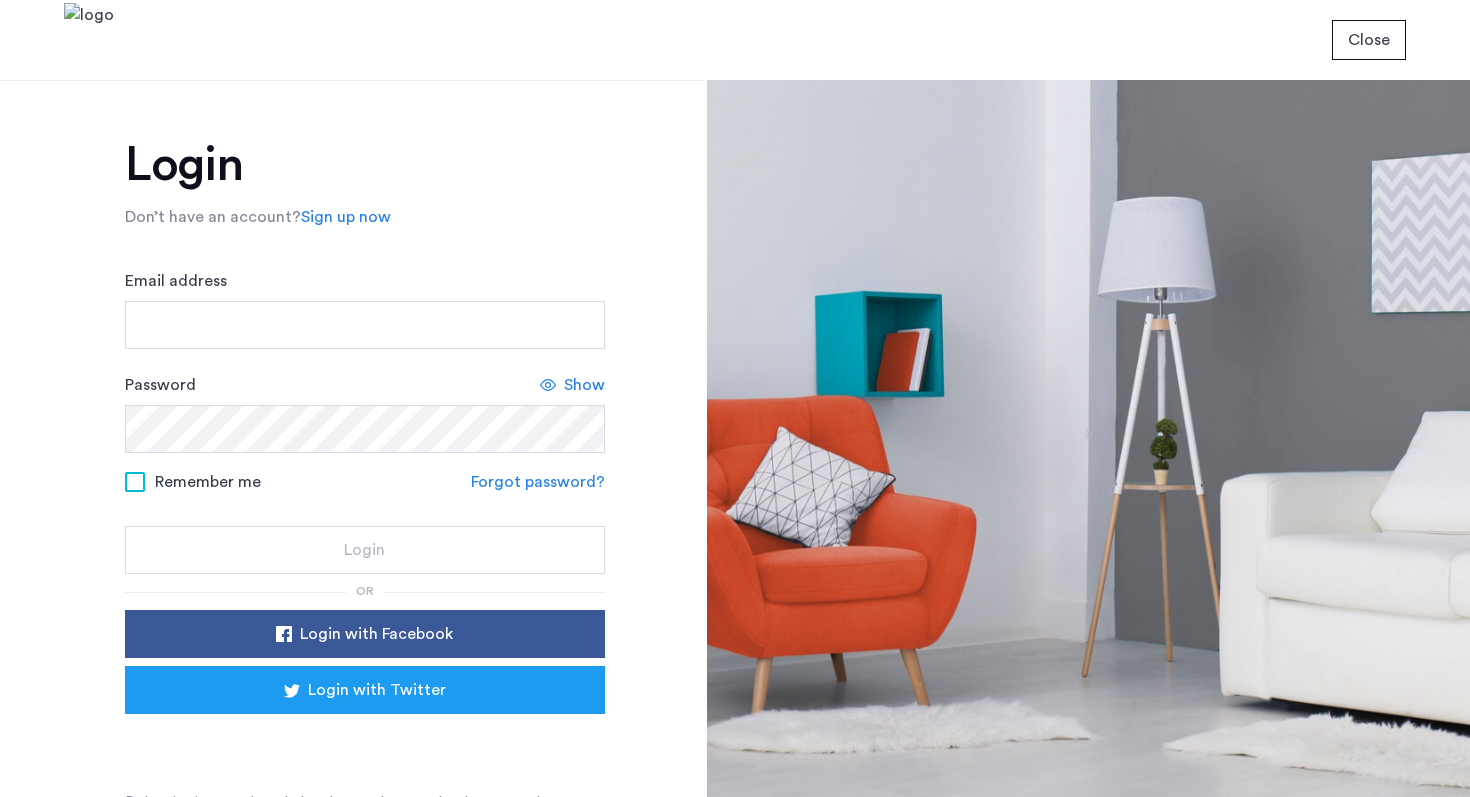 scroll, scrollTop: 0, scrollLeft: 0, axis: both 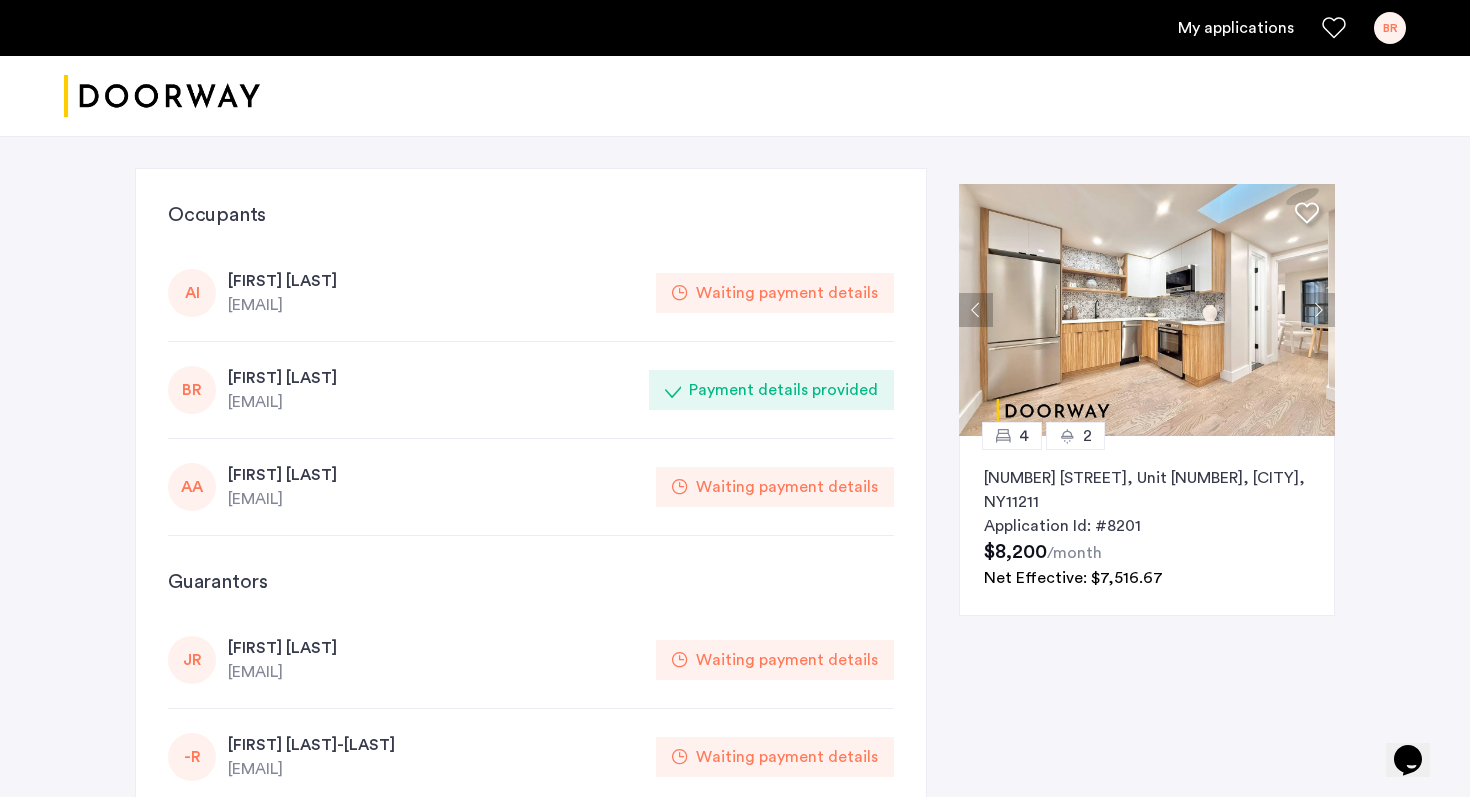 click on "Occupants AI [FIRST] [LAST] [EMAIL] Waiting payment details BR [FIRST] [LAST] [EMAIL] Payment details provided AA [FIRST] [LAST] [EMAIL] Waiting payment details Guarantors JR [FIRST] [LAST] [EMAIL] Waiting payment details -R [FIRST] [LAST]-[LAST] [EMAIL] Waiting payment details EI [FIRST] [LAST] [EMAIL] Waiting payment details AW [FIRST] [LAST] [EMAIL] Waiting payment details Lease terms Move in Date [DATE] Lease duration 12 months" 